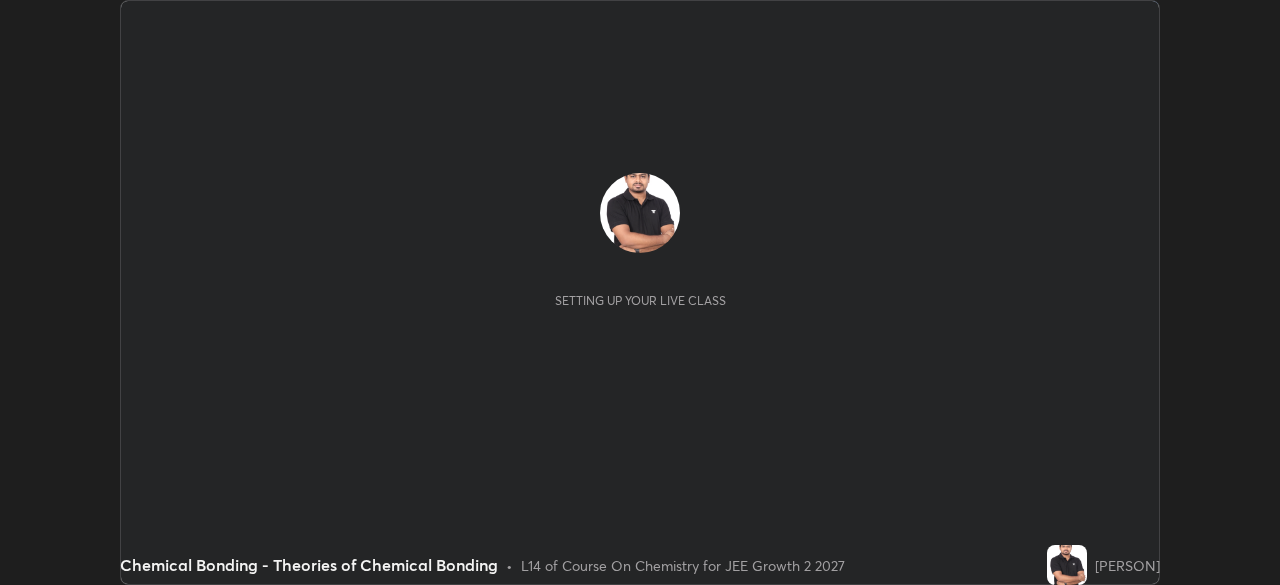 scroll, scrollTop: 0, scrollLeft: 0, axis: both 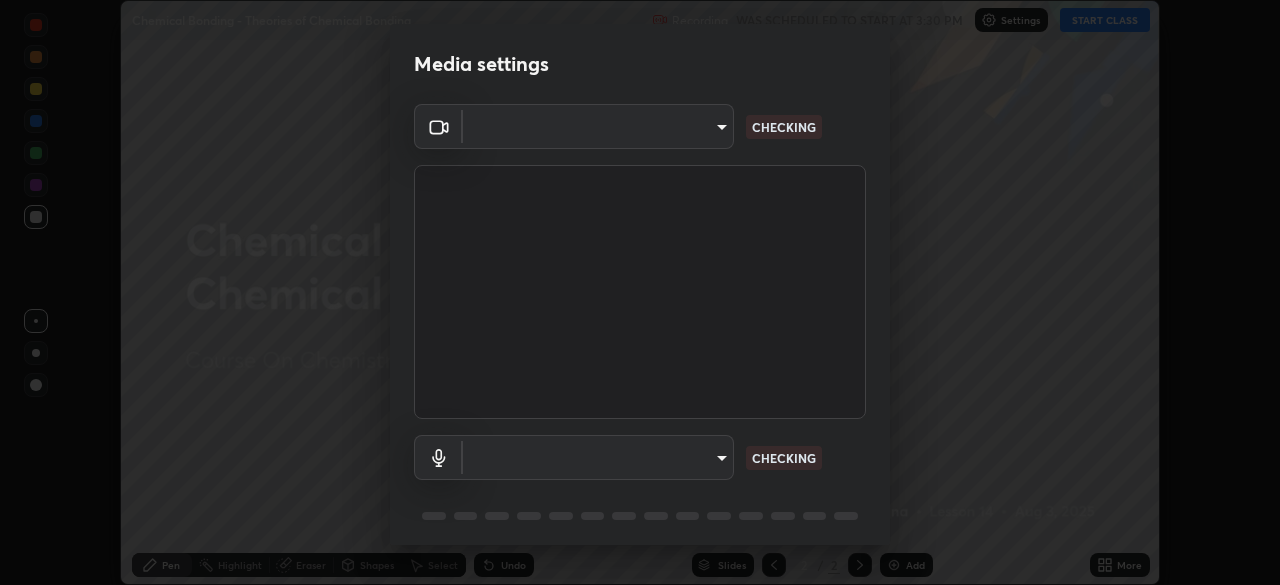 type on "a6c09d3532ea2fb43736101803286e867d47047993e392948129e064bf5450bd" 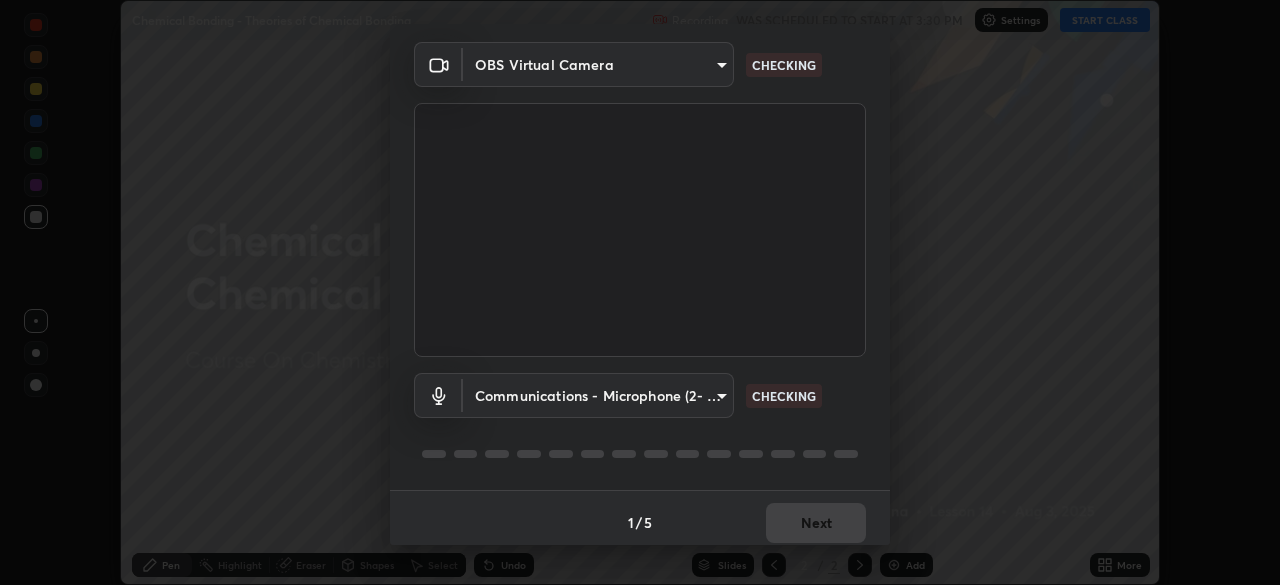scroll, scrollTop: 71, scrollLeft: 0, axis: vertical 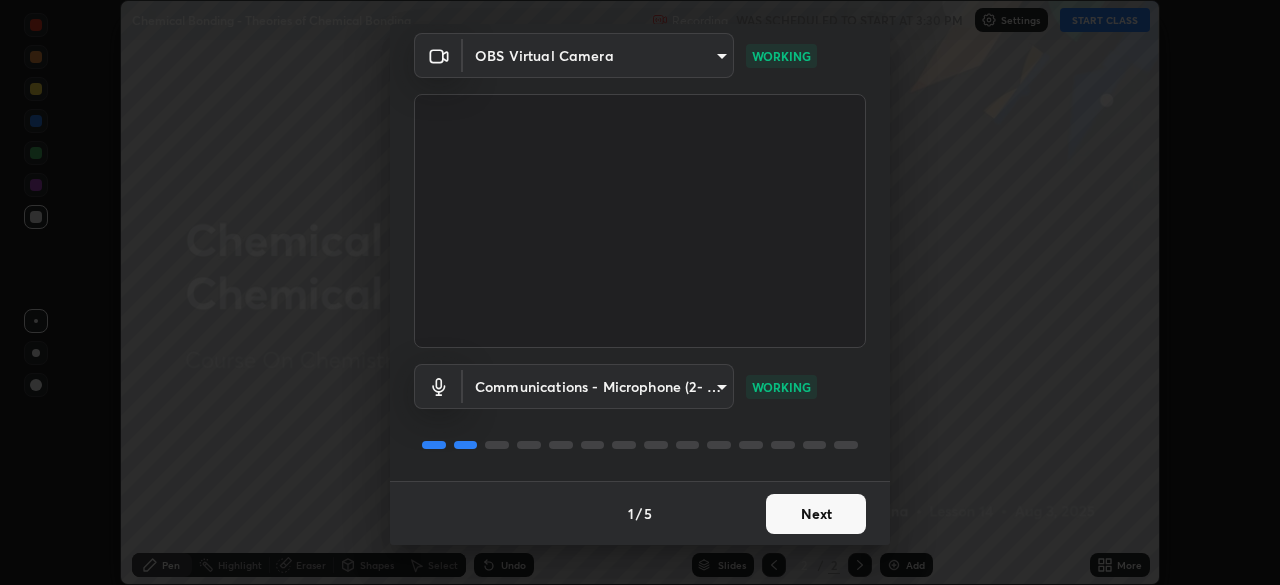 click on "Next" at bounding box center [816, 514] 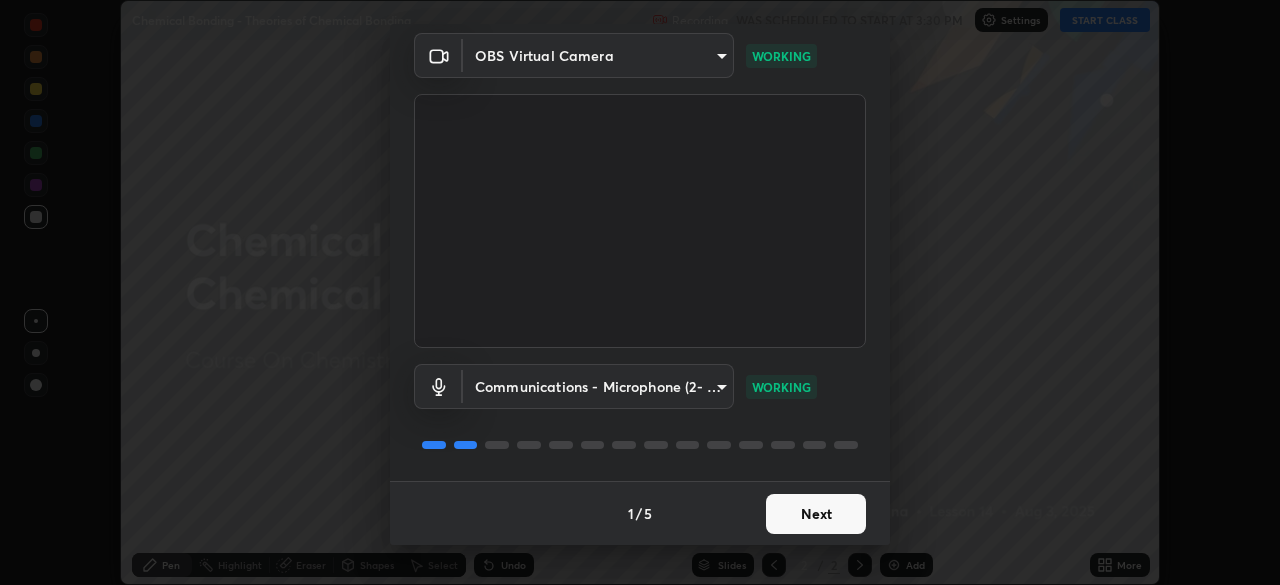 scroll, scrollTop: 0, scrollLeft: 0, axis: both 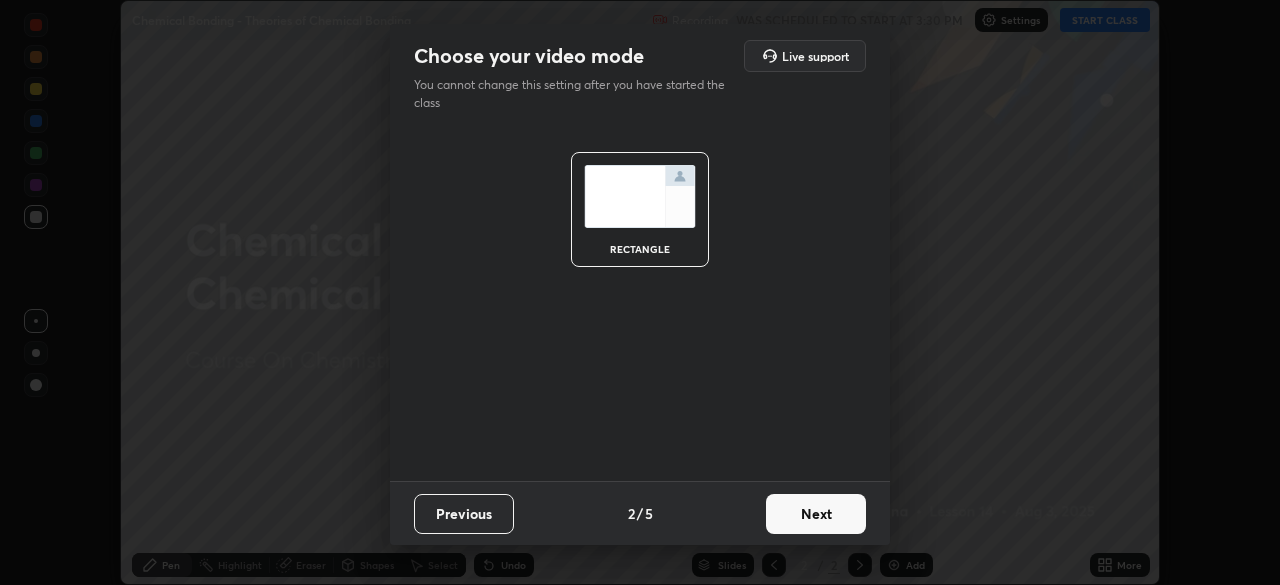 click on "Next" at bounding box center [816, 514] 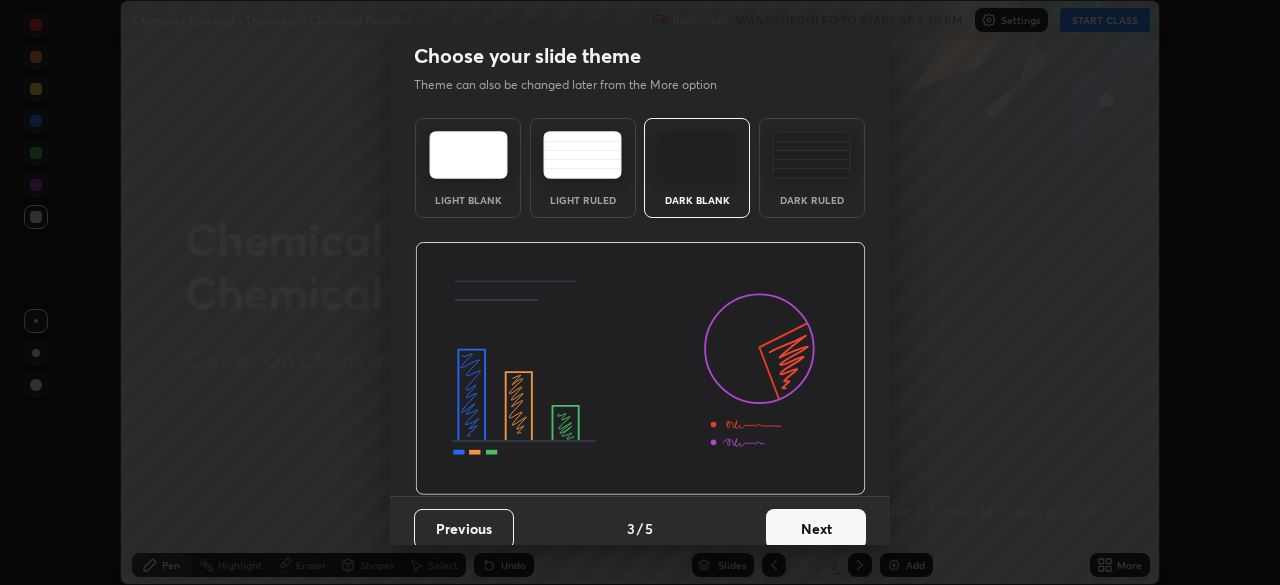 click on "Next" at bounding box center [816, 529] 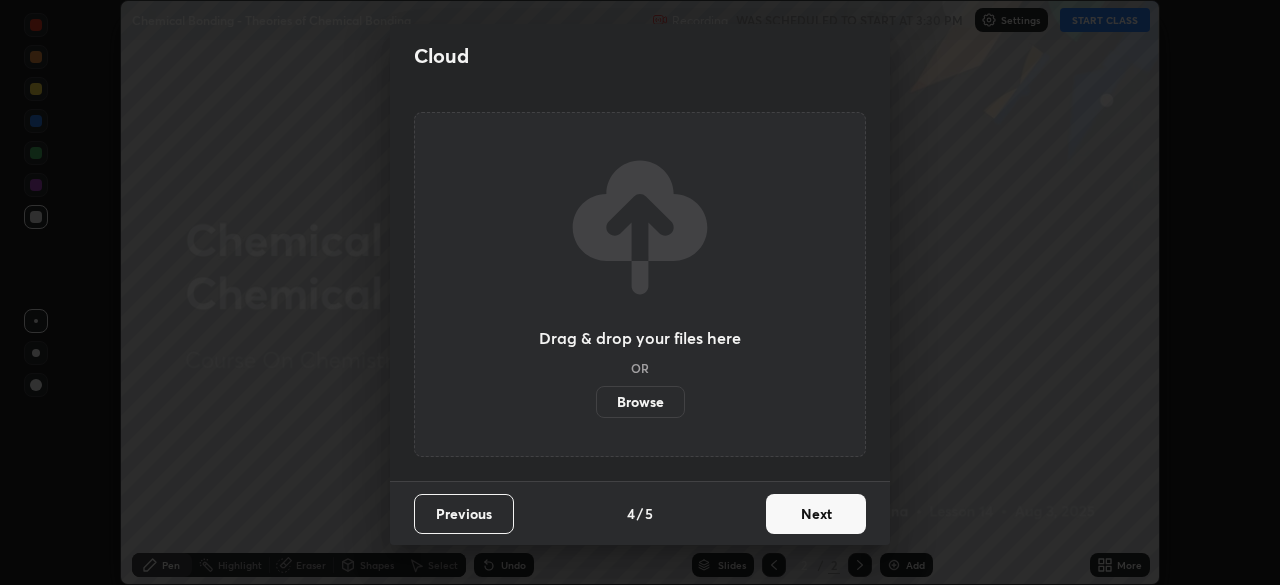 click on "Next" at bounding box center (816, 514) 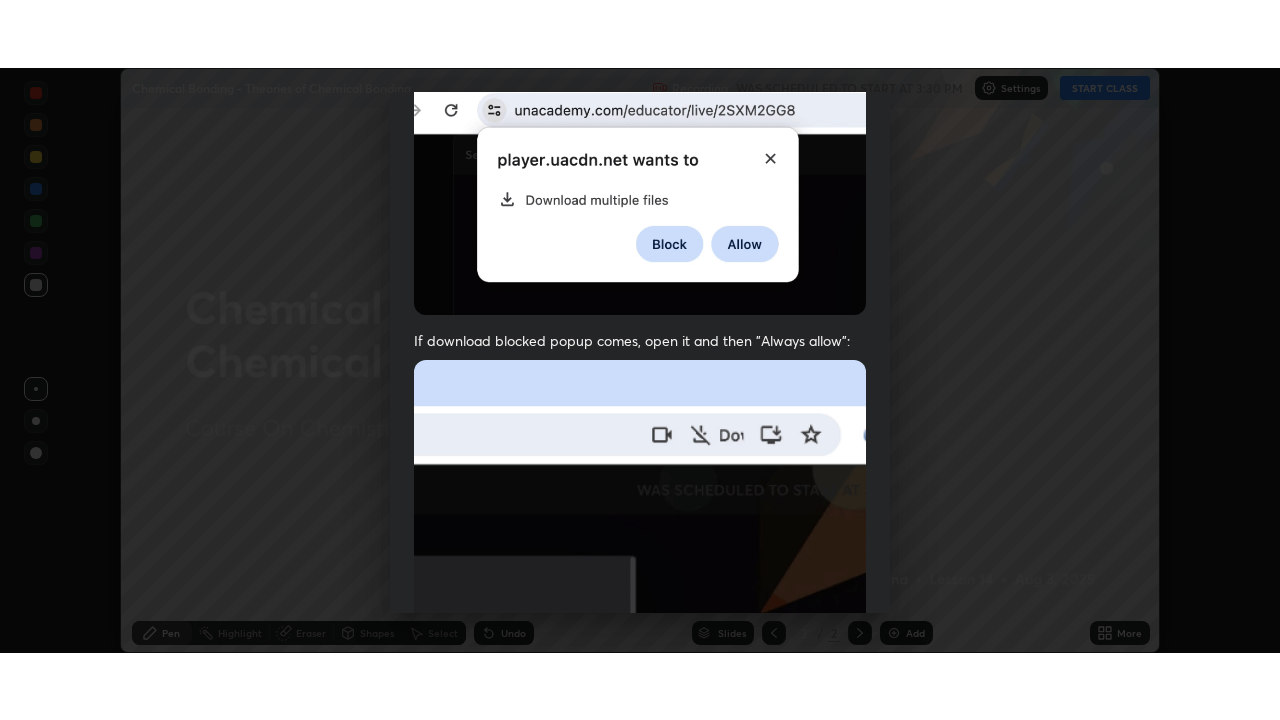 scroll, scrollTop: 479, scrollLeft: 0, axis: vertical 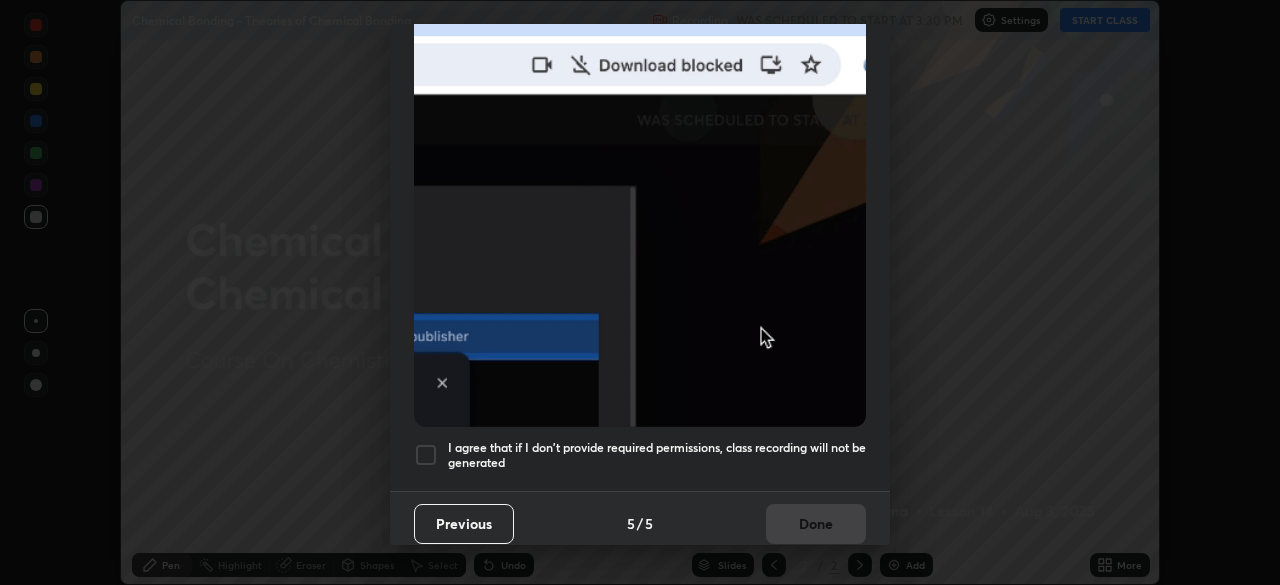 click at bounding box center (426, 455) 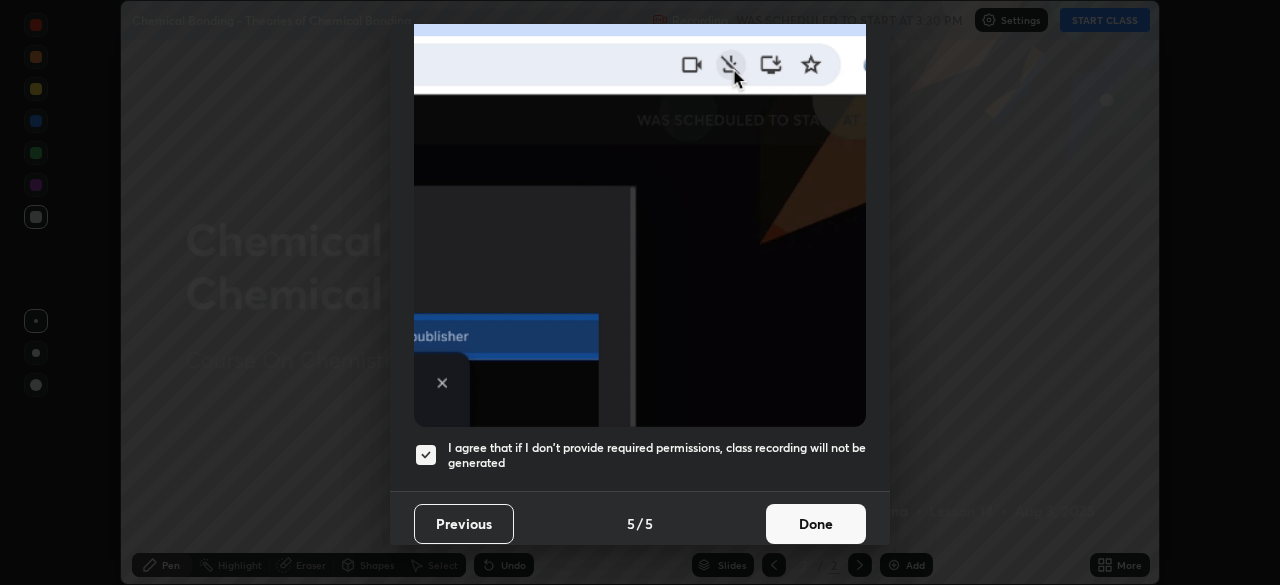 click on "Done" at bounding box center [816, 524] 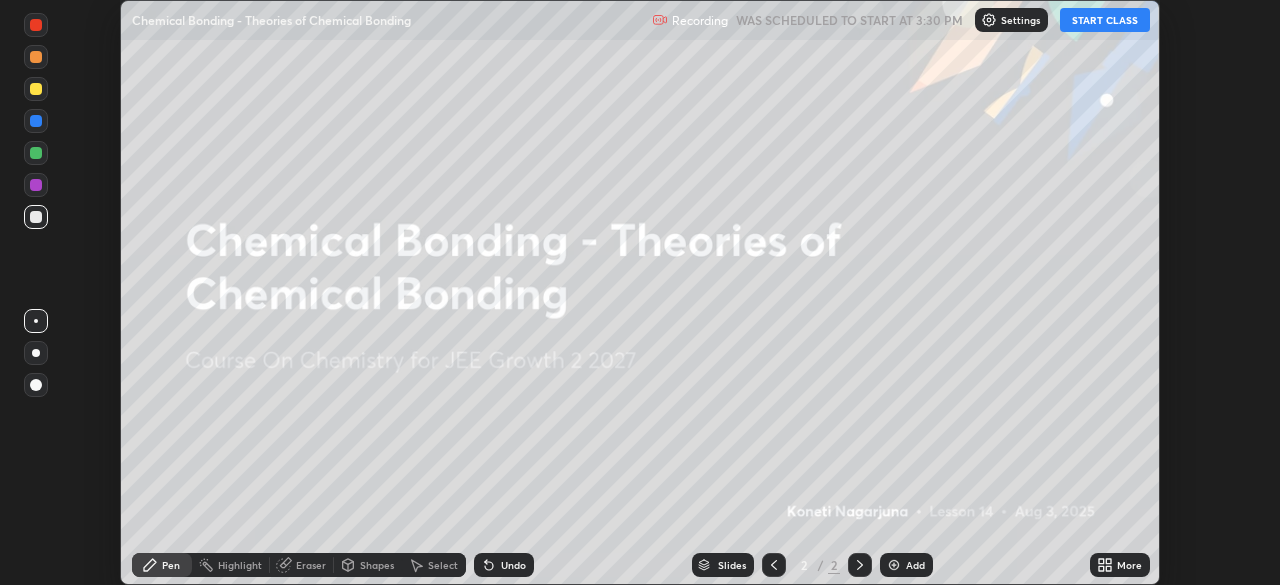 click 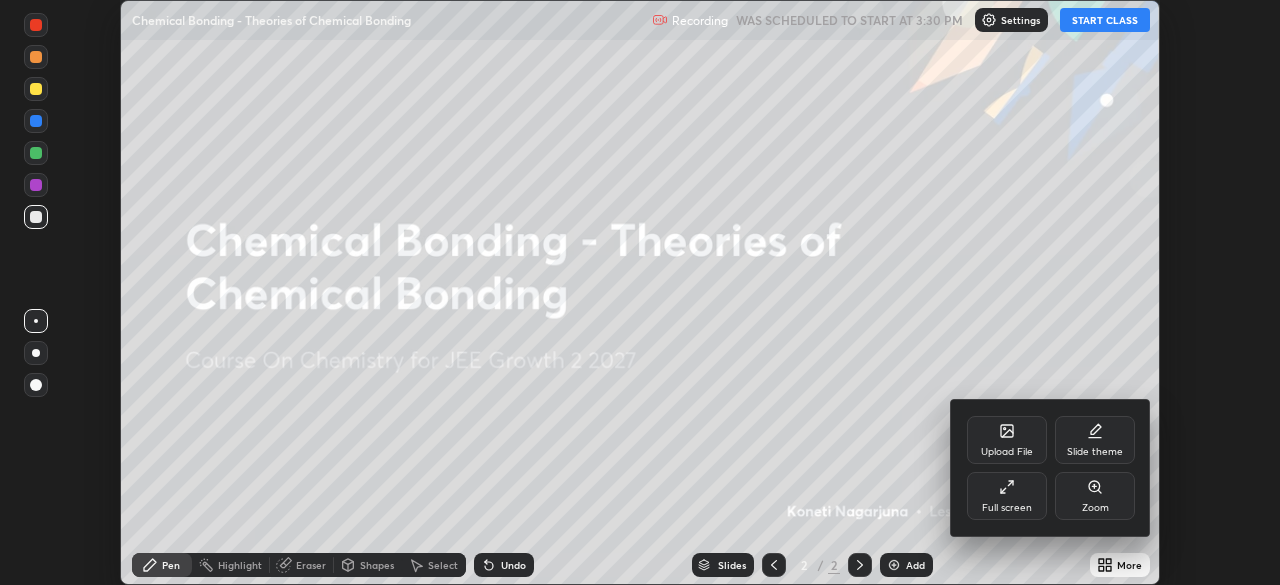 click on "Full screen" at bounding box center (1007, 496) 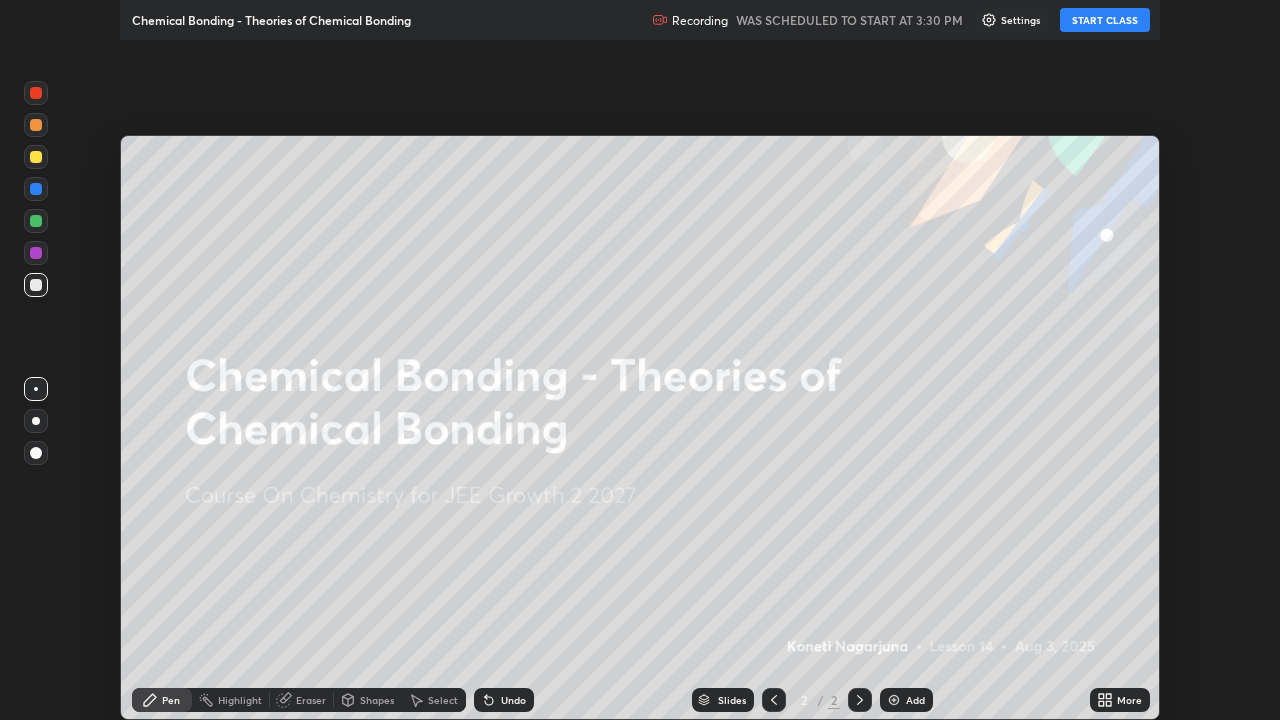 scroll, scrollTop: 99280, scrollLeft: 98720, axis: both 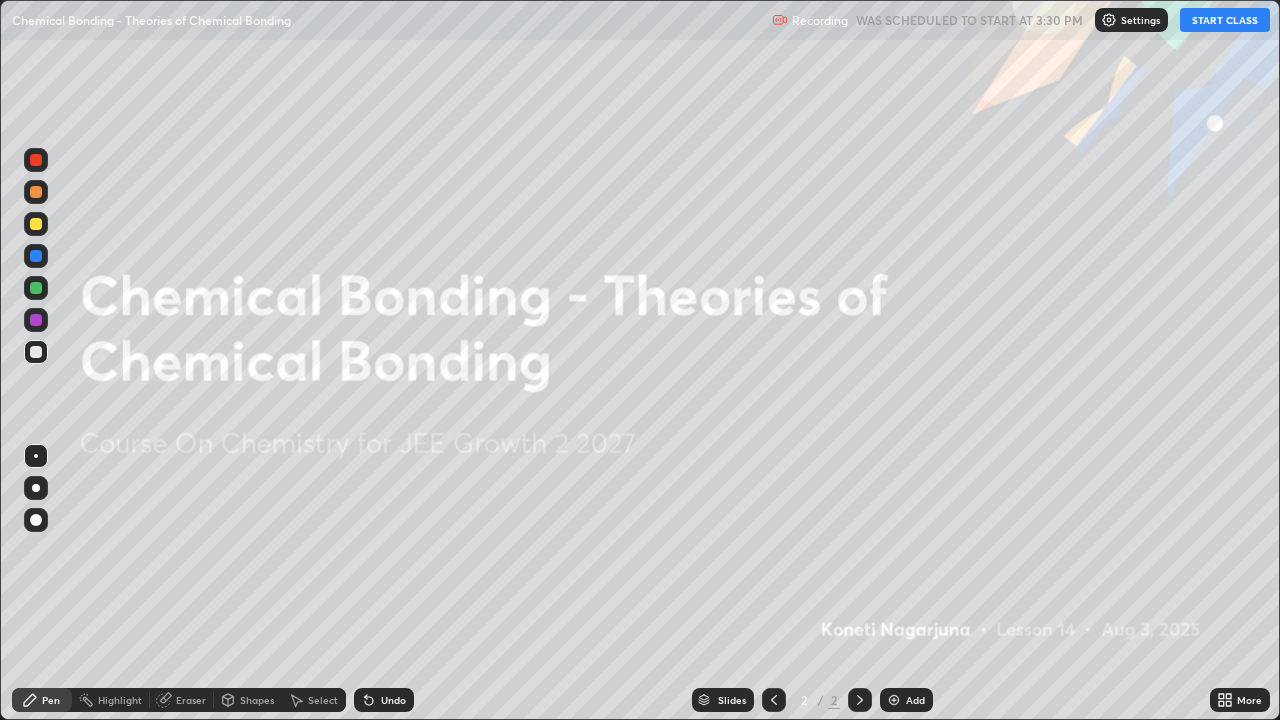 click on "START CLASS" at bounding box center [1225, 20] 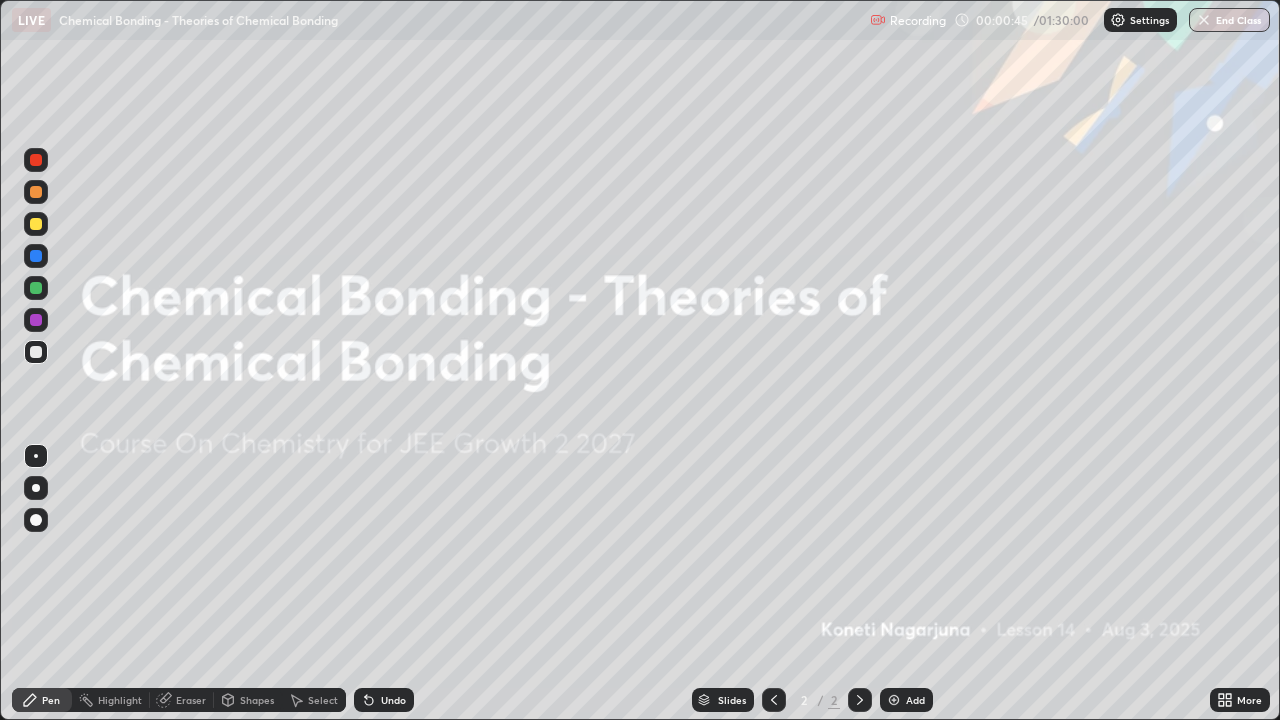 click on "Add" at bounding box center (906, 700) 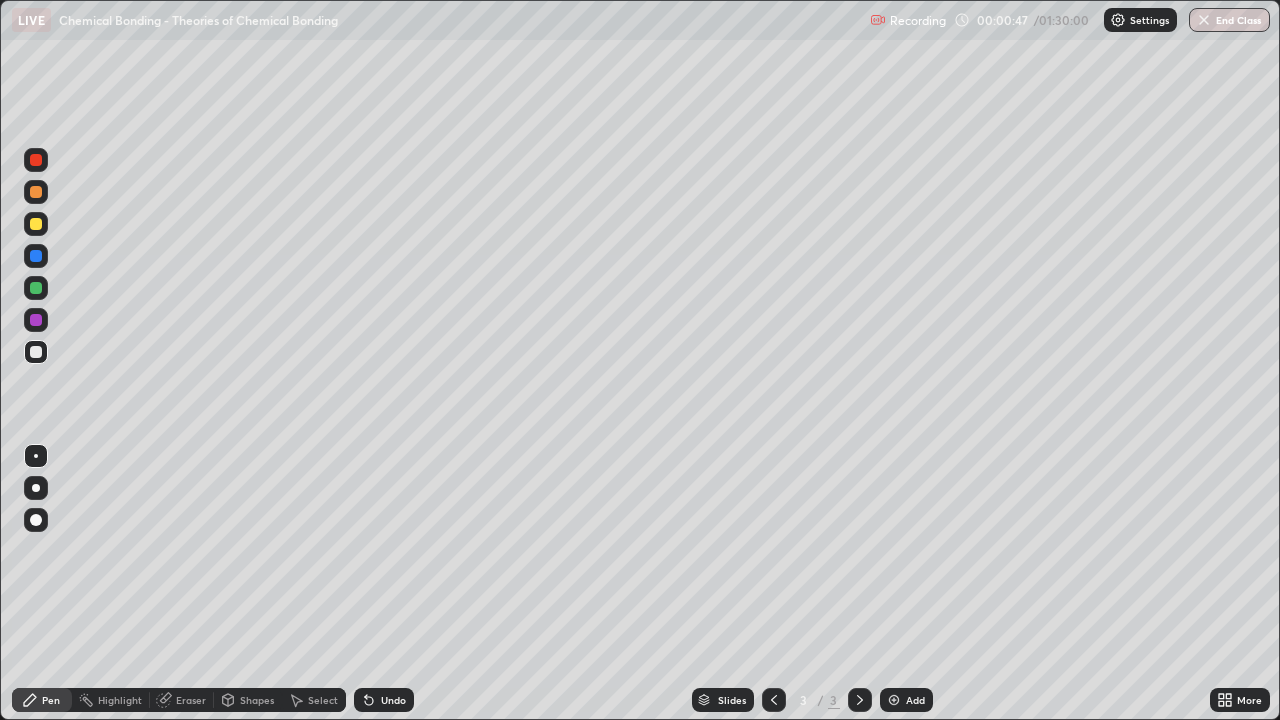 click at bounding box center [894, 700] 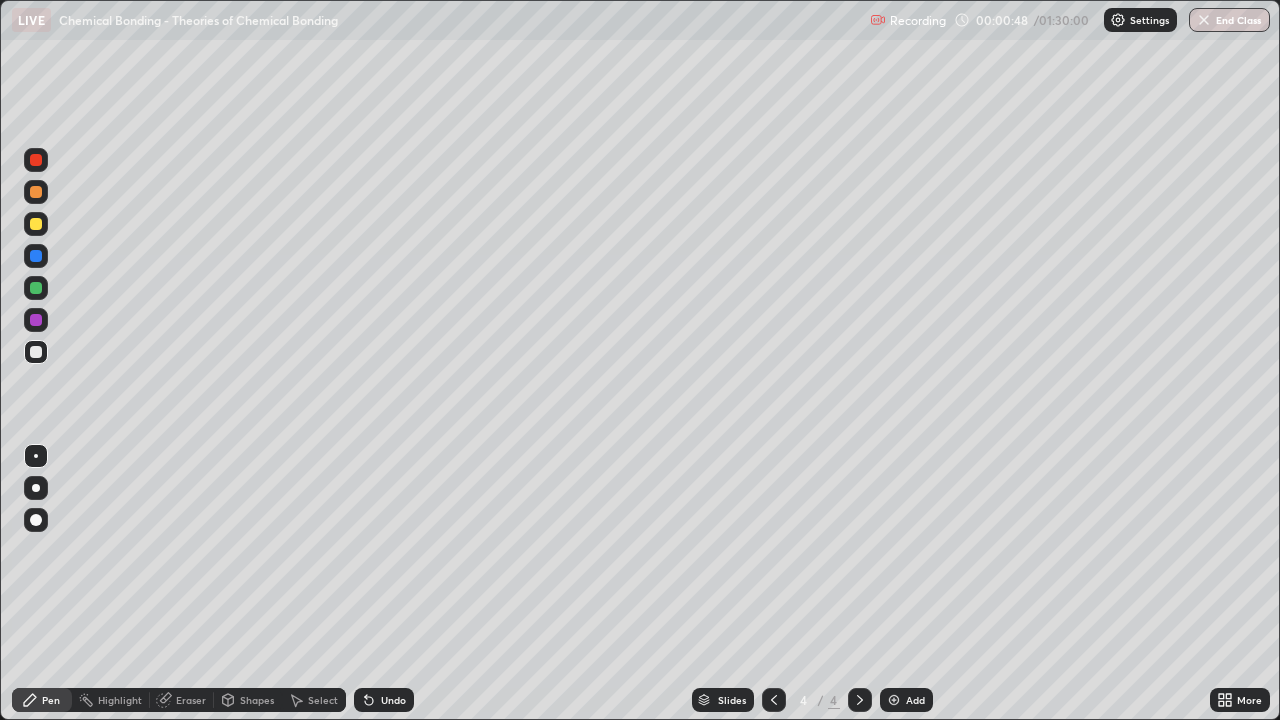 click at bounding box center (894, 700) 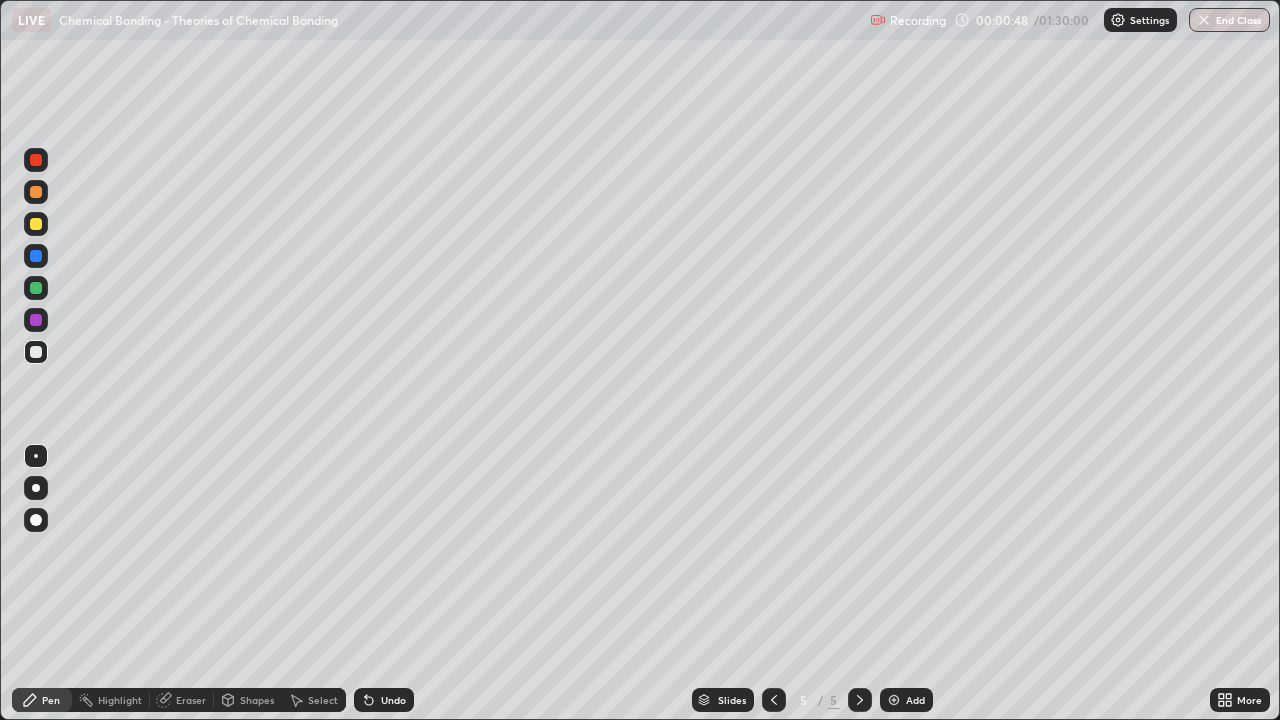 click at bounding box center (894, 700) 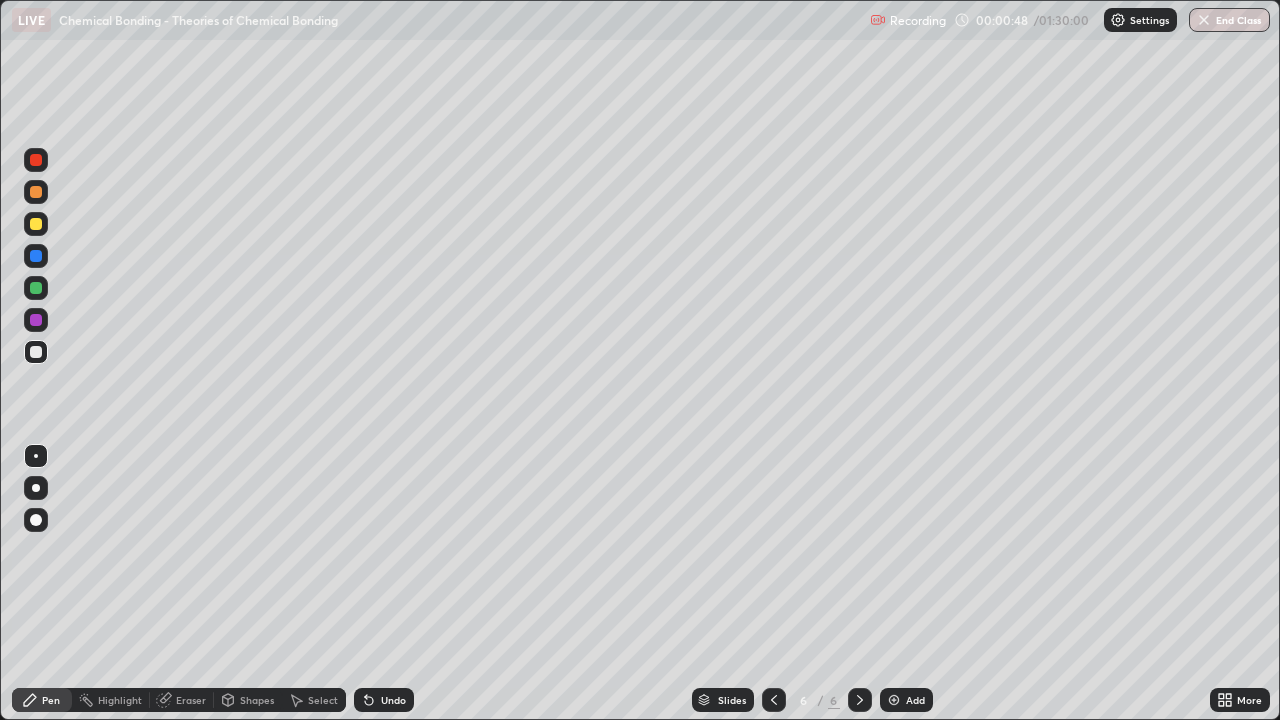 click at bounding box center [894, 700] 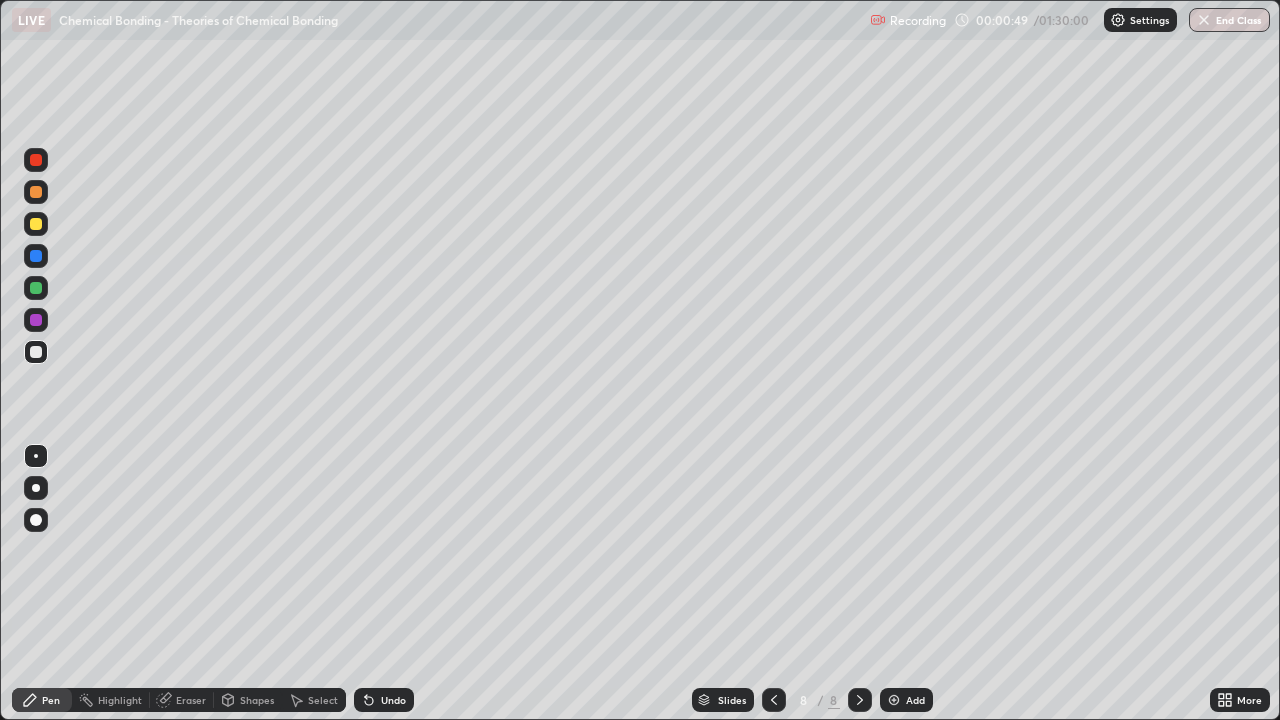 click at bounding box center [894, 700] 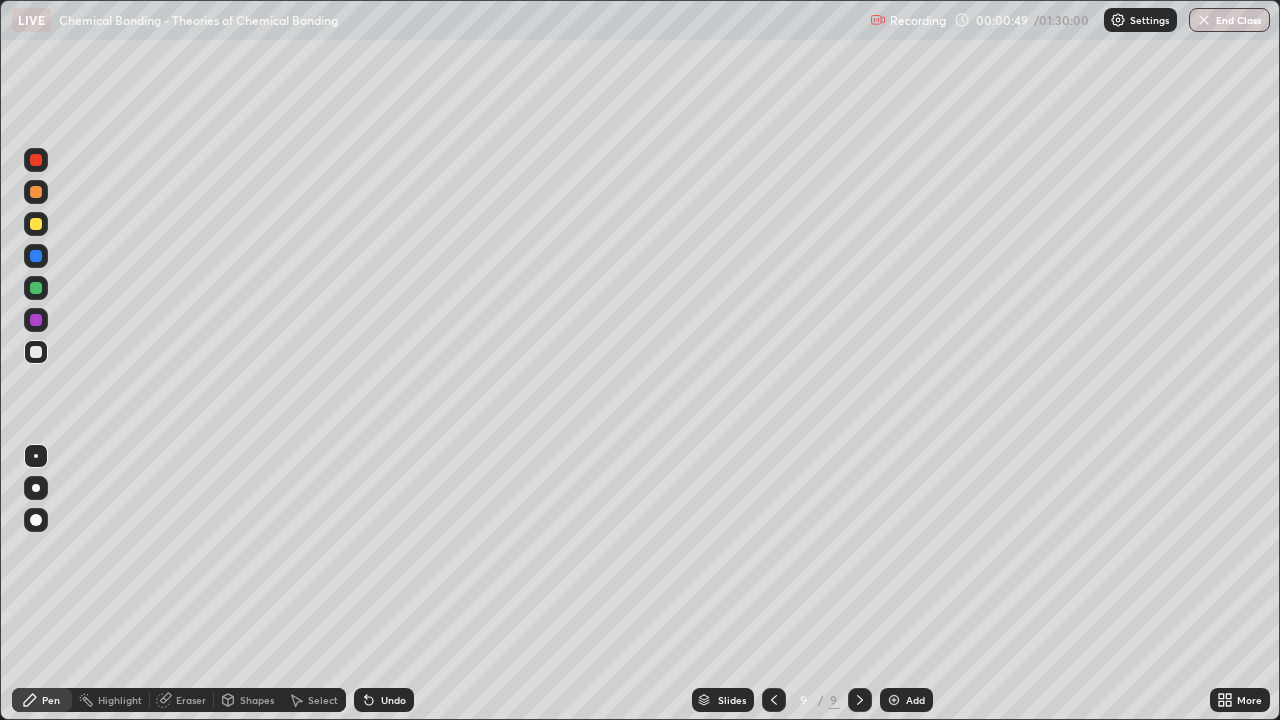 click at bounding box center (894, 700) 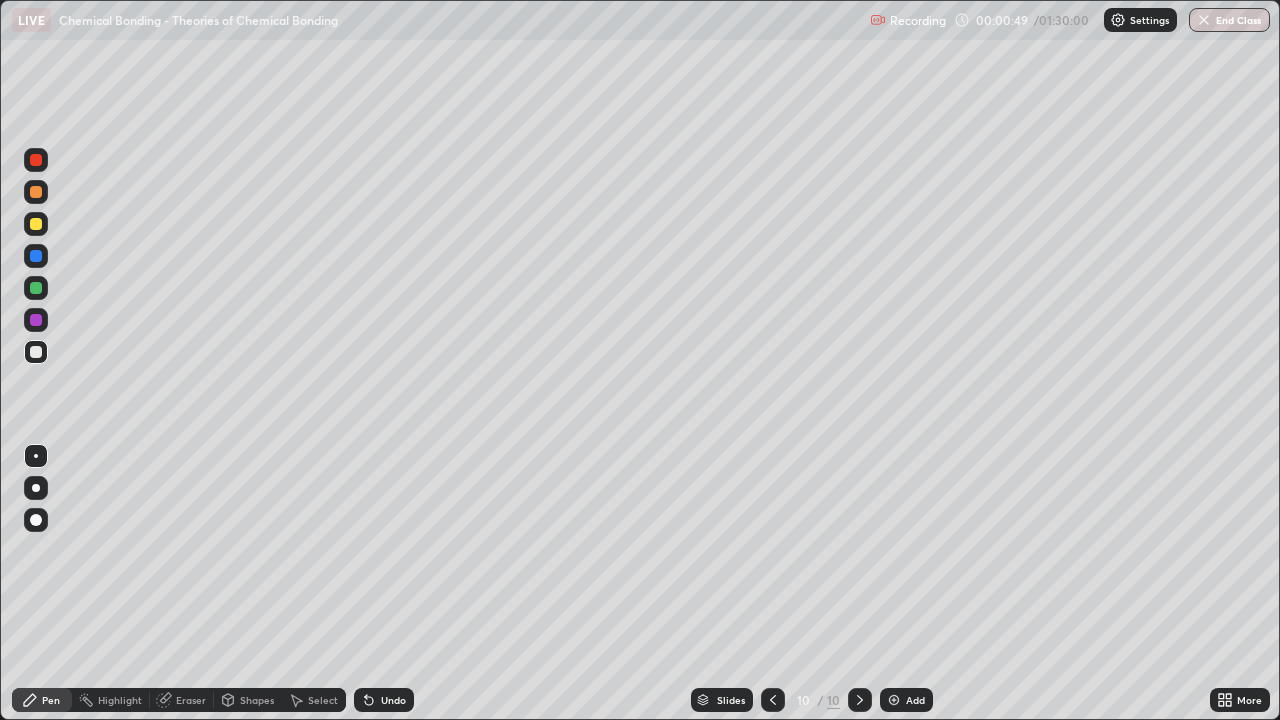 click on "Add" at bounding box center (906, 700) 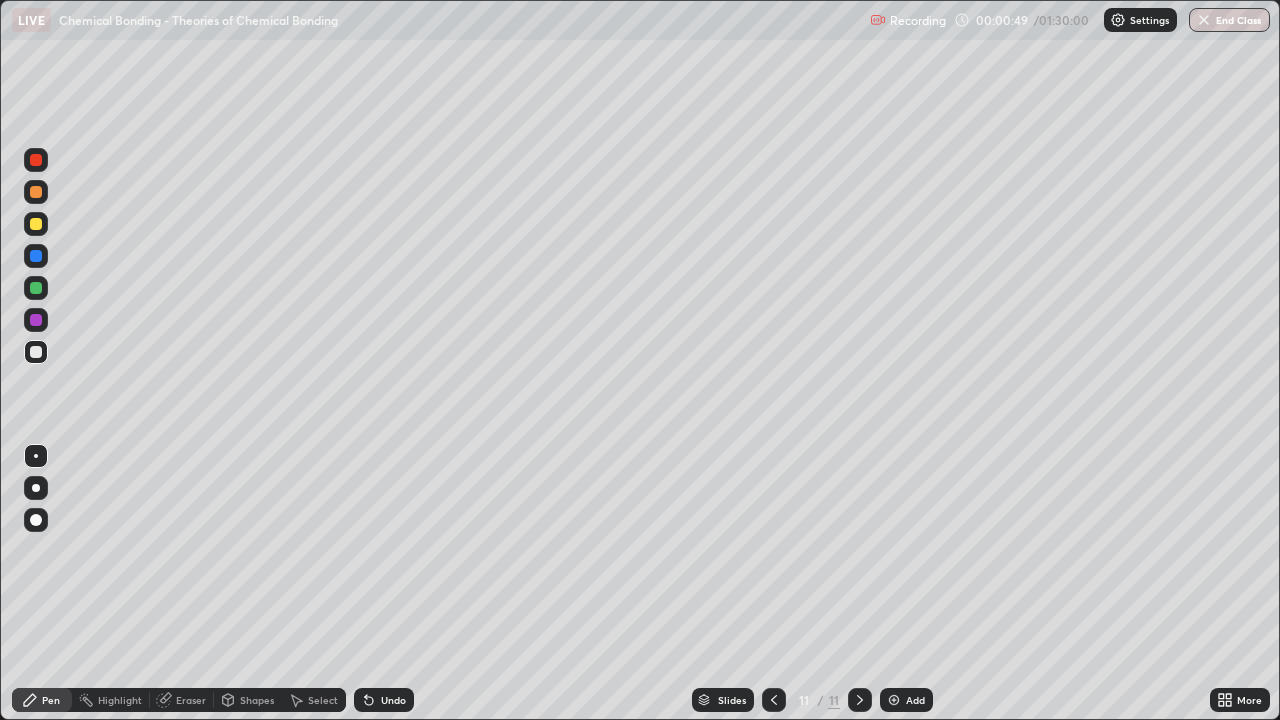 click on "Add" at bounding box center (915, 700) 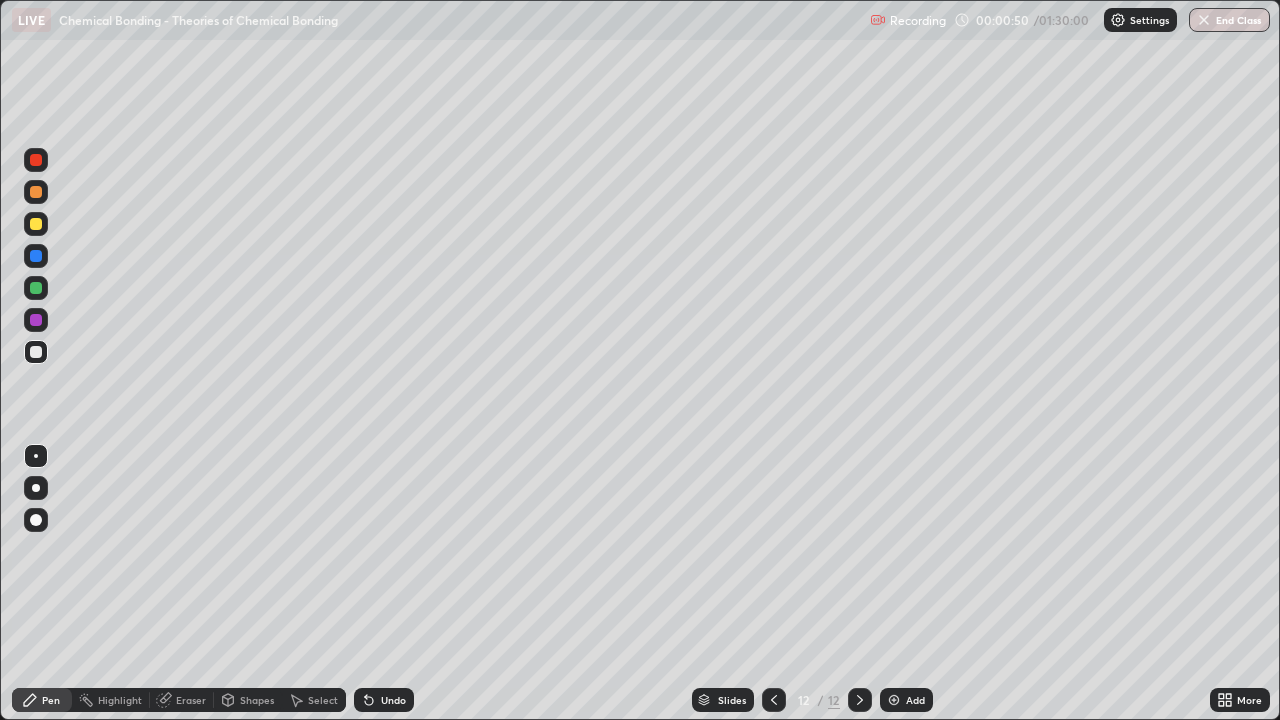 click on "Add" at bounding box center (915, 700) 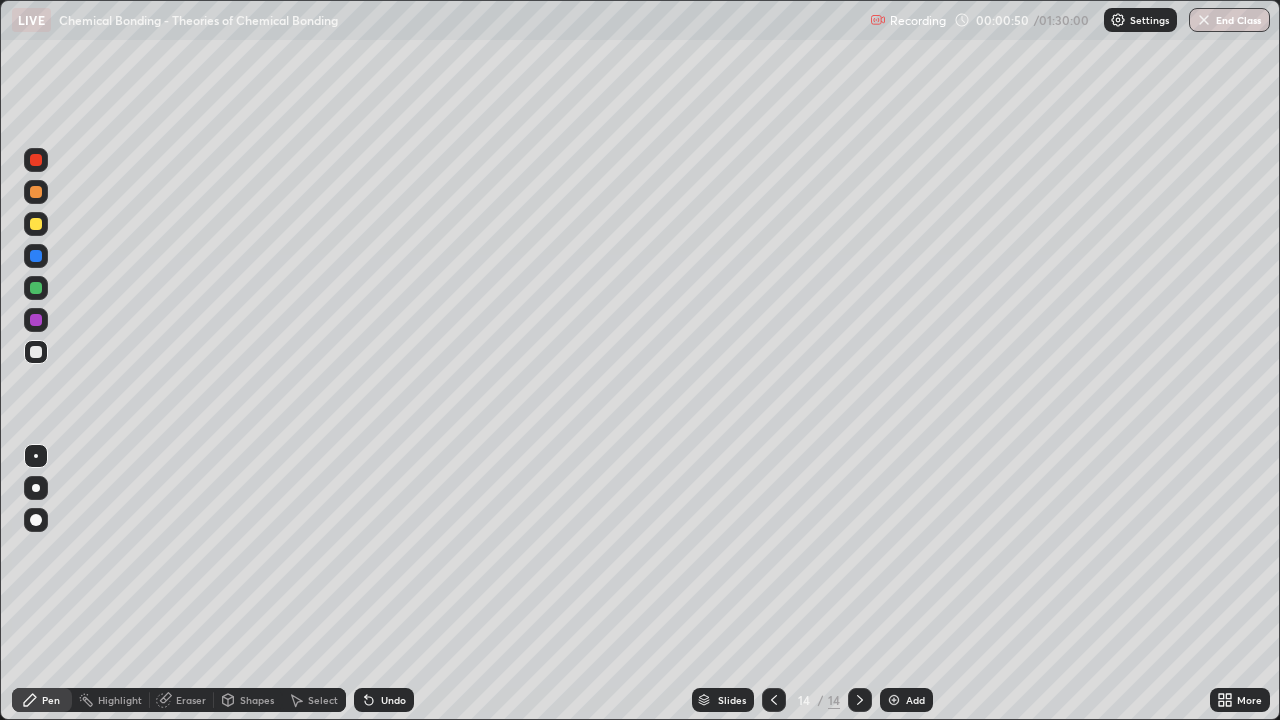 click on "Add" at bounding box center [915, 700] 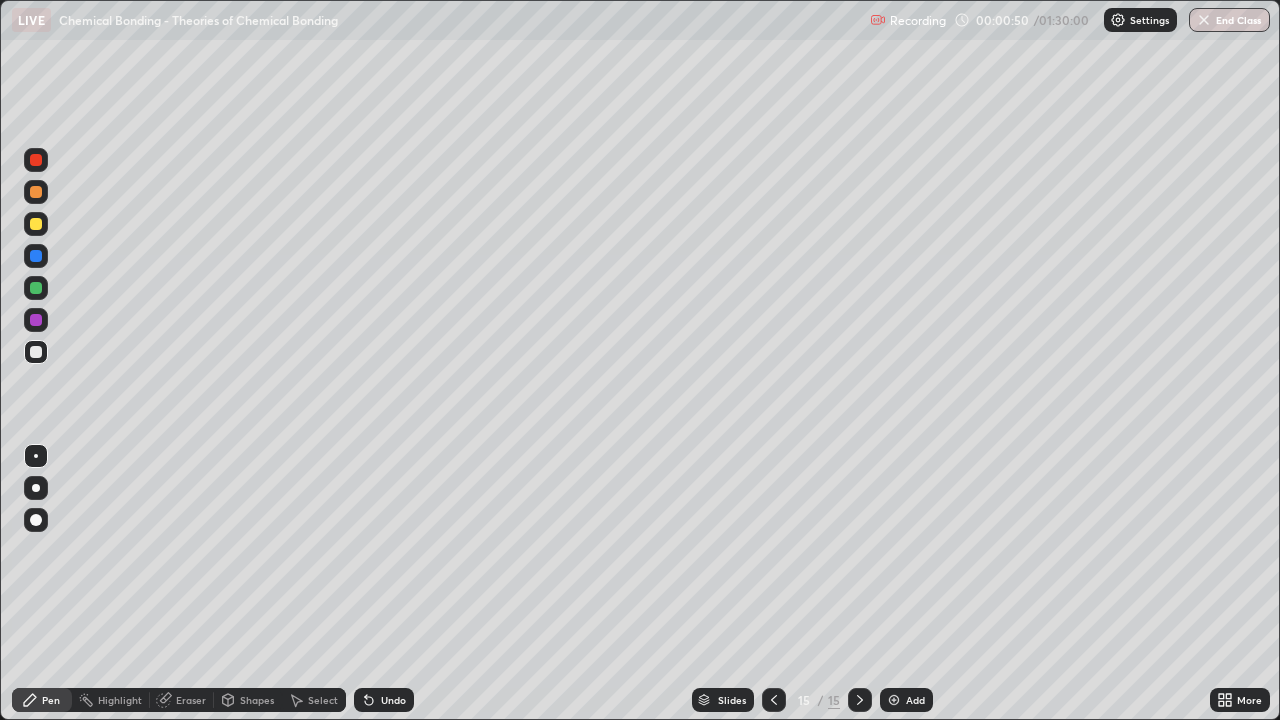 click on "Add" at bounding box center (906, 700) 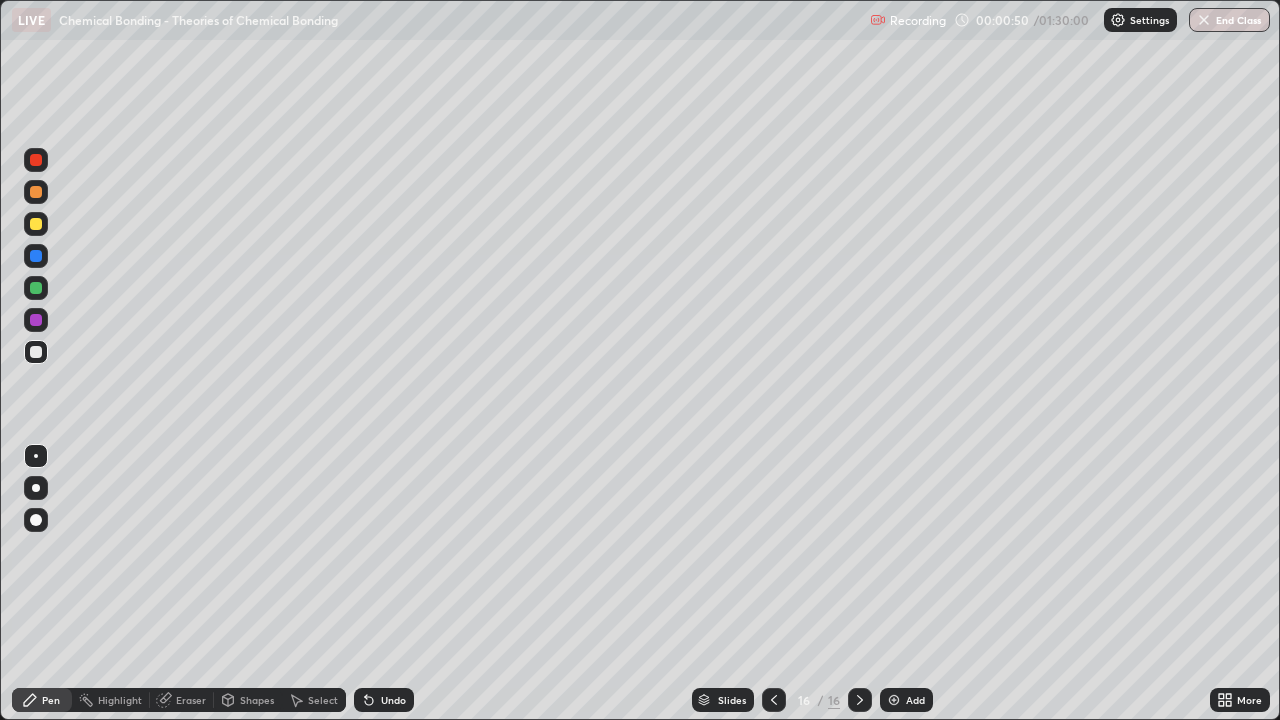 click on "Add" at bounding box center [915, 700] 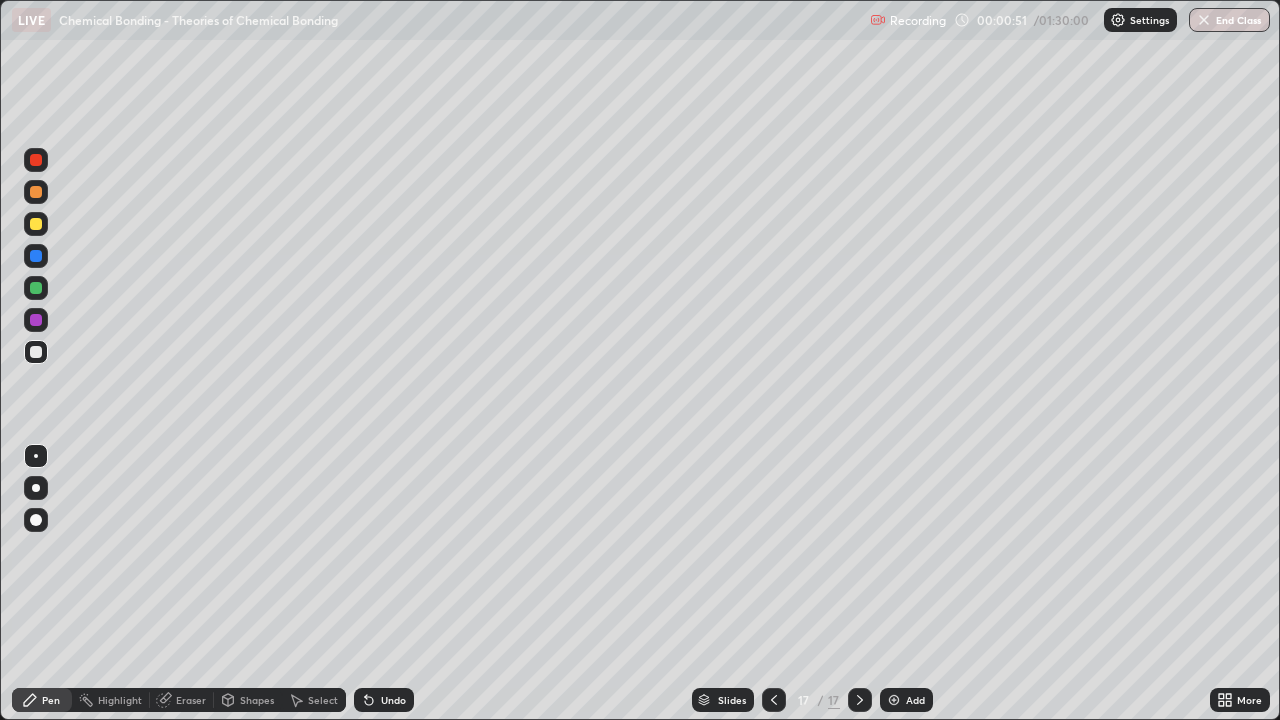 click on "Add" at bounding box center (915, 700) 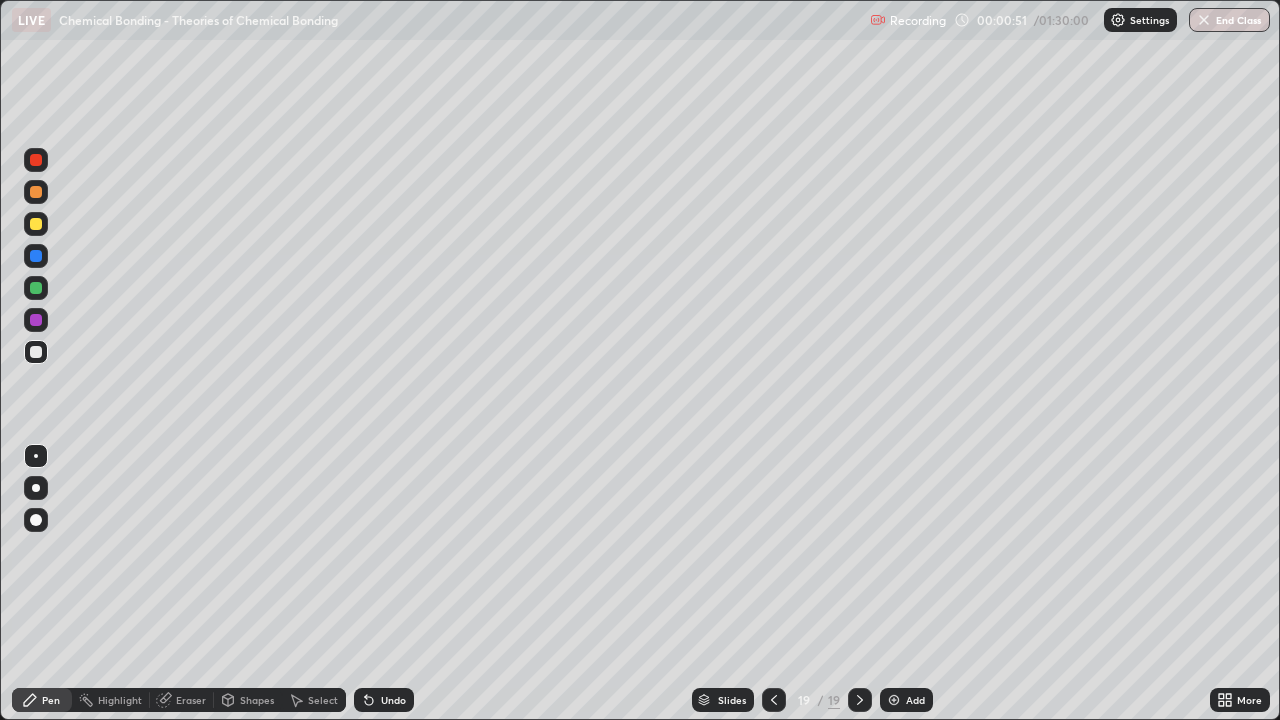 click on "Add" at bounding box center (906, 700) 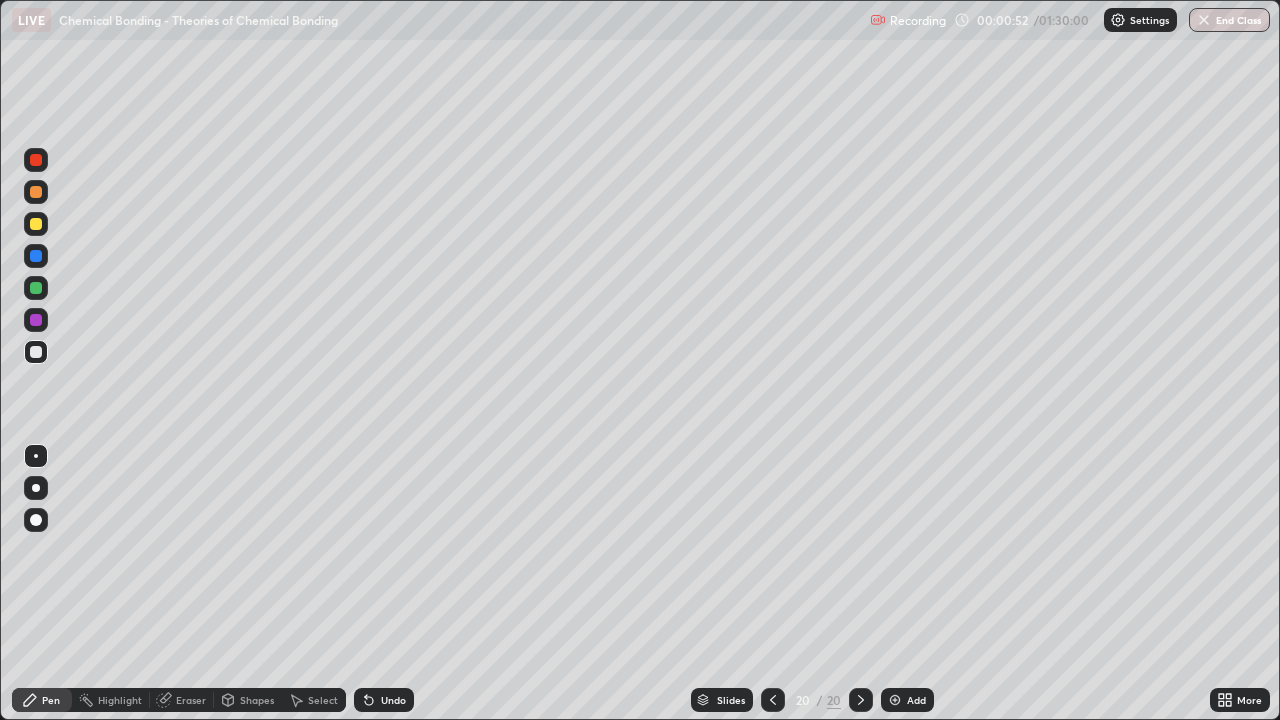 click 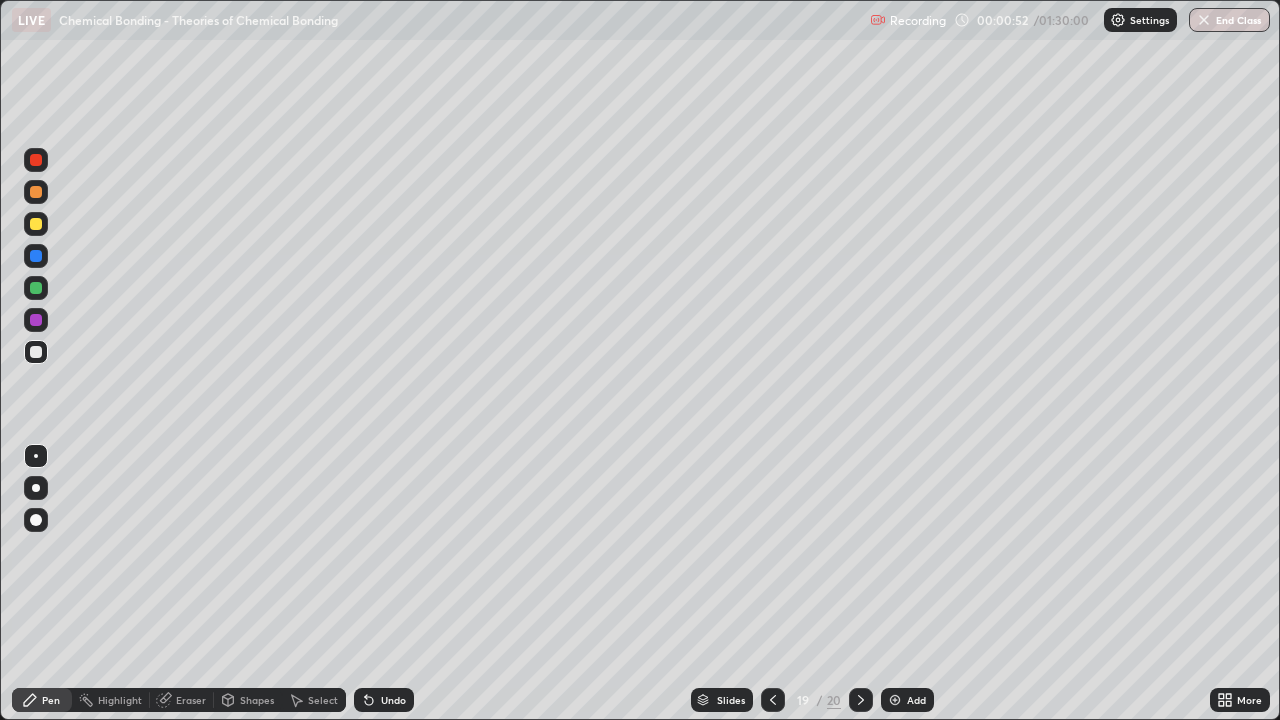 click 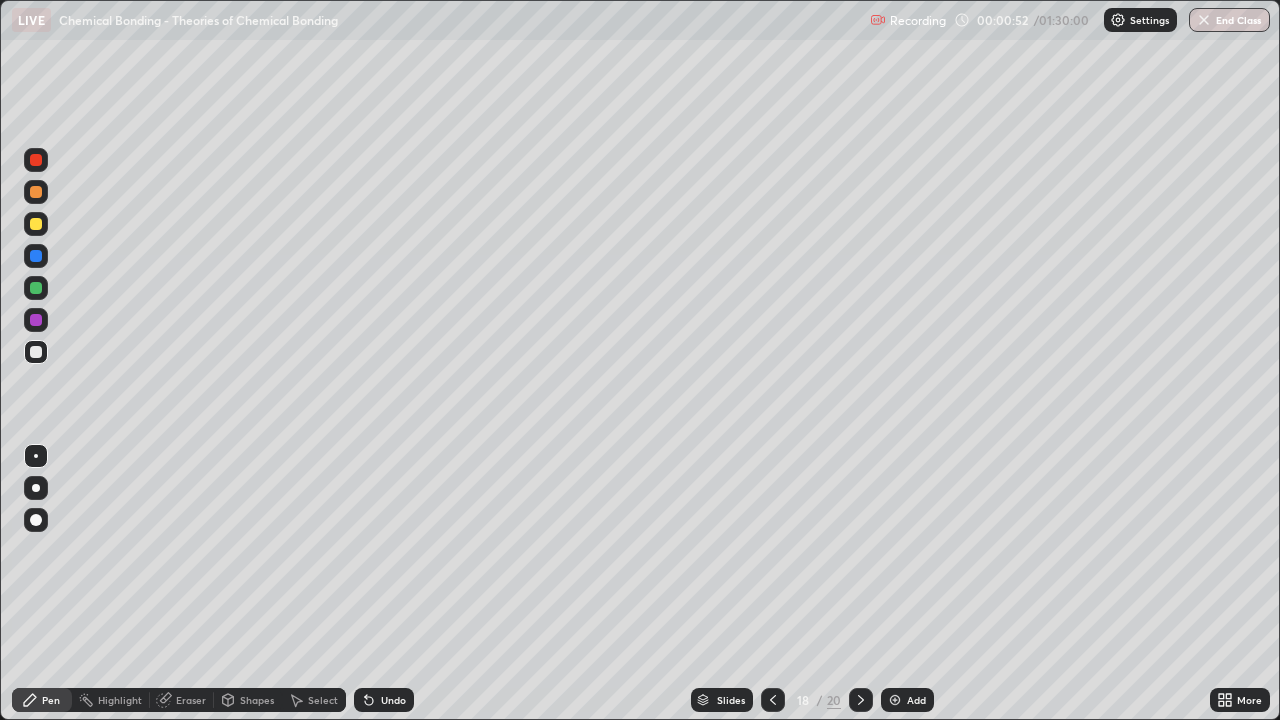 click 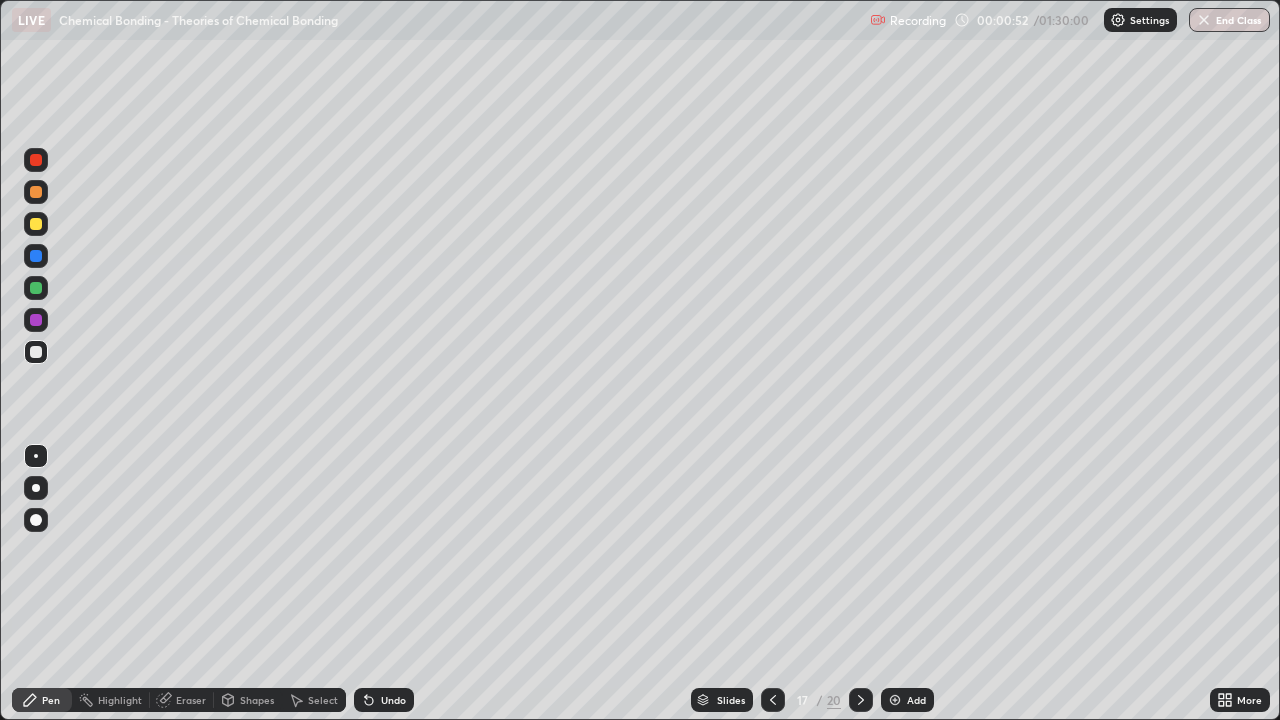 click 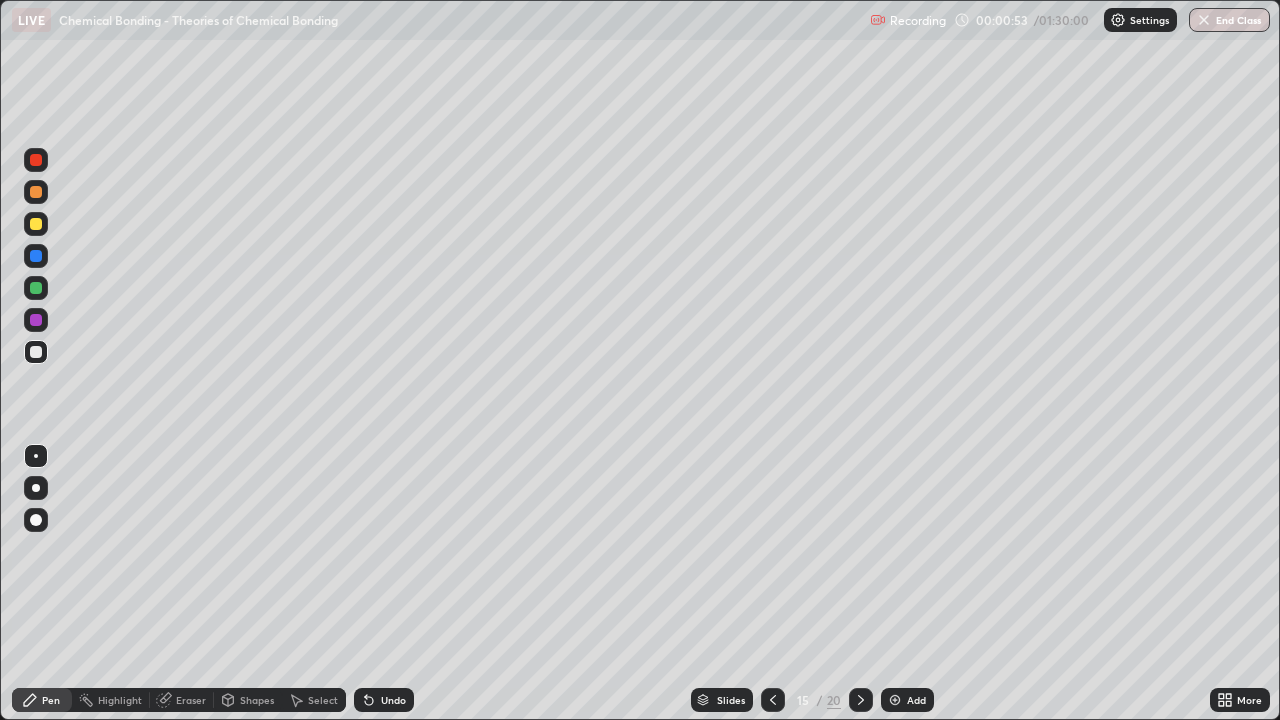 click 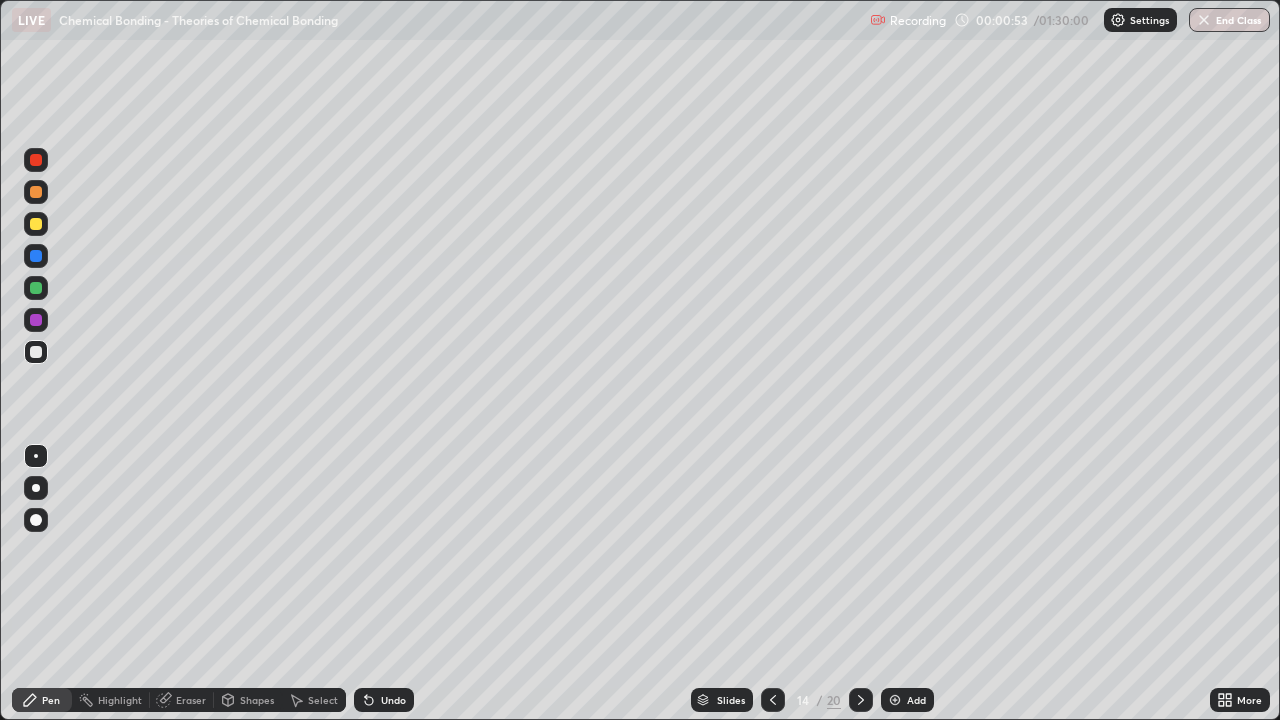 click 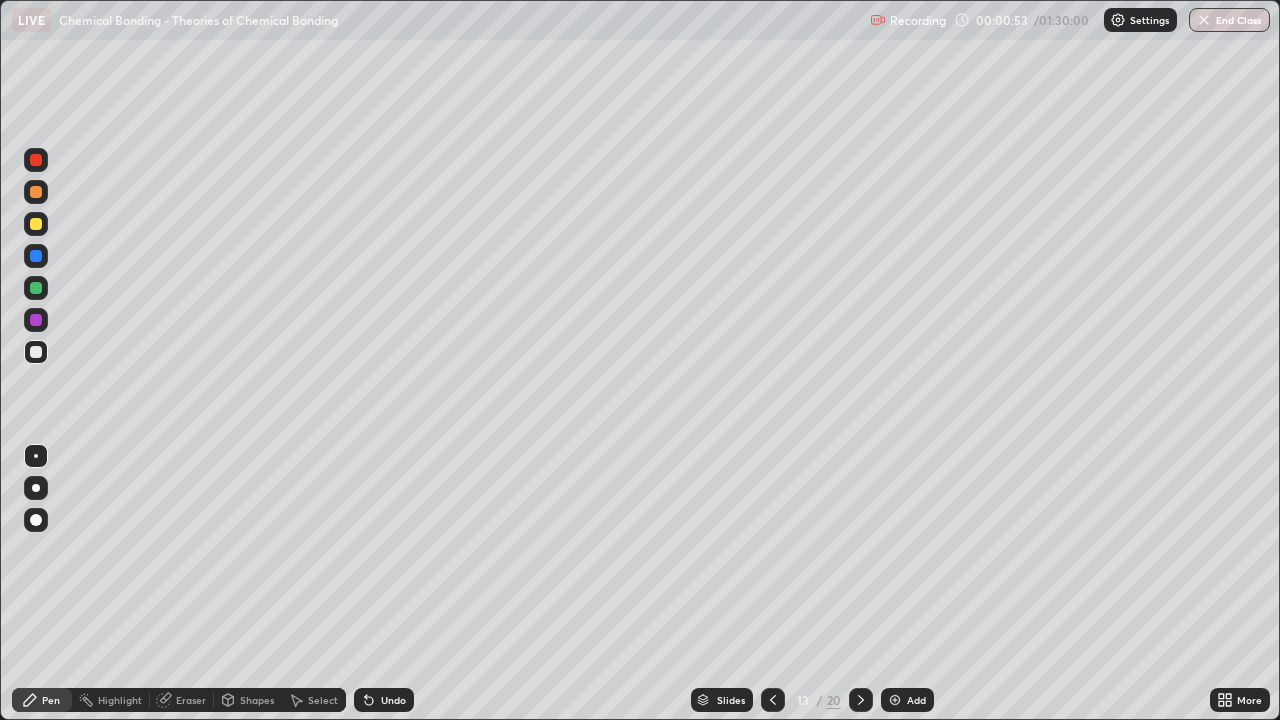 click 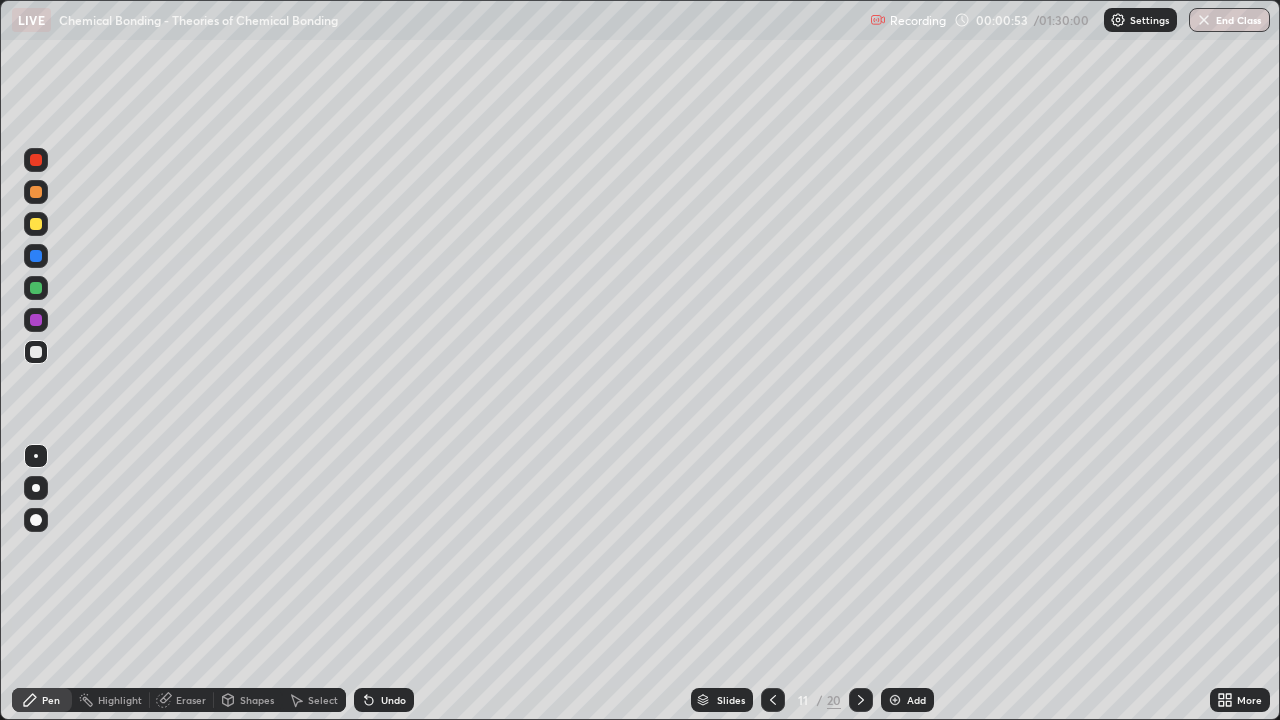 click 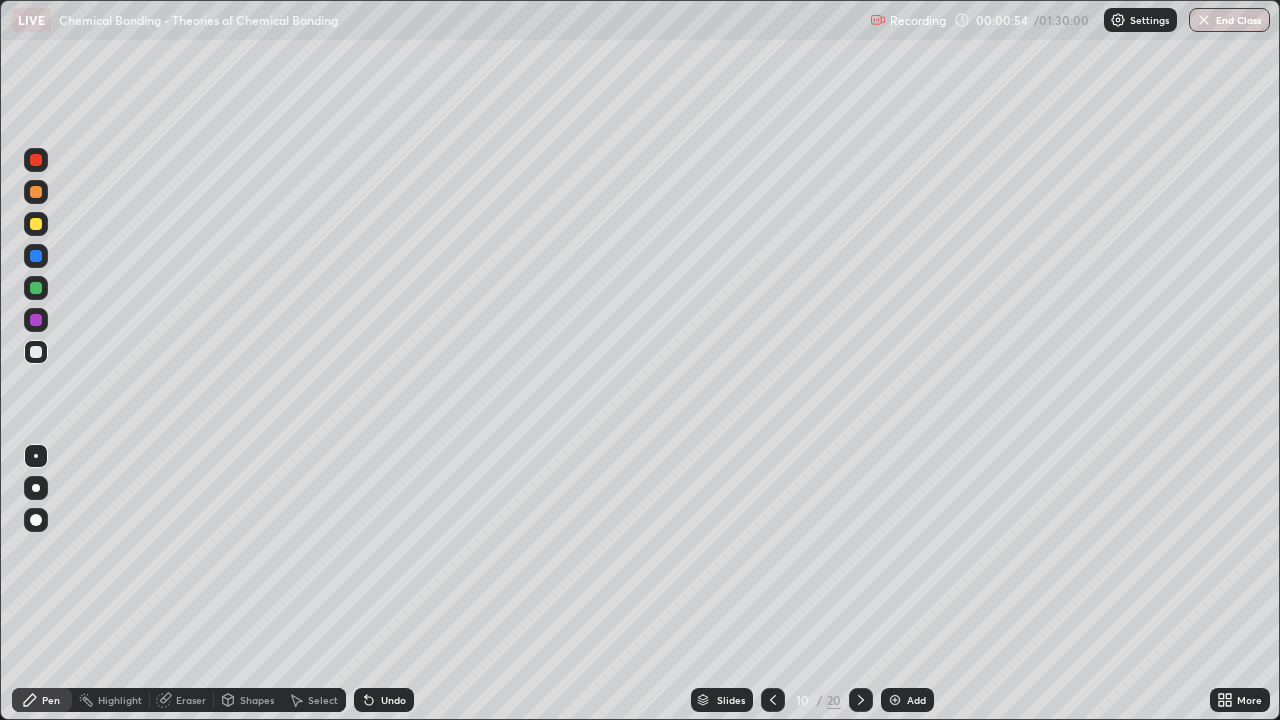 click 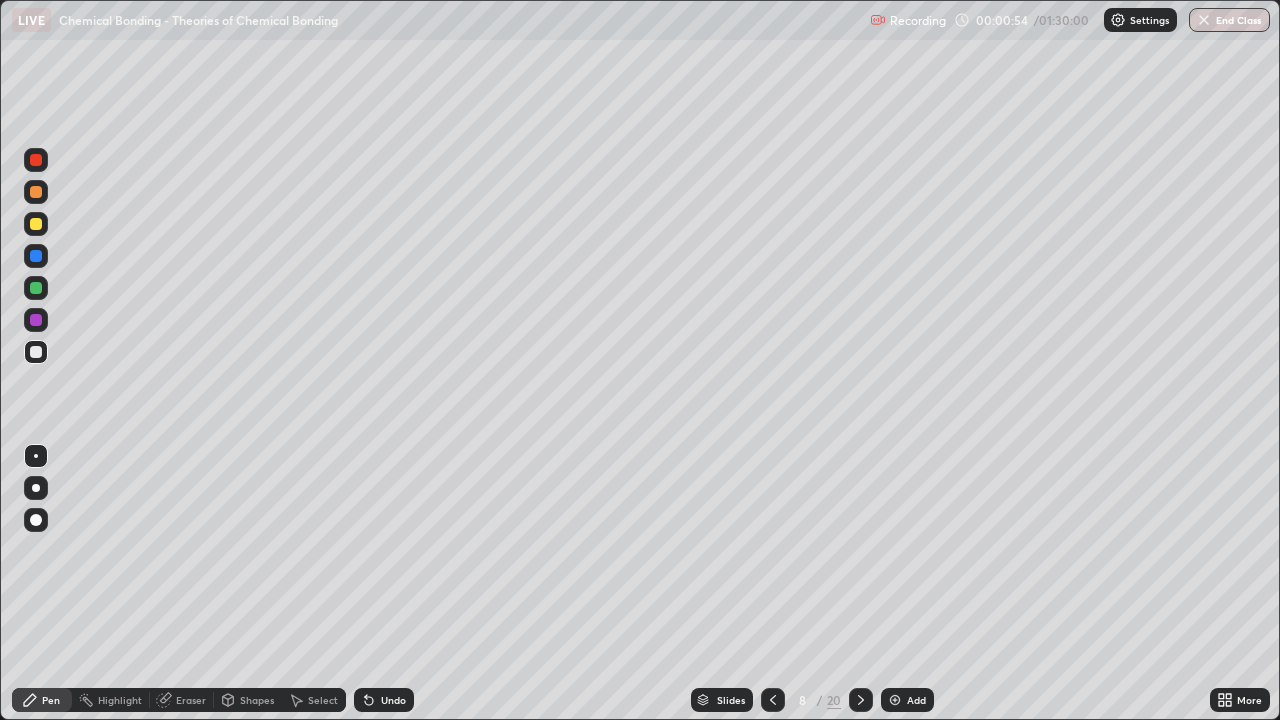 click 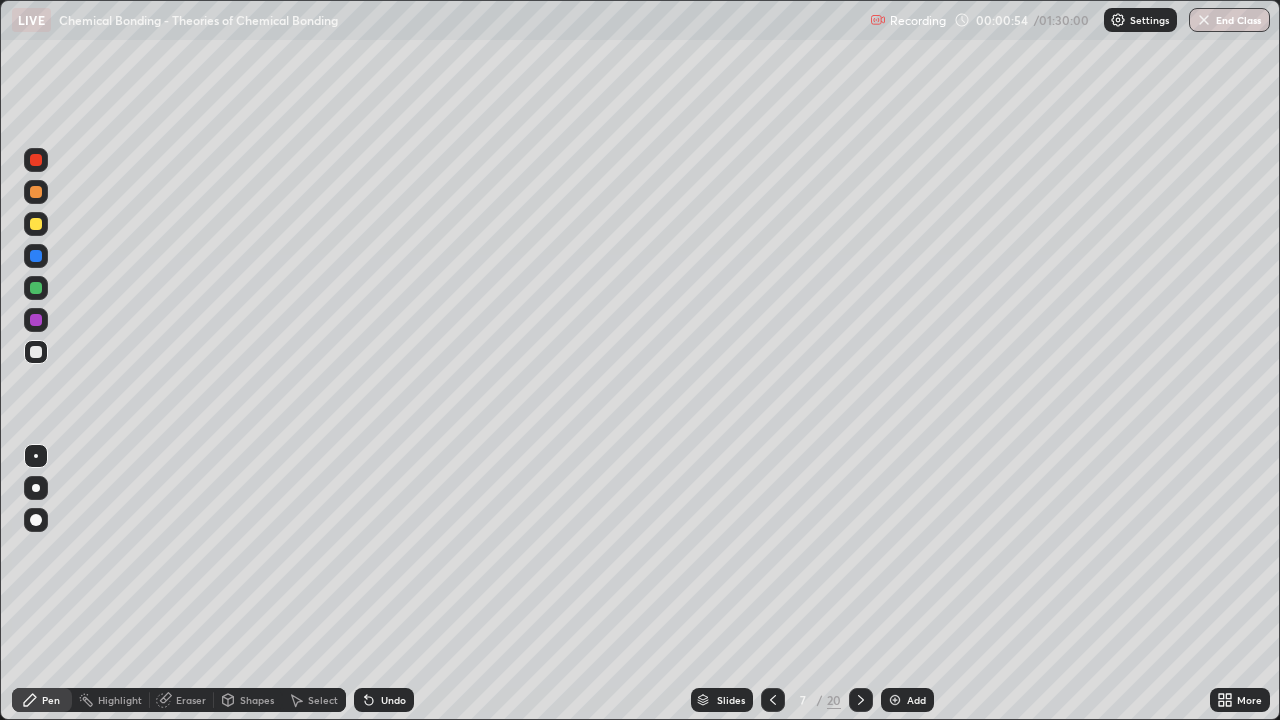 click 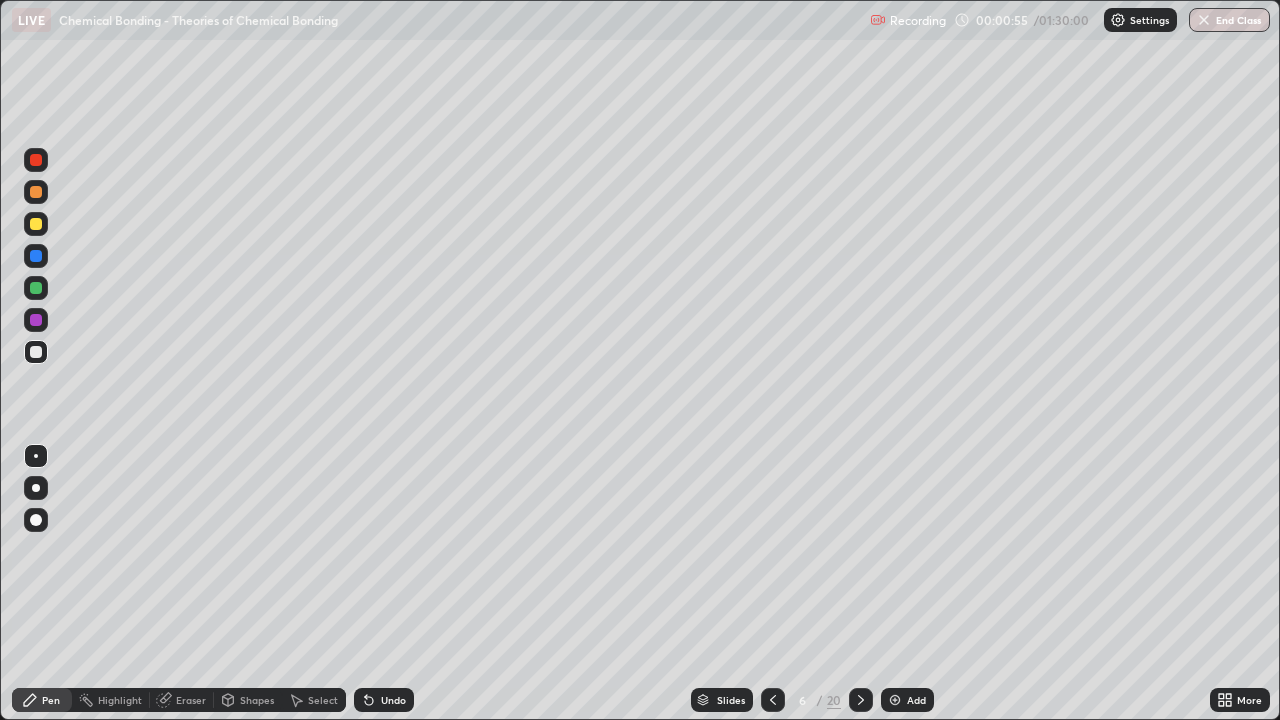 click 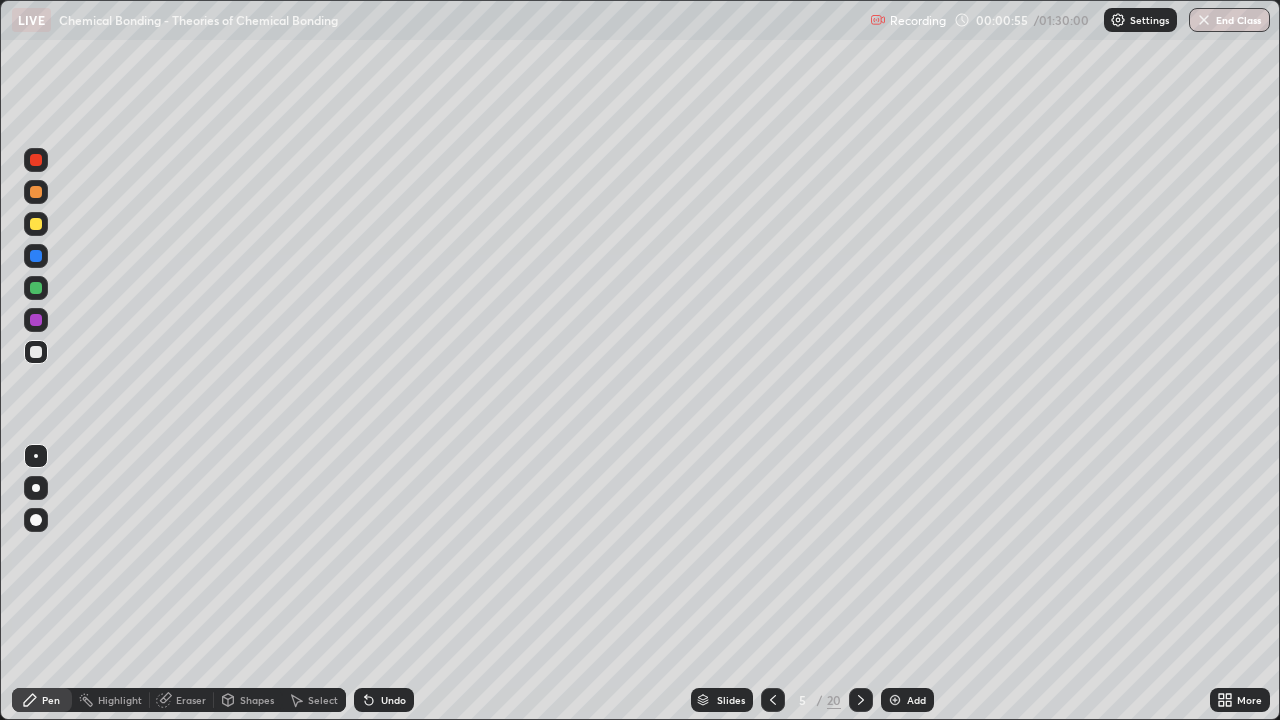 click 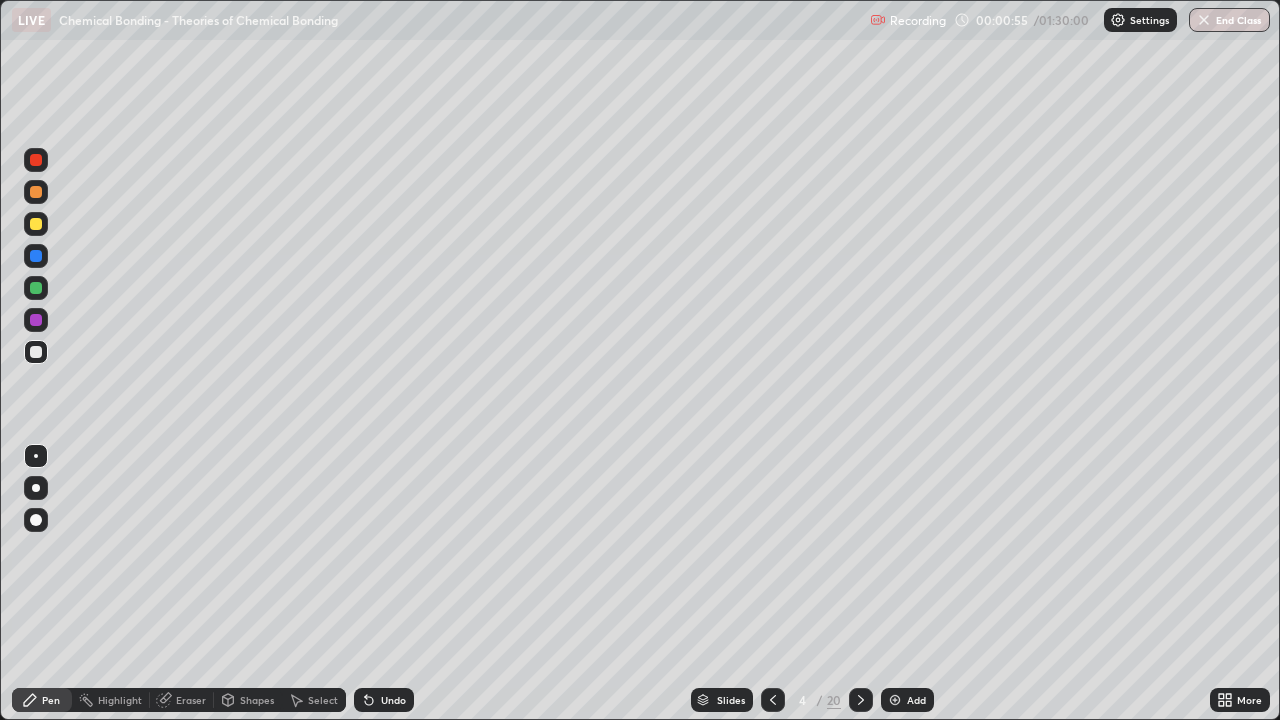 click 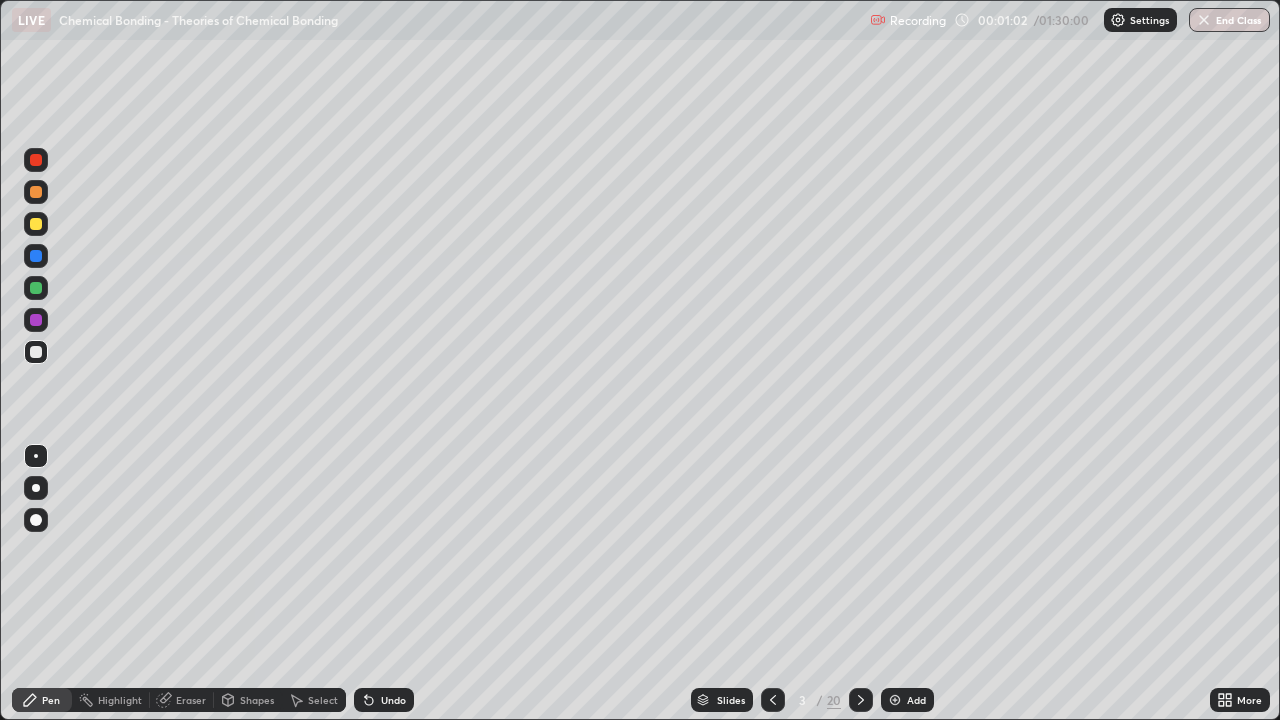 click at bounding box center [36, 160] 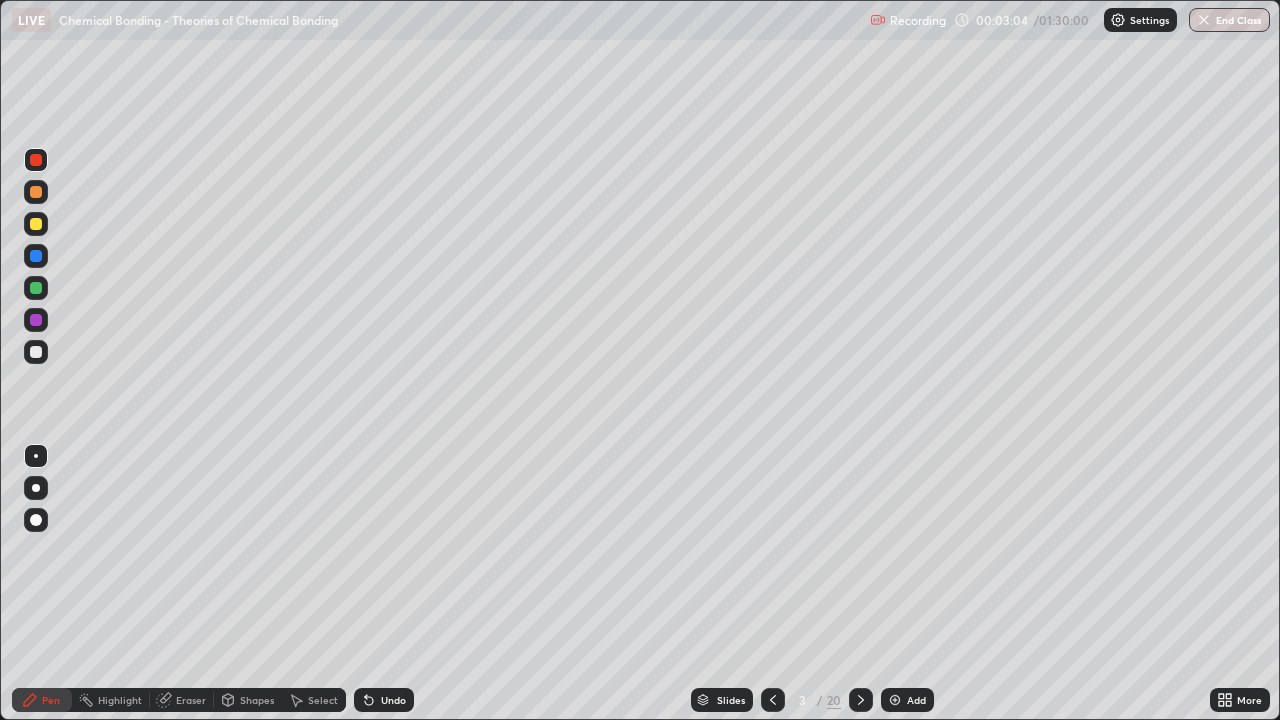 click at bounding box center [36, 160] 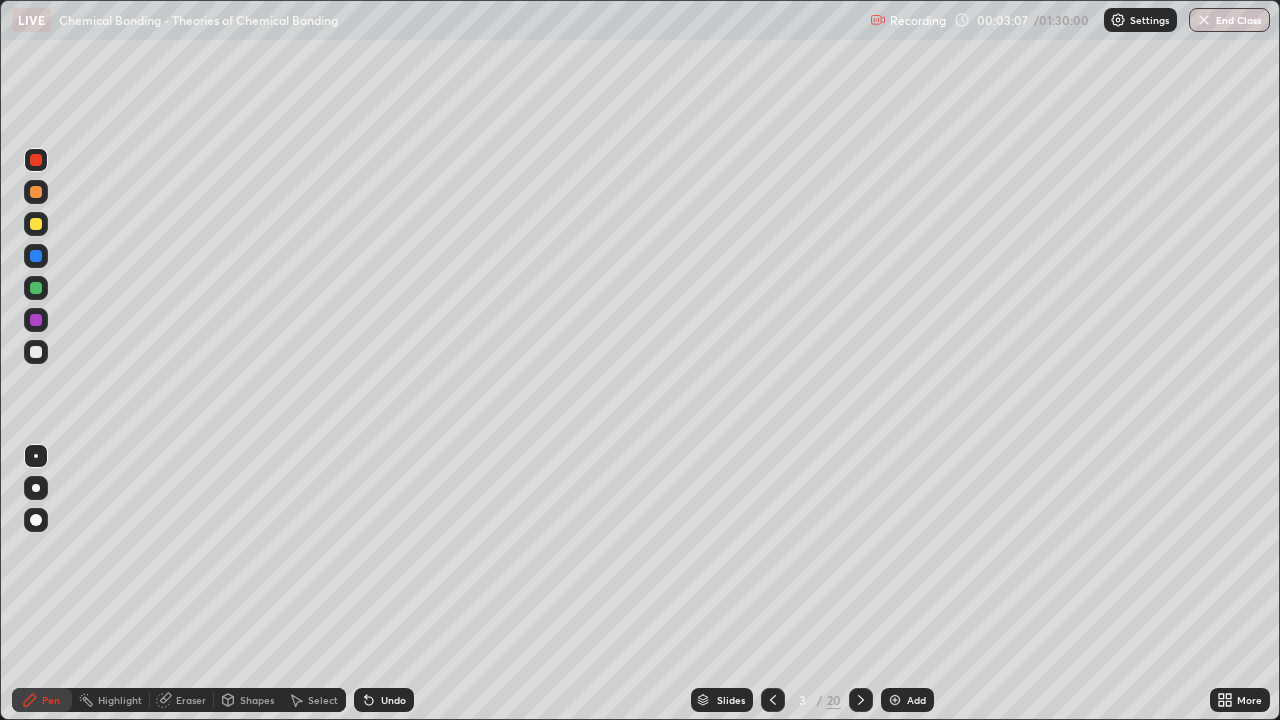 click at bounding box center [36, 192] 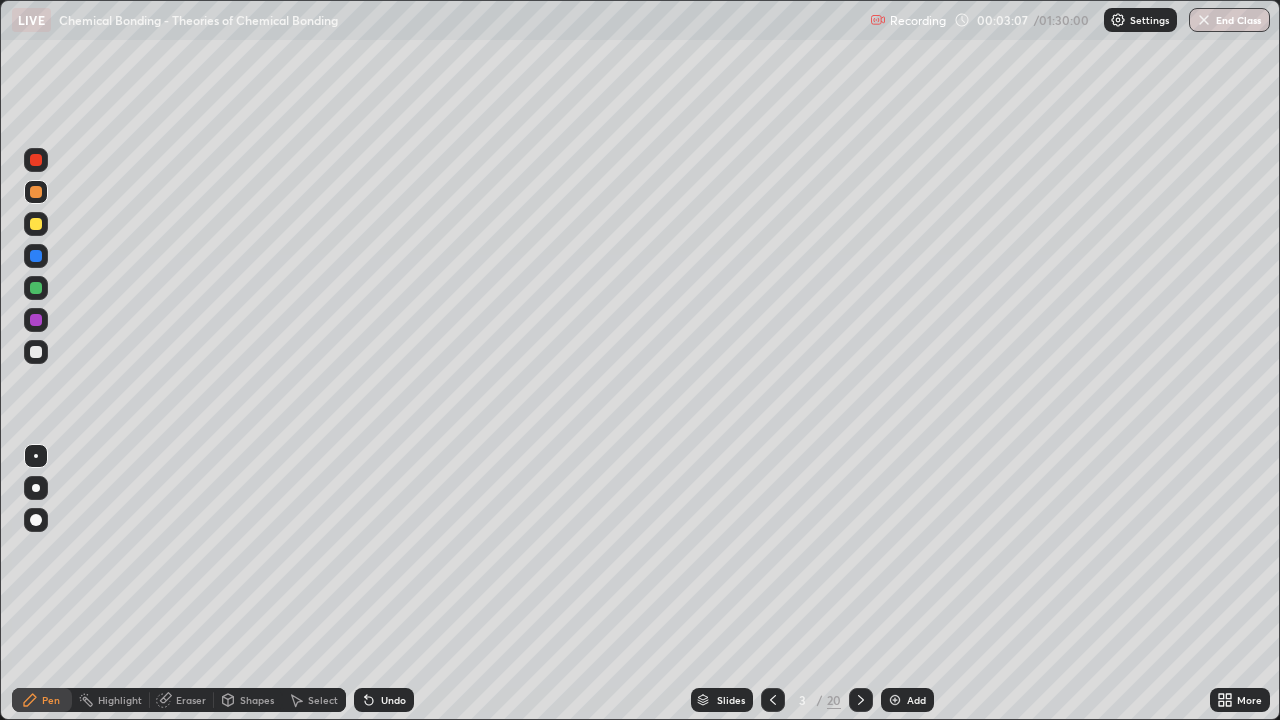 click at bounding box center (36, 160) 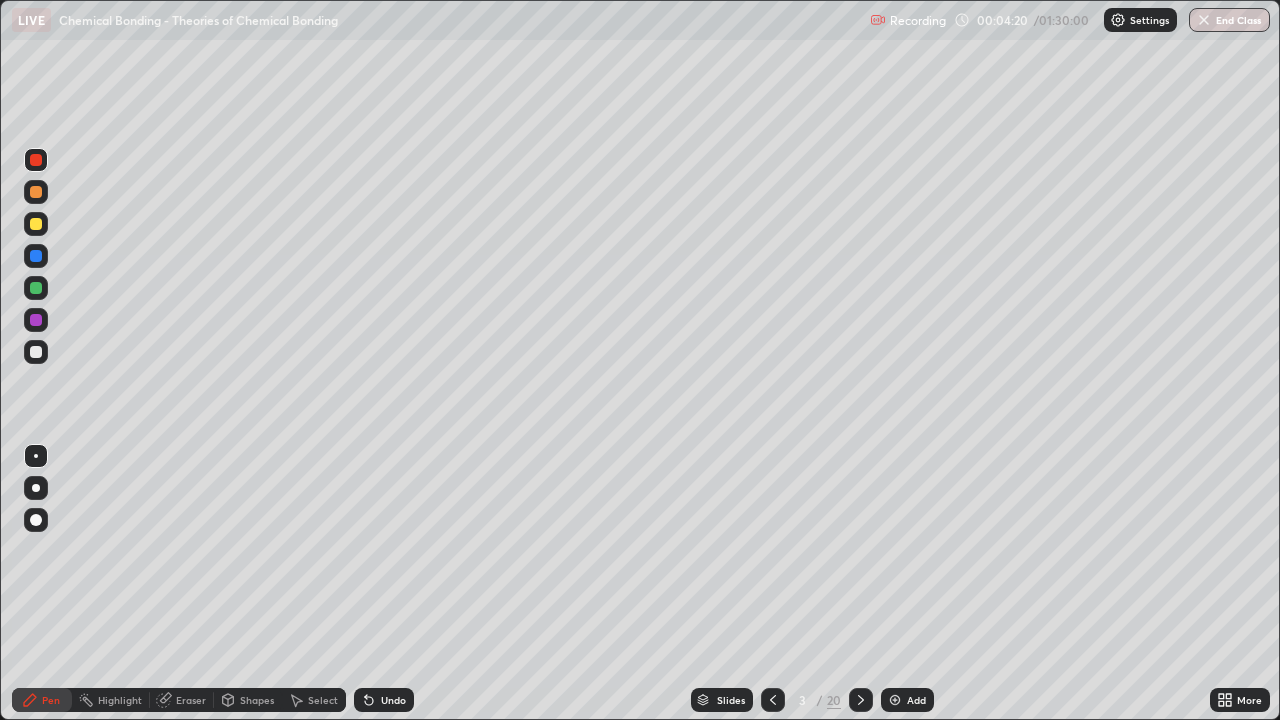 click on "Undo" at bounding box center [384, 700] 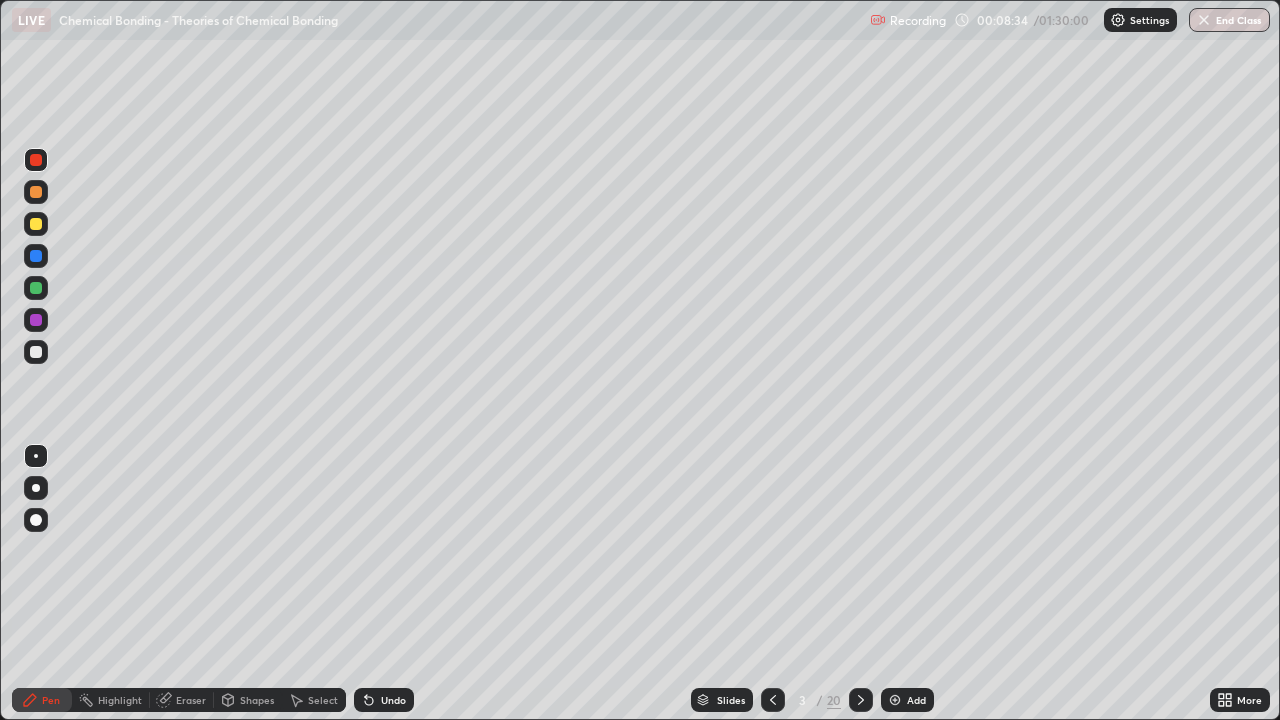 click 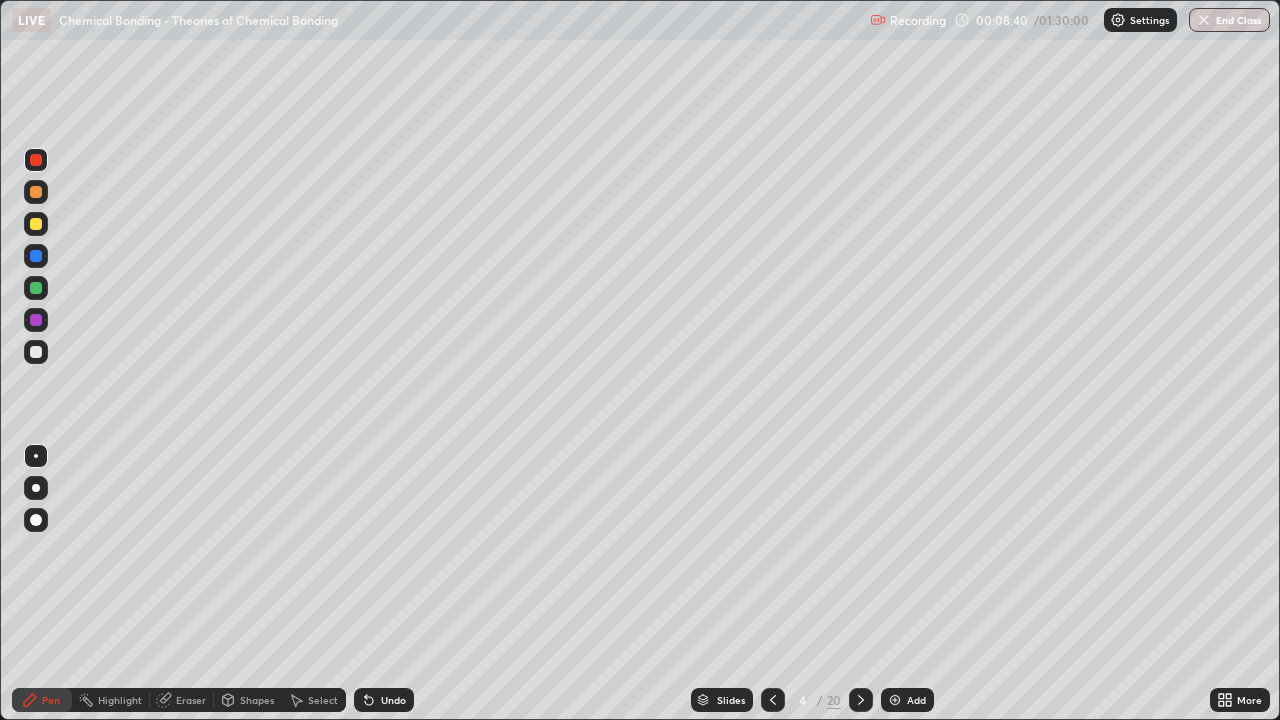 click 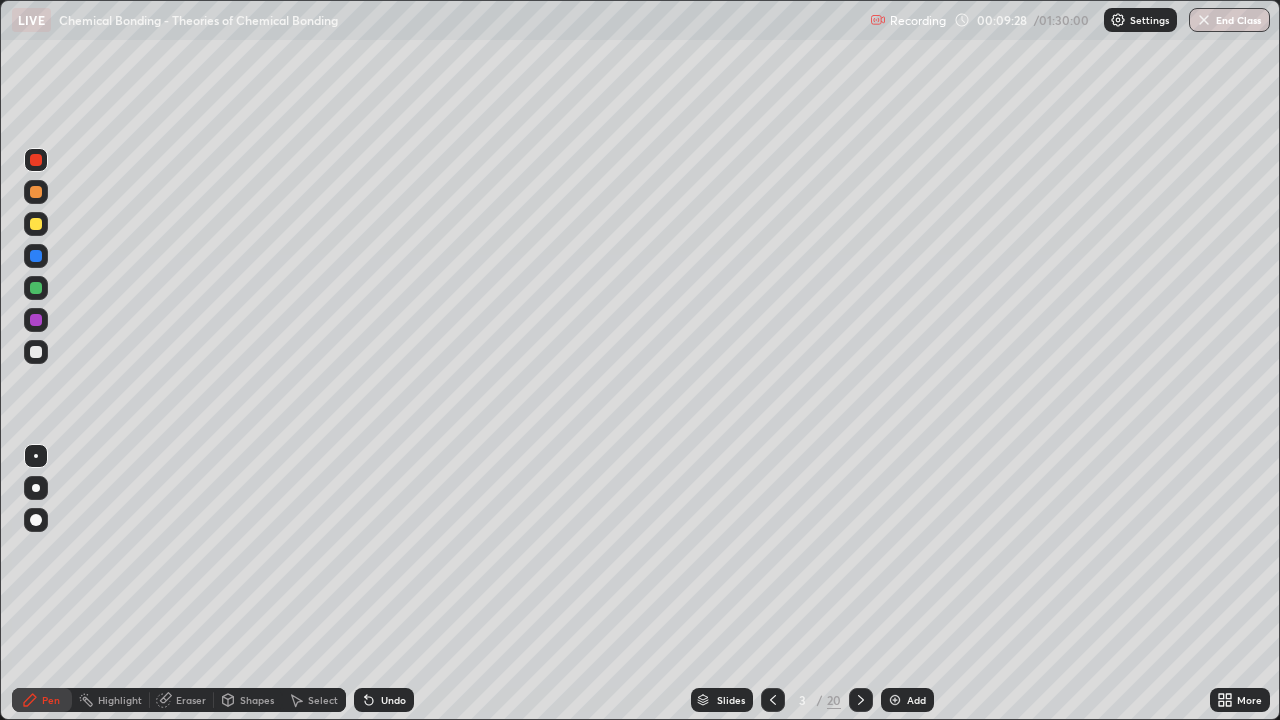 click 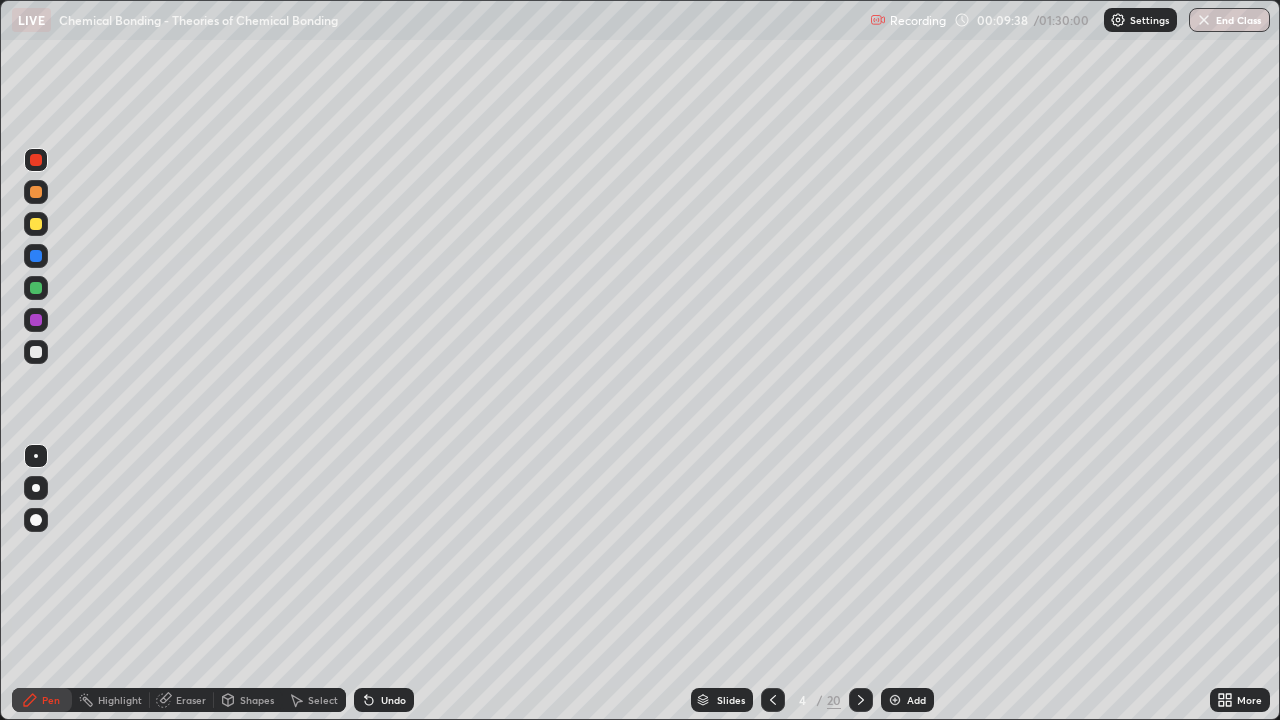 click at bounding box center [36, 288] 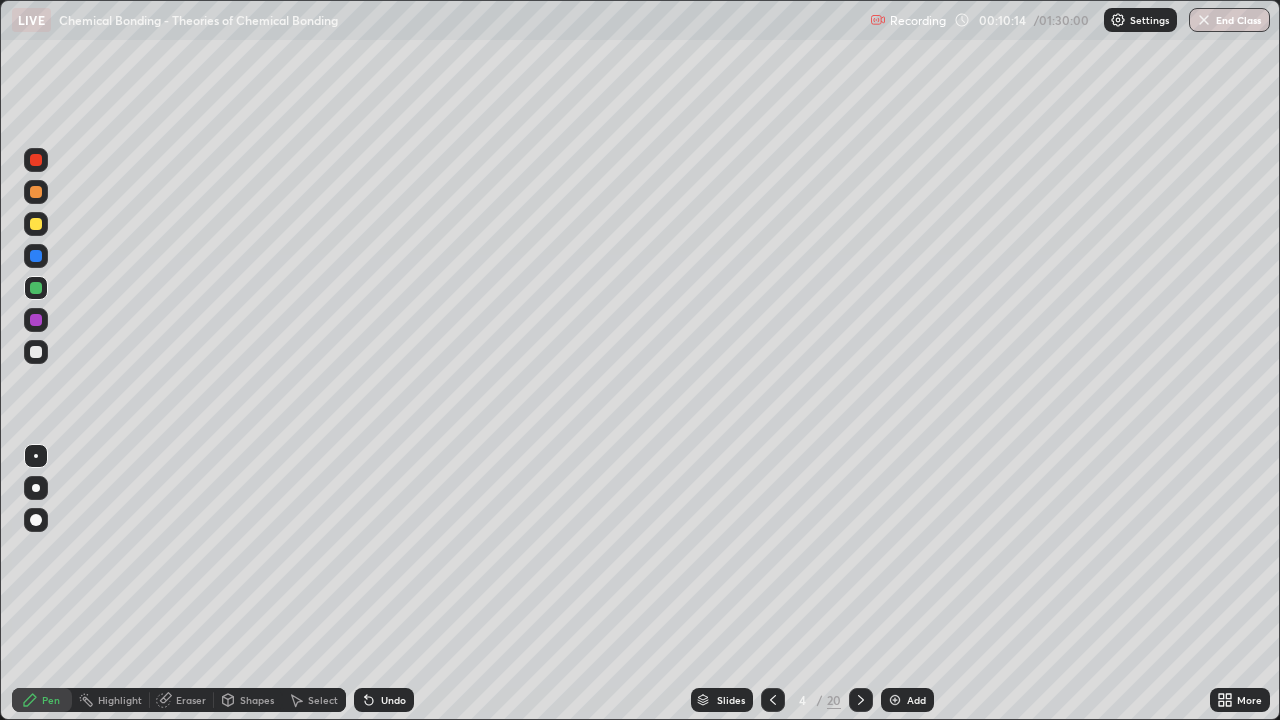 click at bounding box center (36, 288) 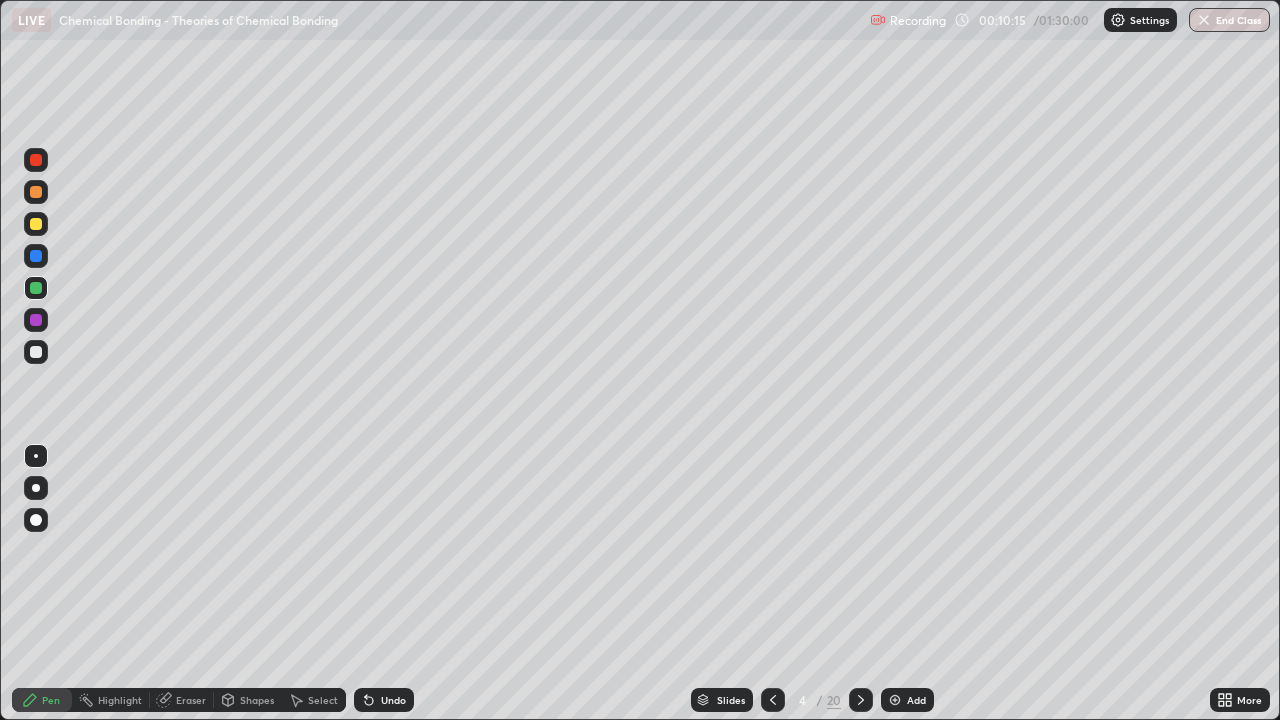 click at bounding box center (36, 224) 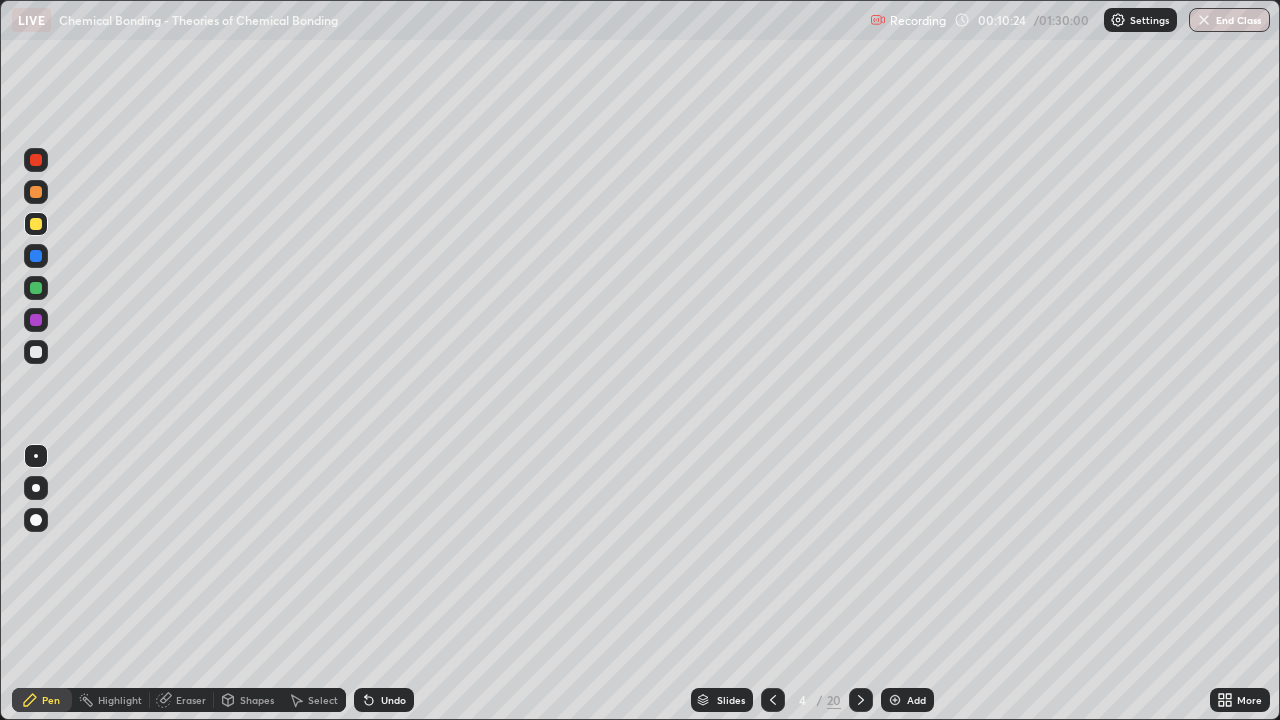 click at bounding box center (36, 256) 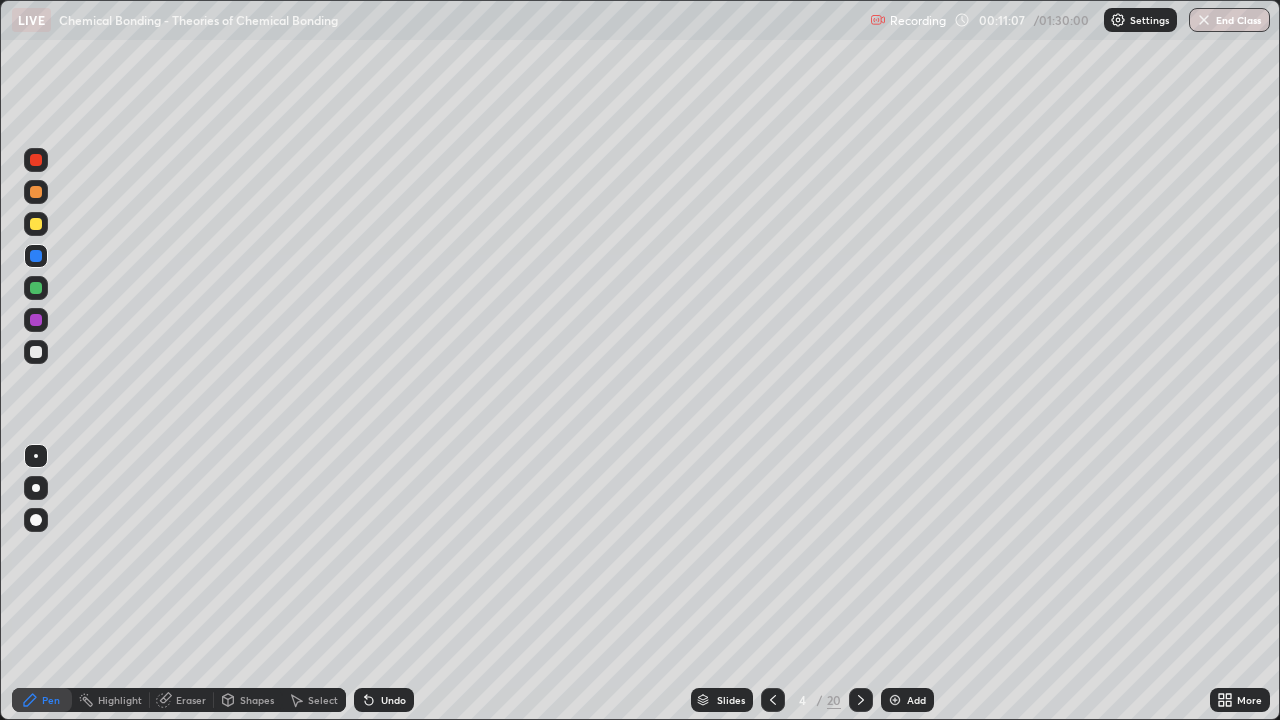 click at bounding box center [36, 320] 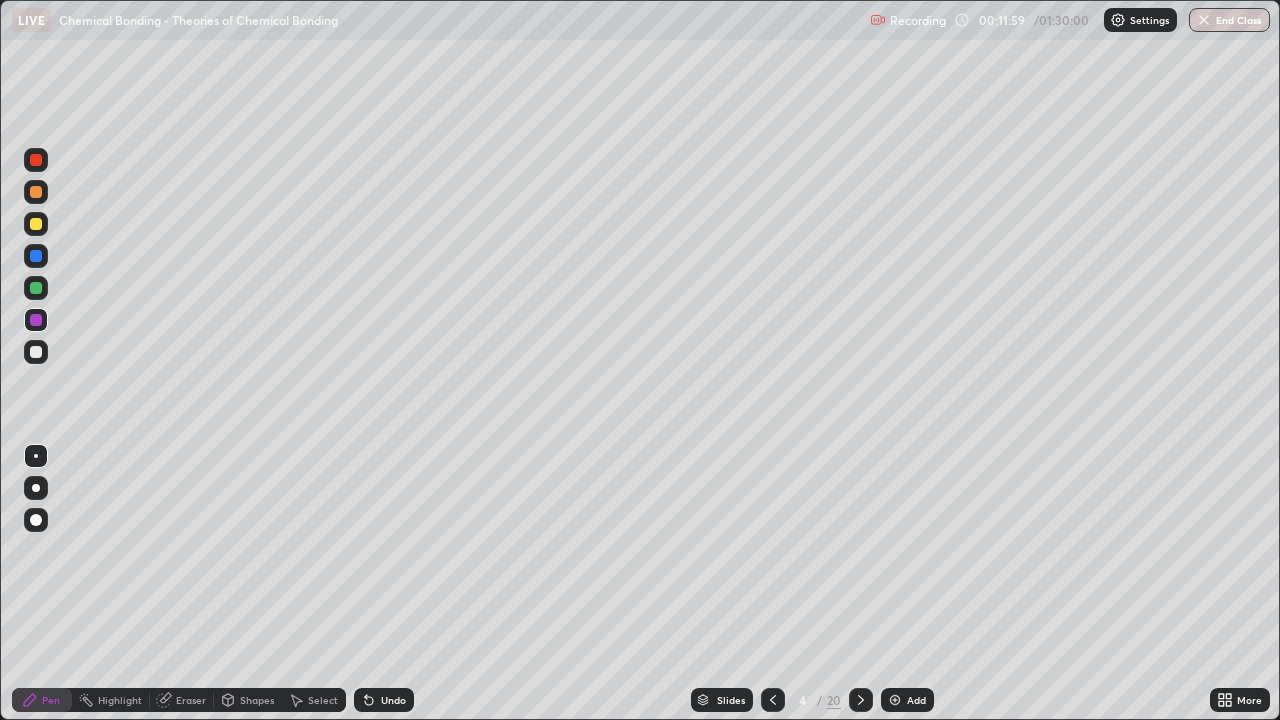 click at bounding box center [36, 256] 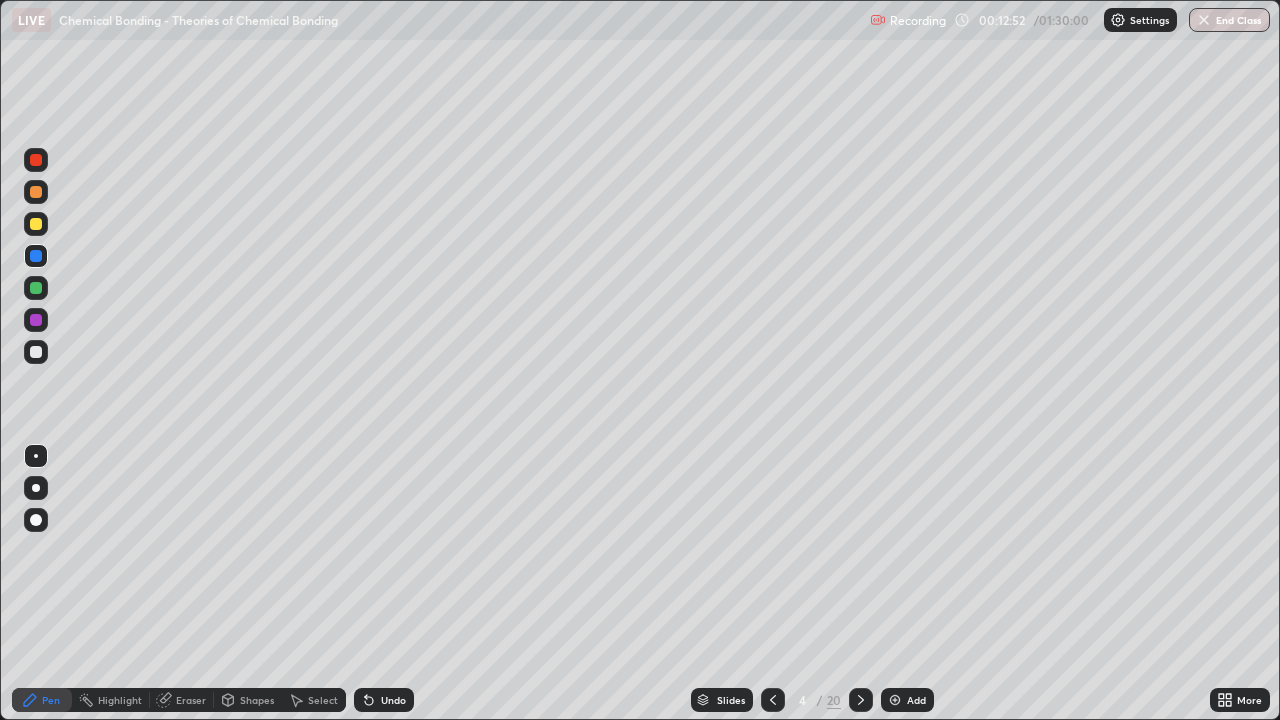 click at bounding box center (36, 192) 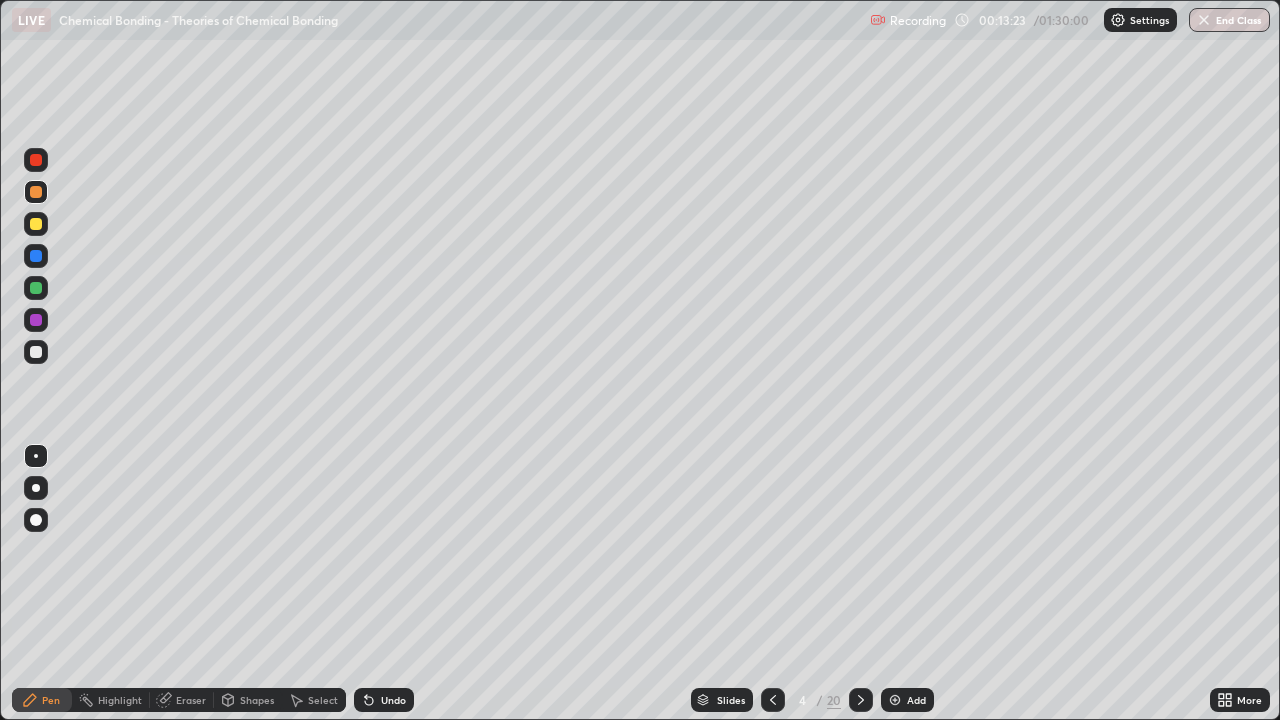 click 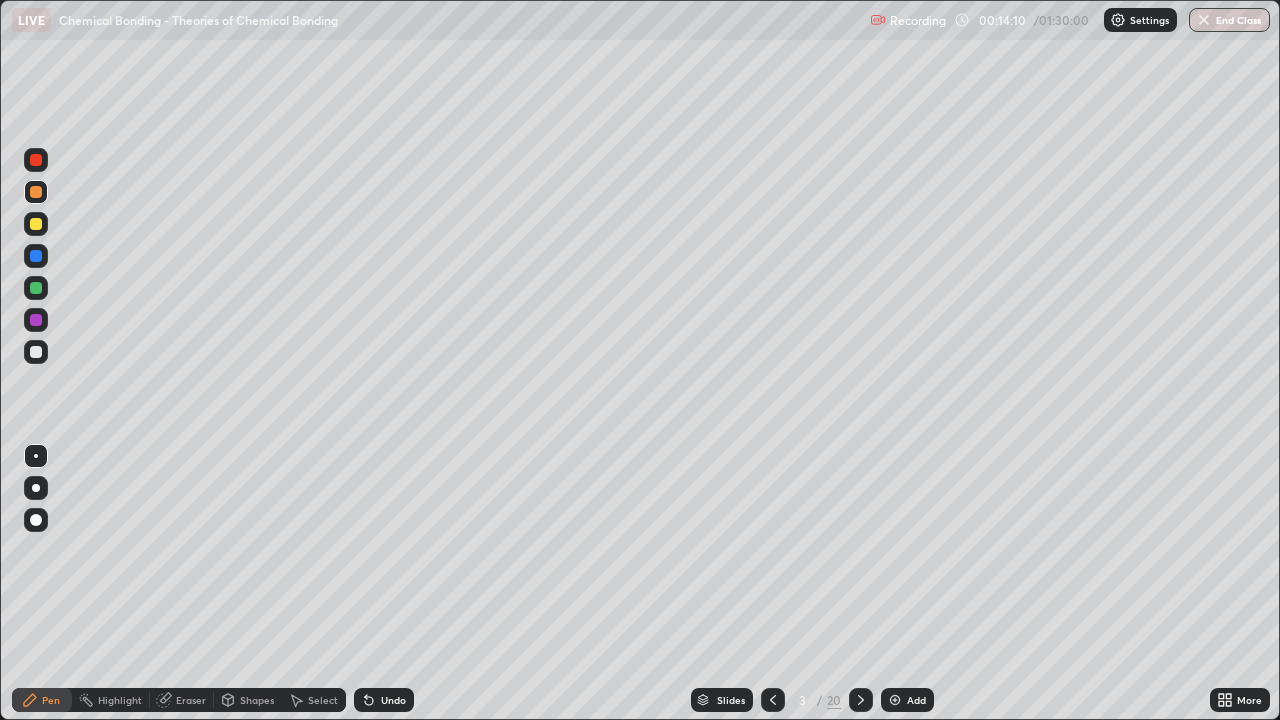 click 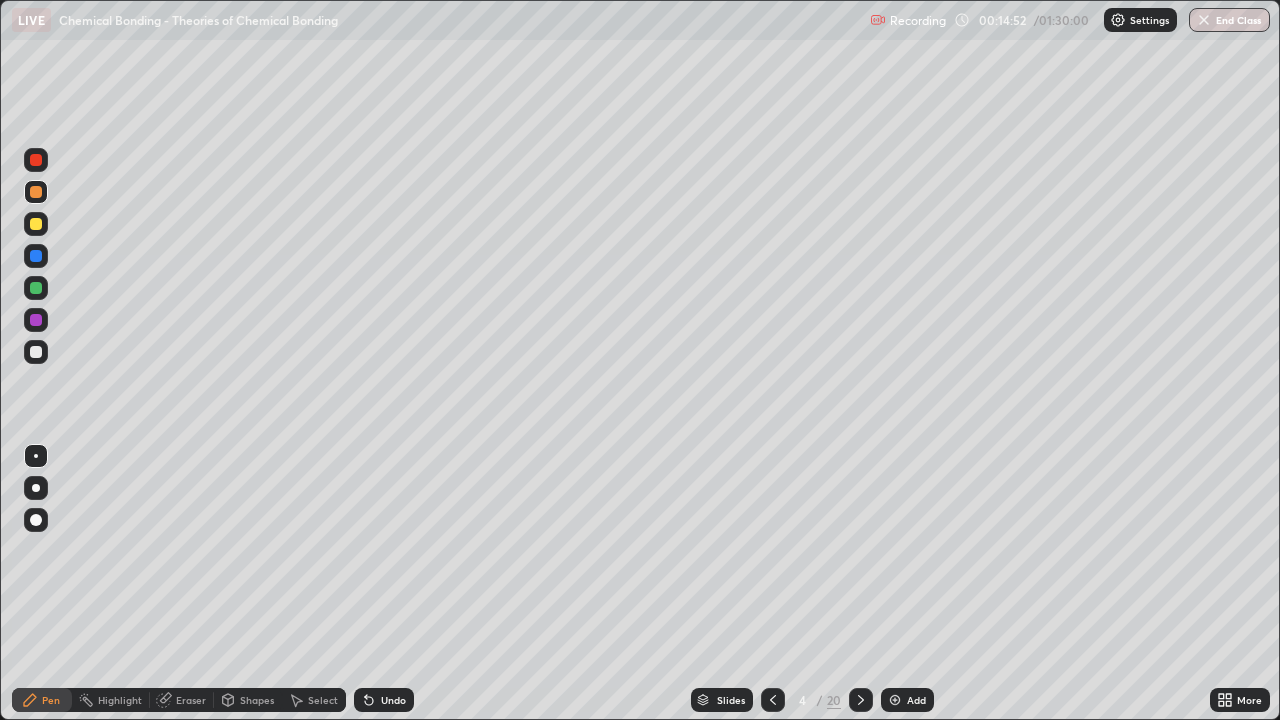 click on "Eraser" at bounding box center (191, 700) 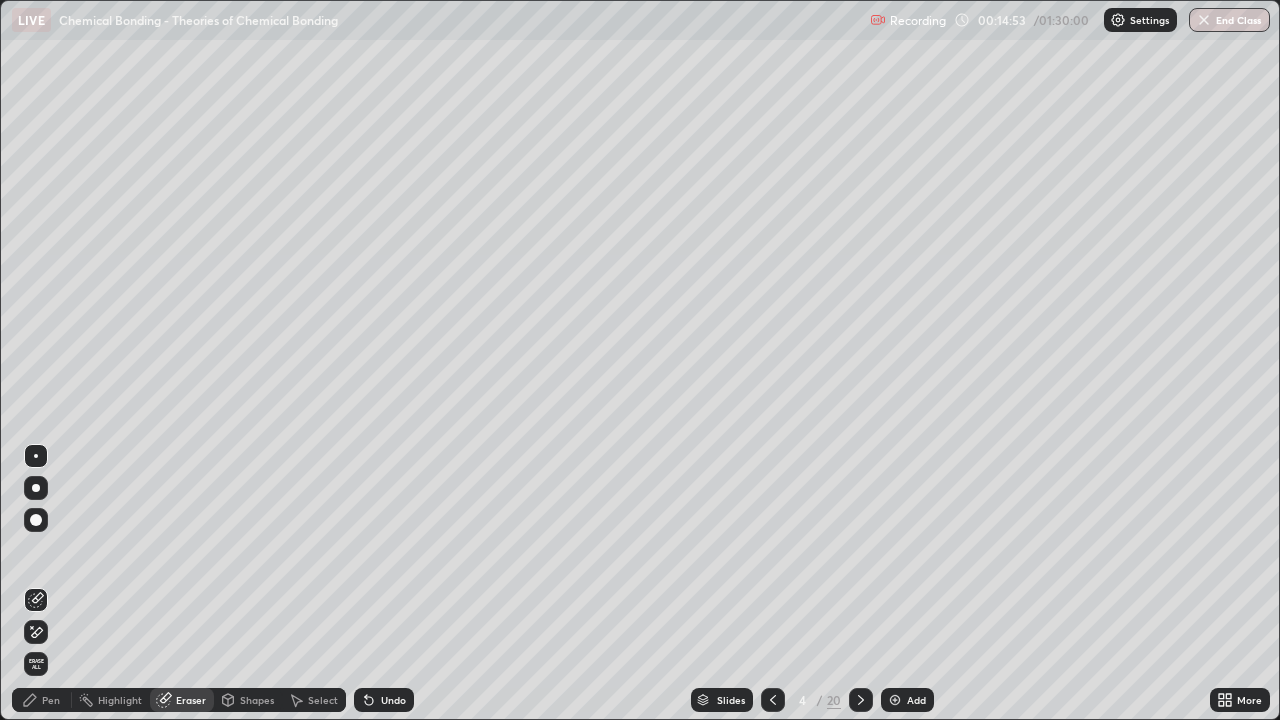 click 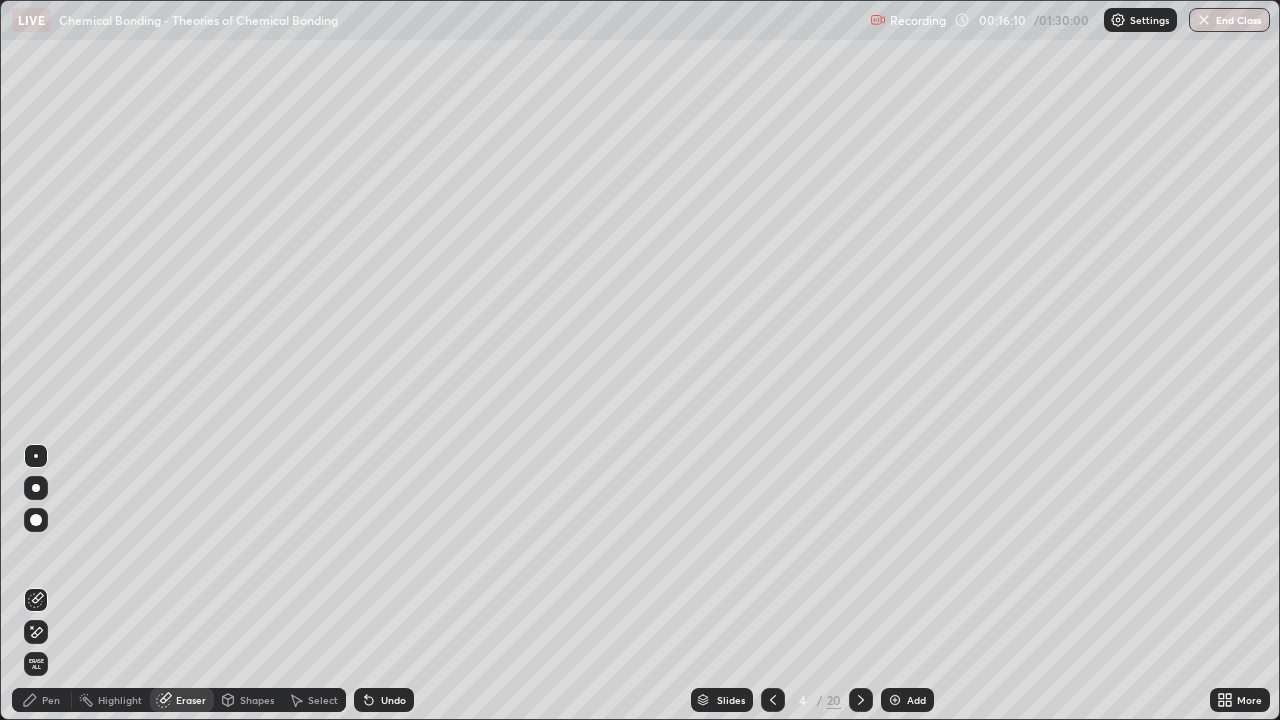 click on "Pen" at bounding box center [42, 700] 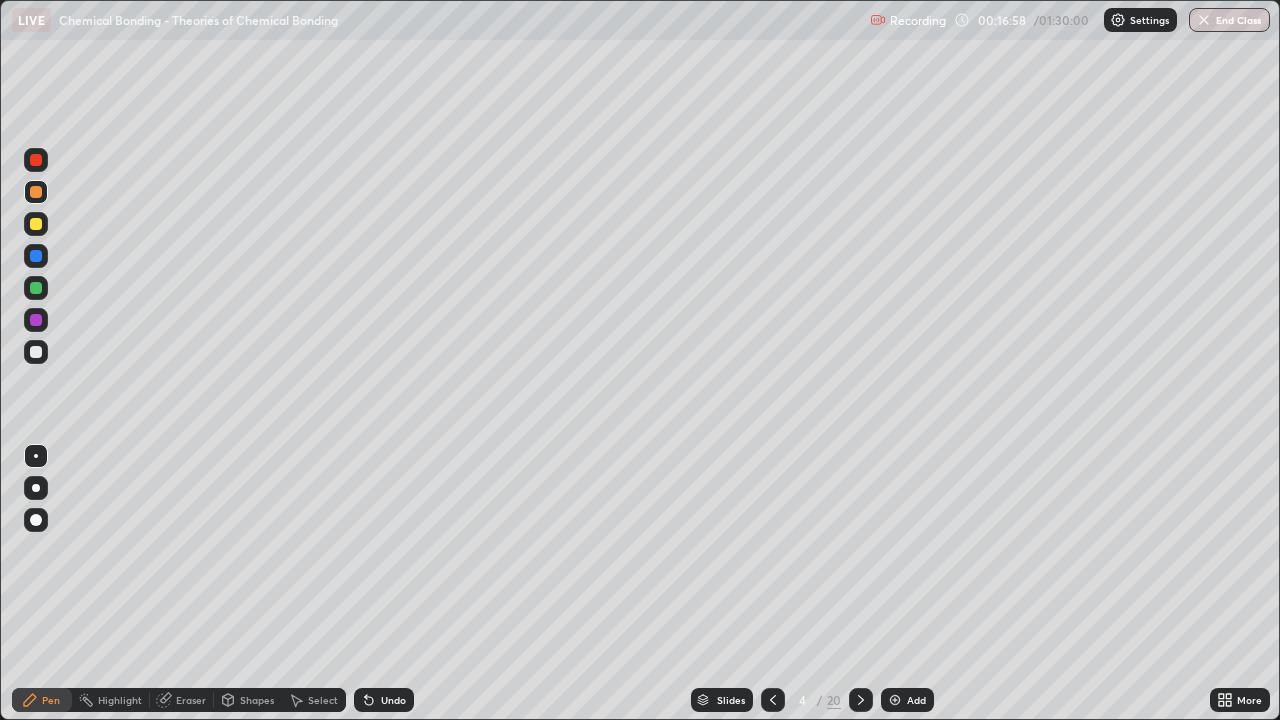 click 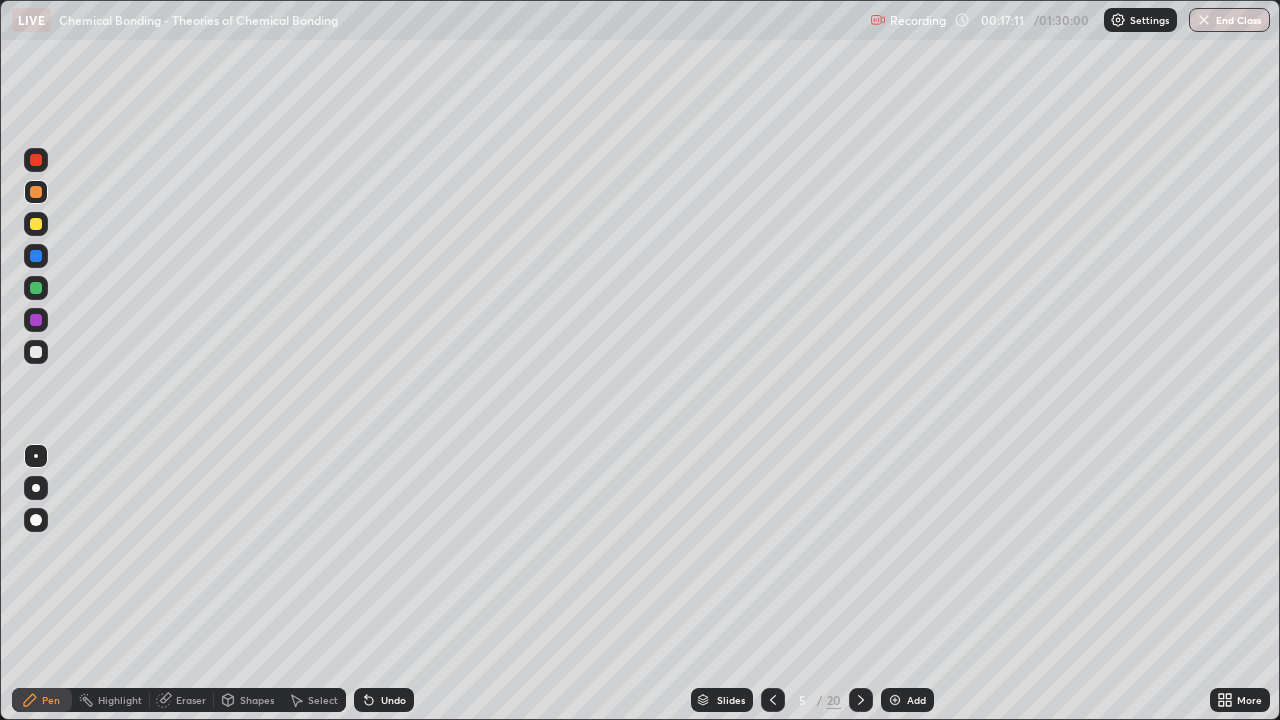 click at bounding box center [36, 160] 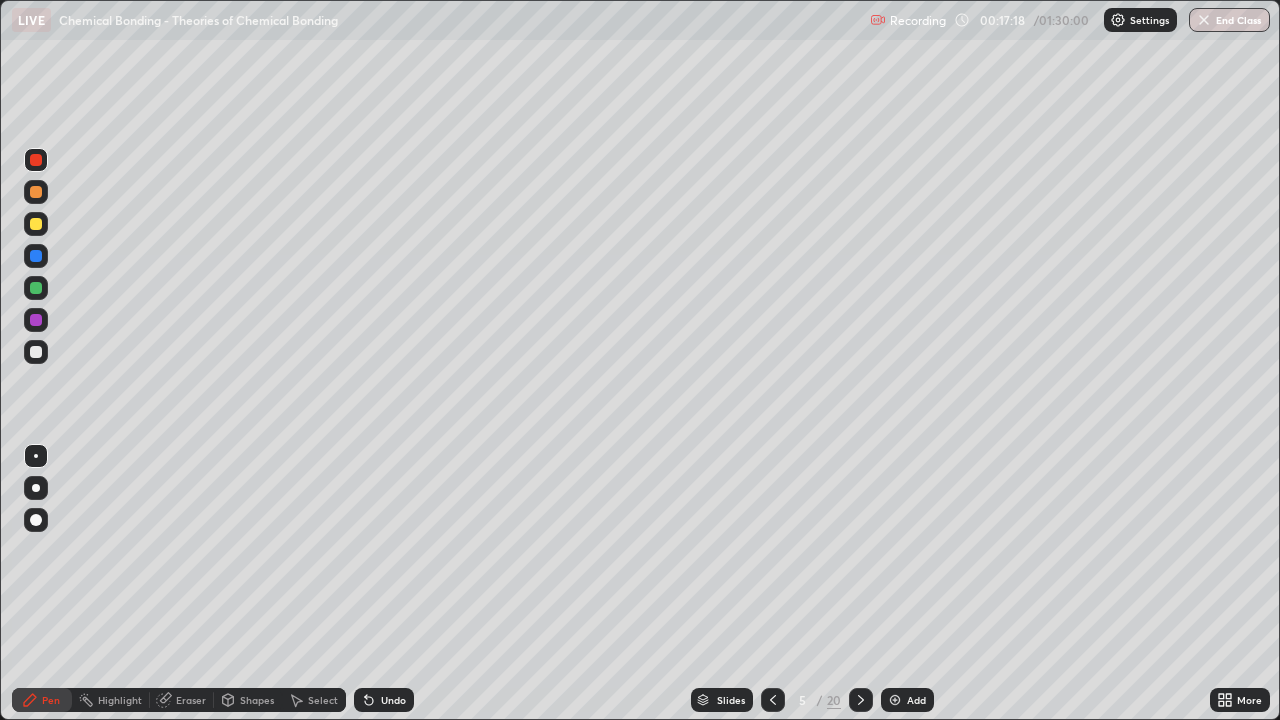 click at bounding box center [36, 224] 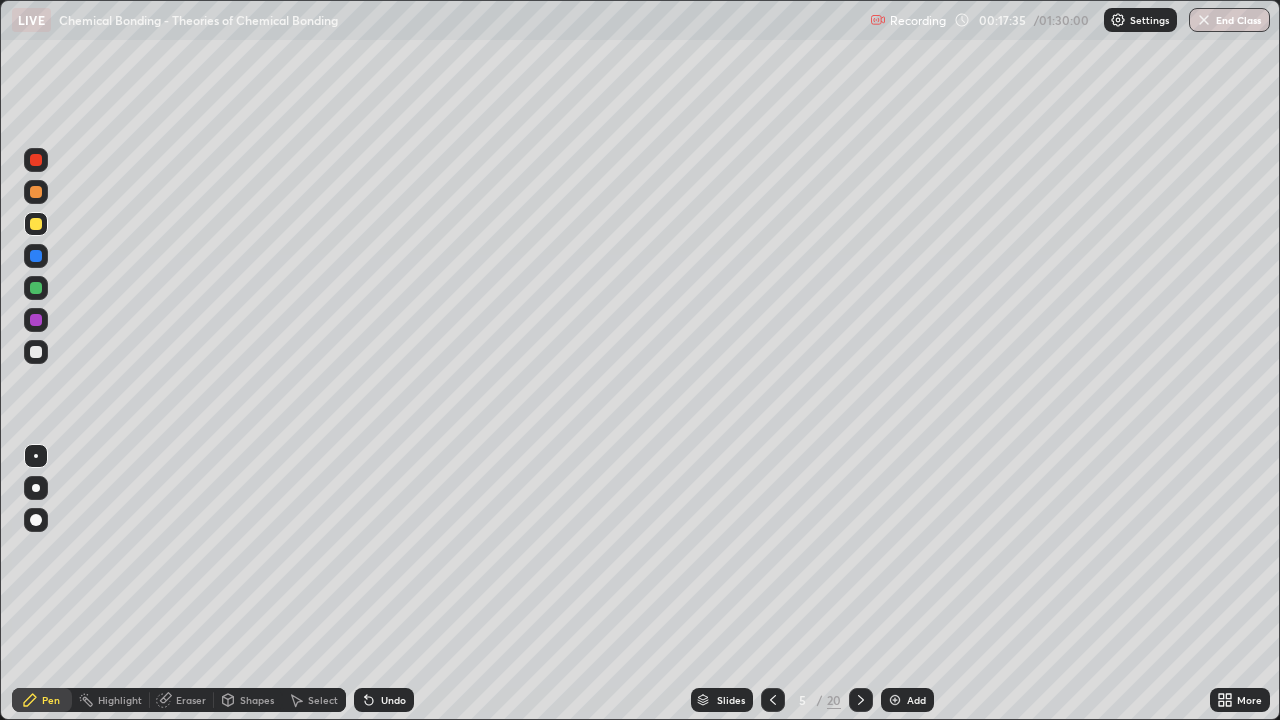 click on "Undo" at bounding box center (393, 700) 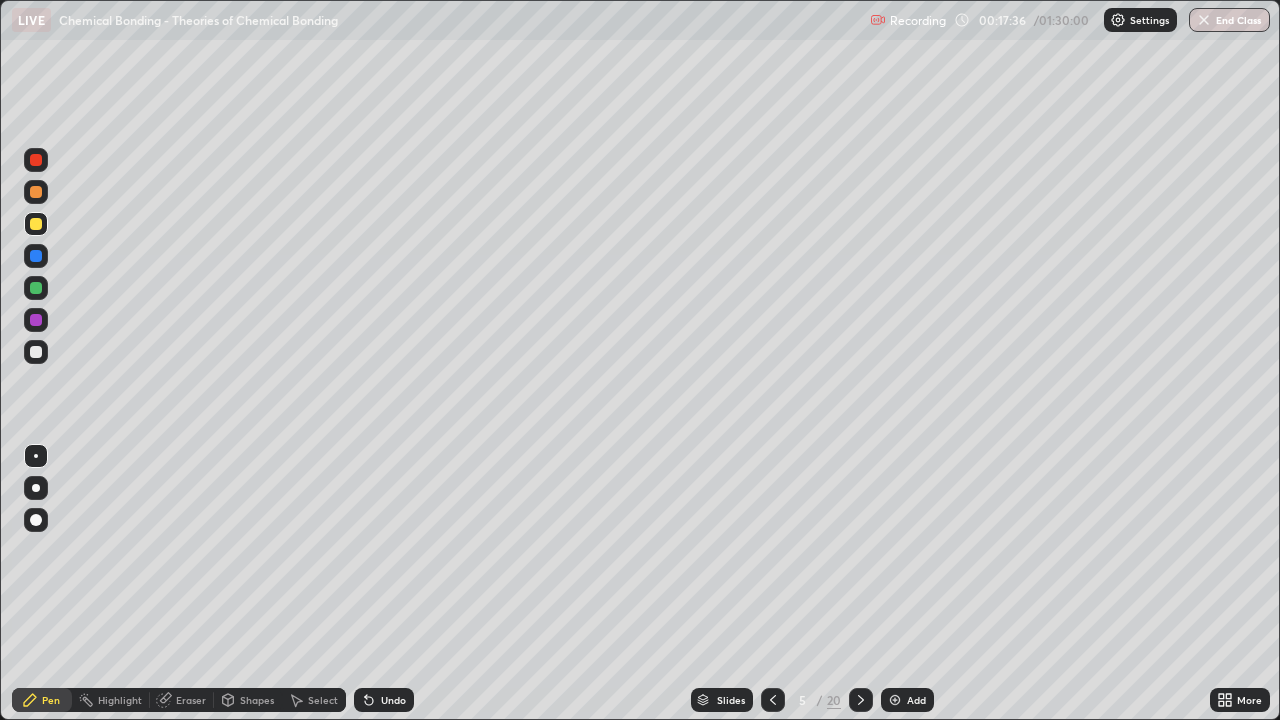 click on "Undo" at bounding box center (393, 700) 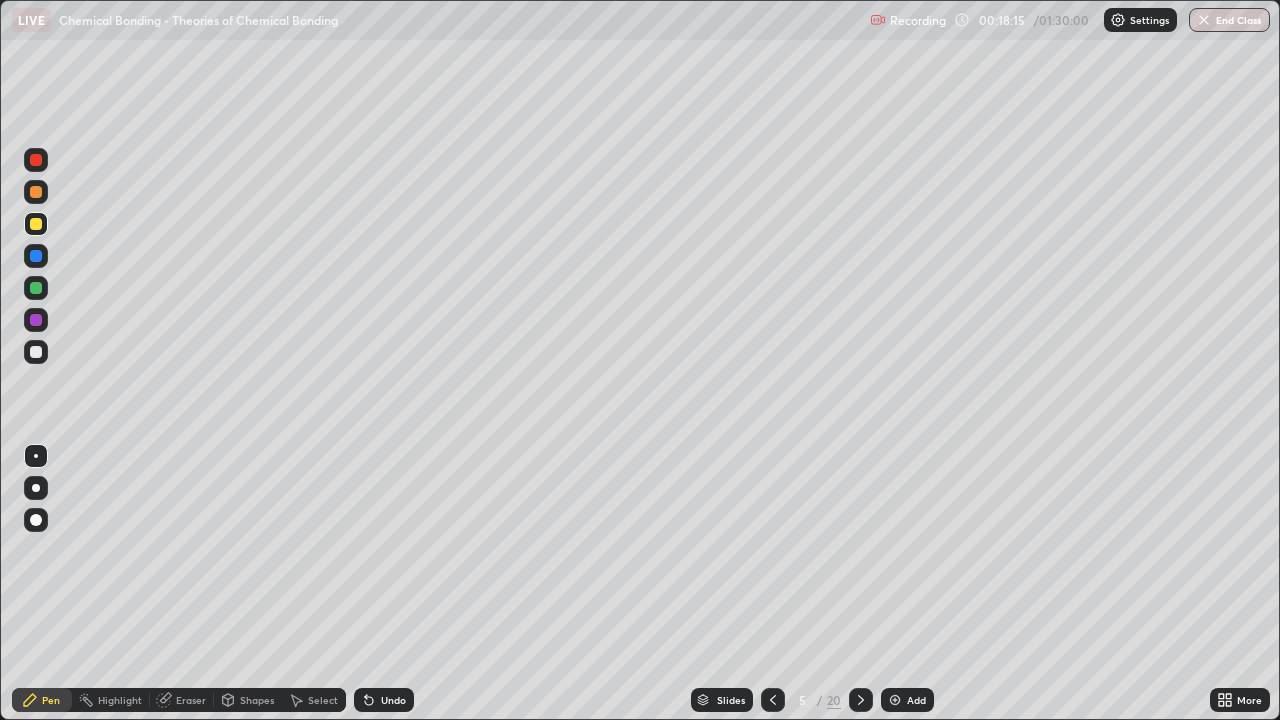 click at bounding box center [36, 320] 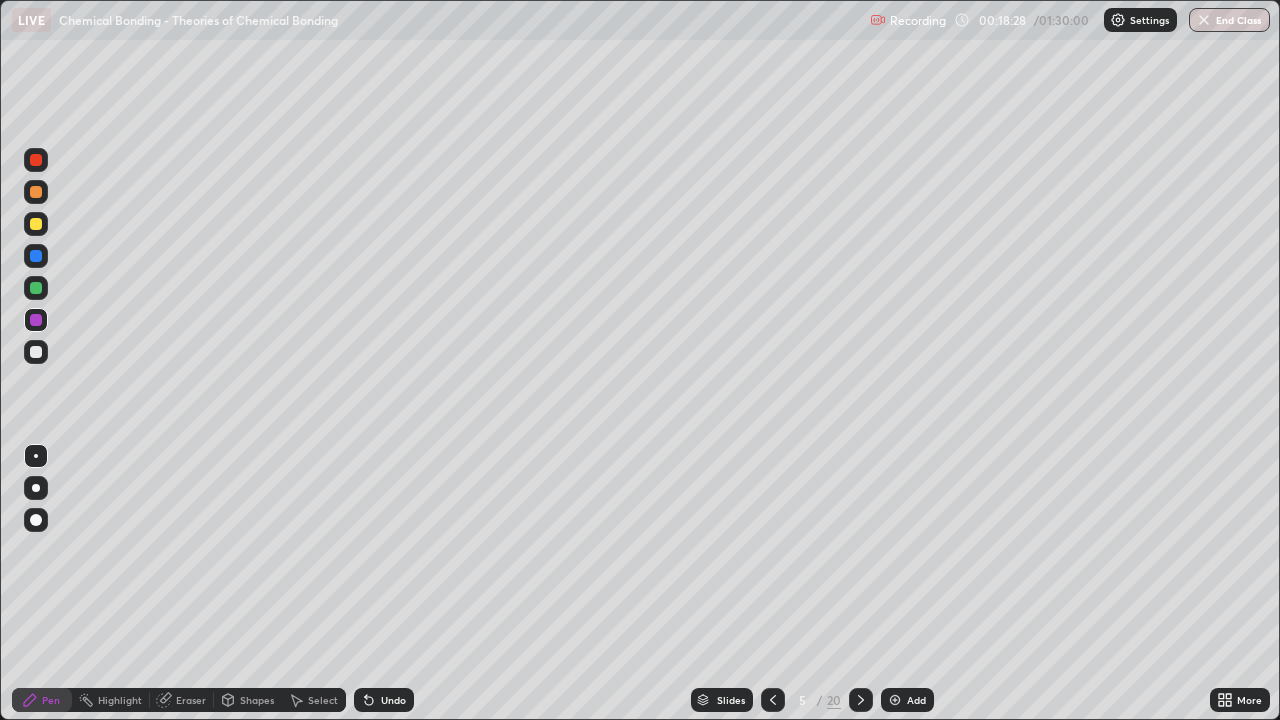 click at bounding box center [36, 288] 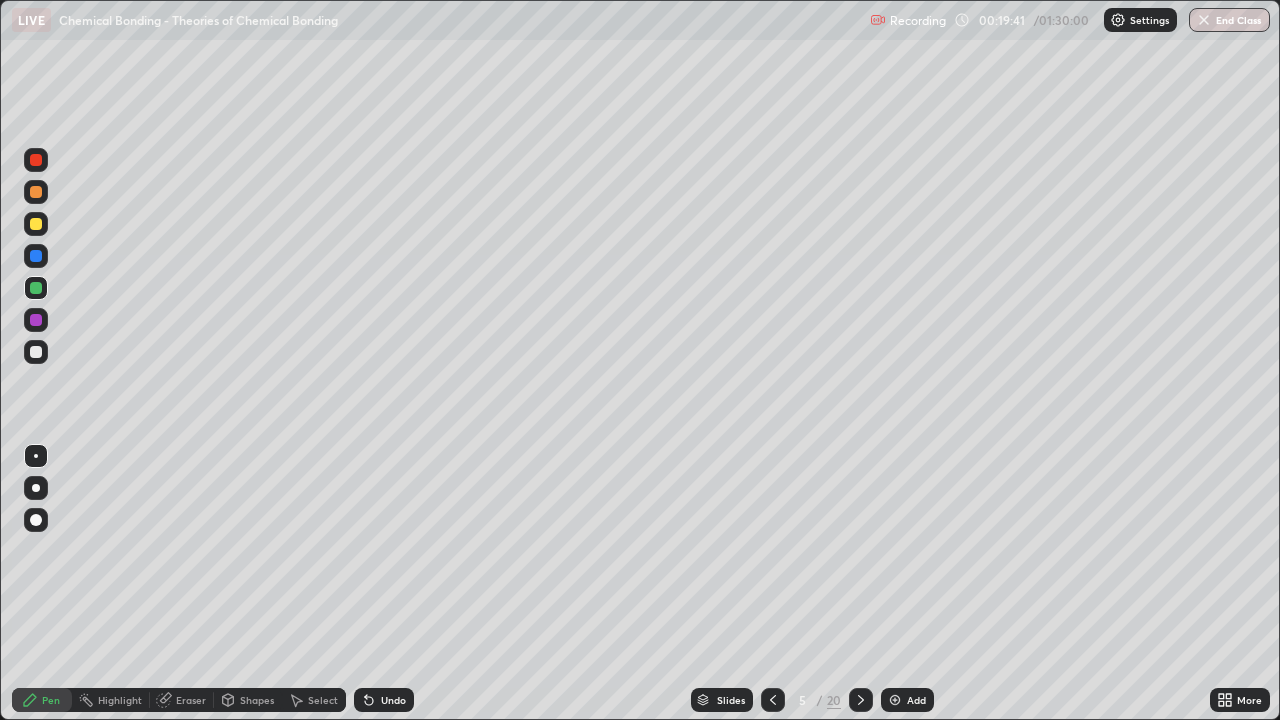 click at bounding box center [36, 256] 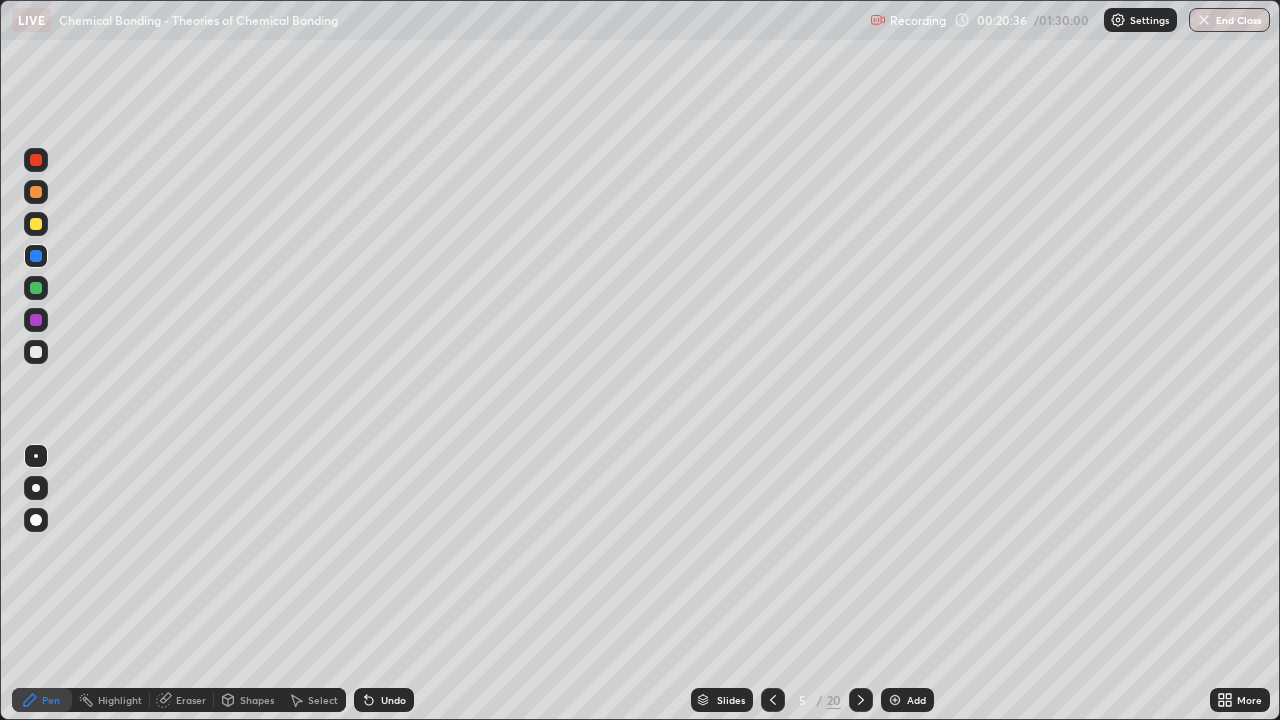 click at bounding box center [36, 224] 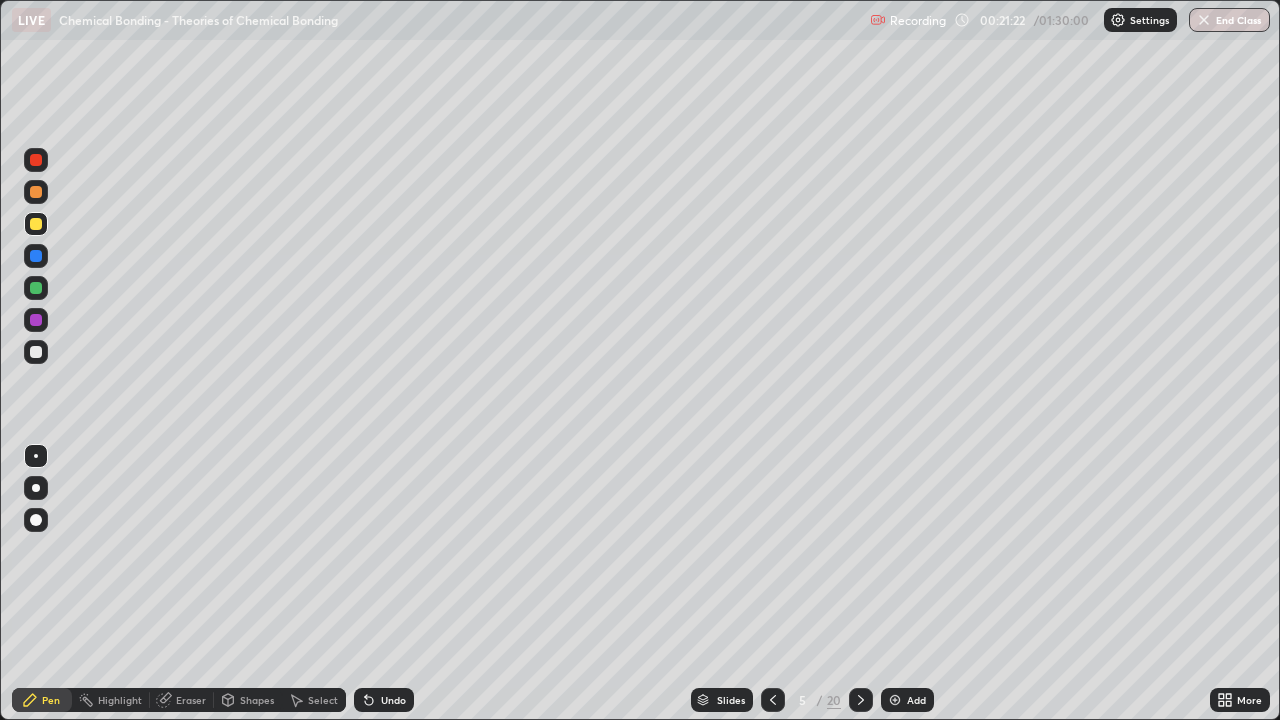 click at bounding box center [36, 288] 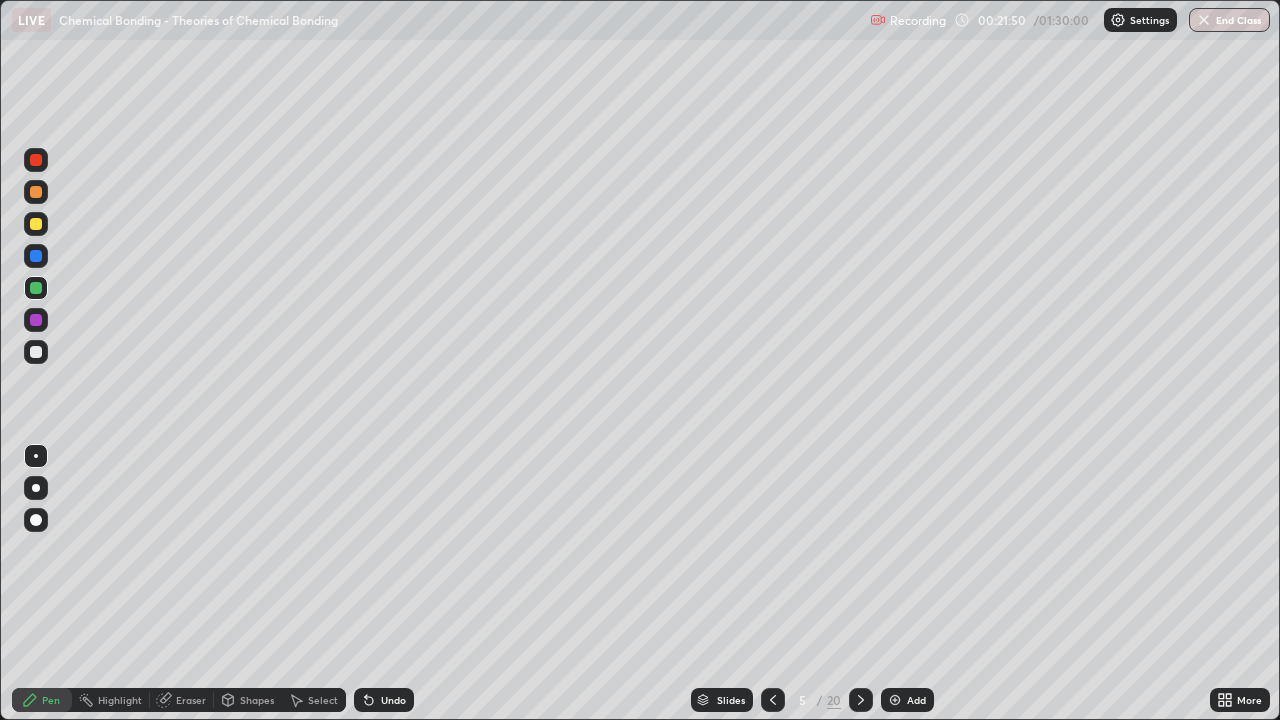 click at bounding box center (36, 320) 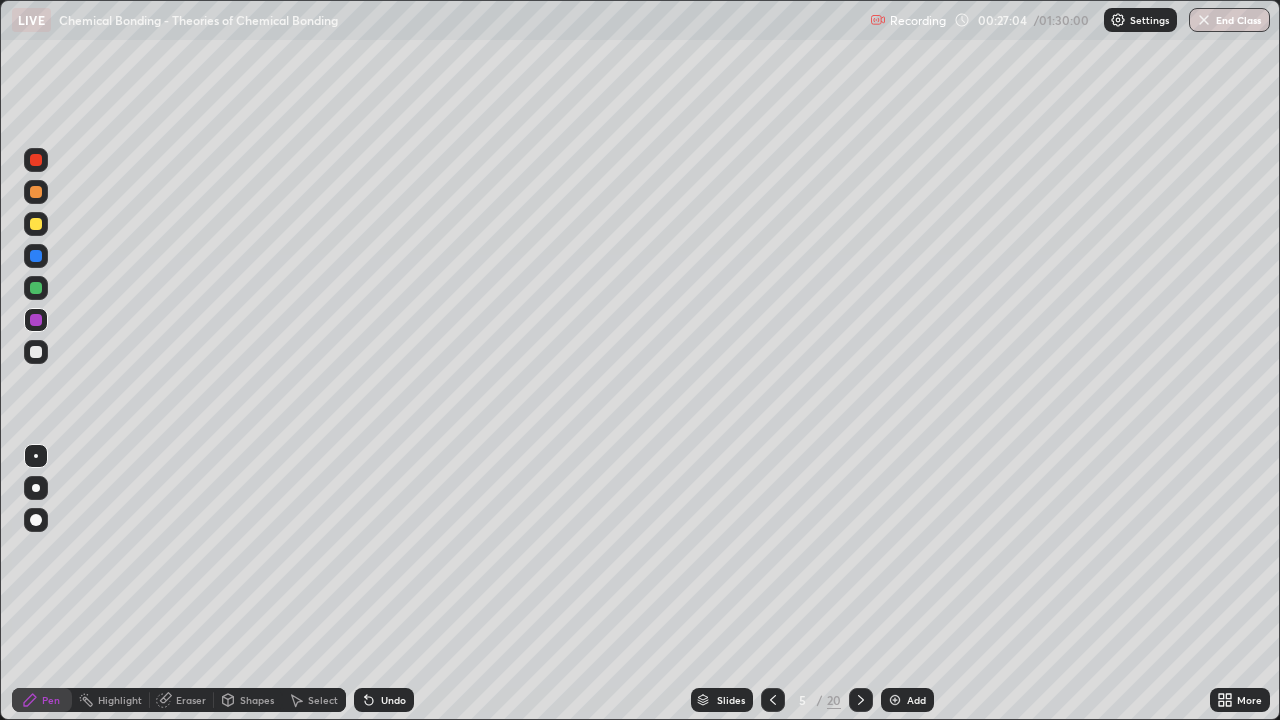 click on "Undo" at bounding box center (393, 700) 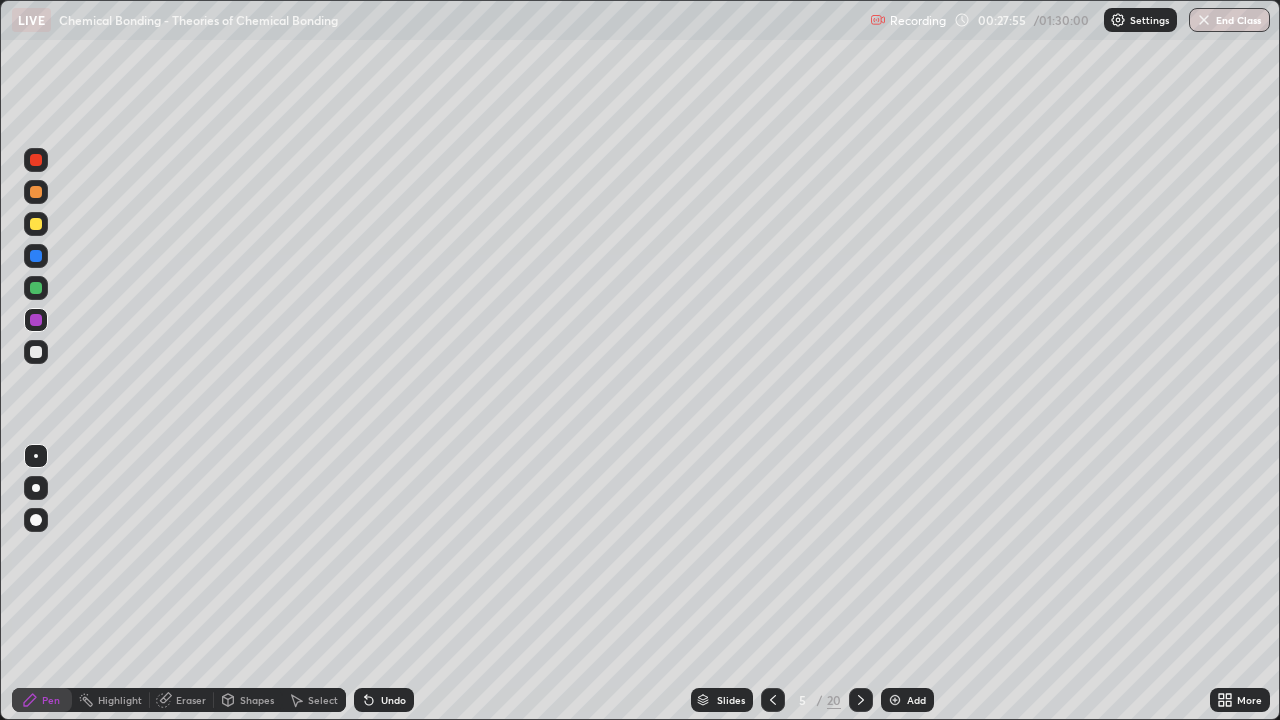 click 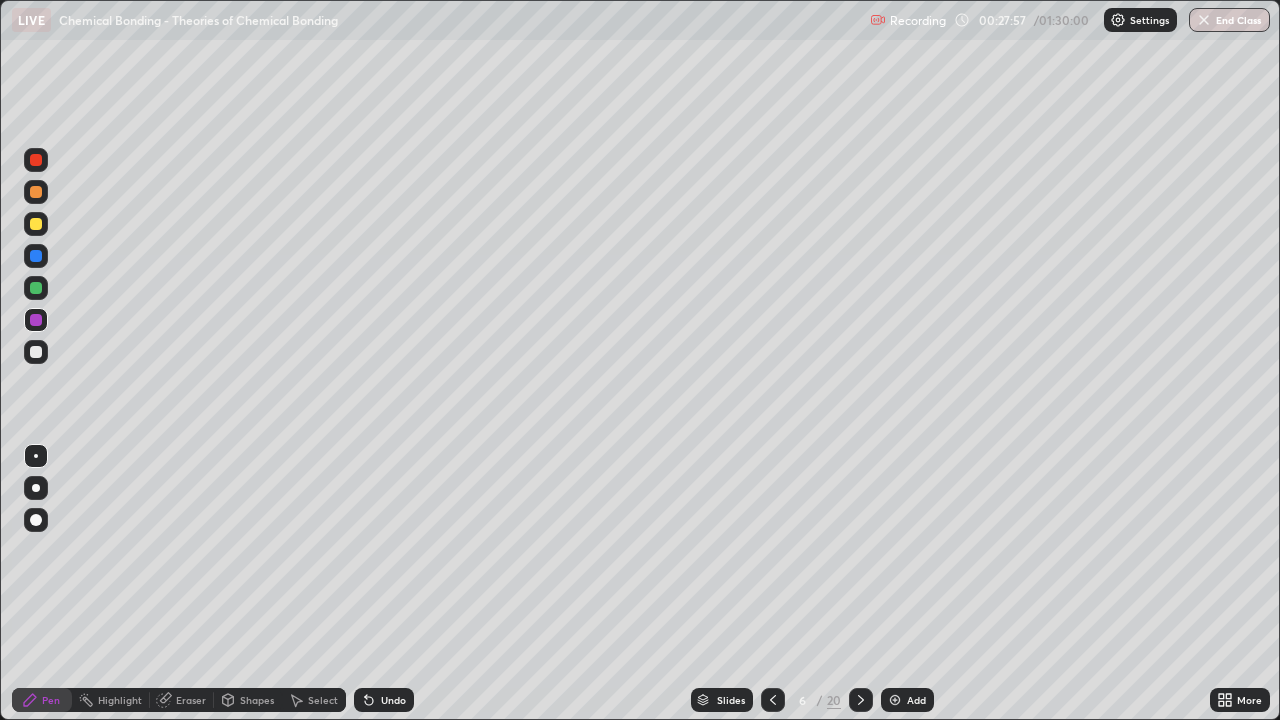 click at bounding box center [36, 160] 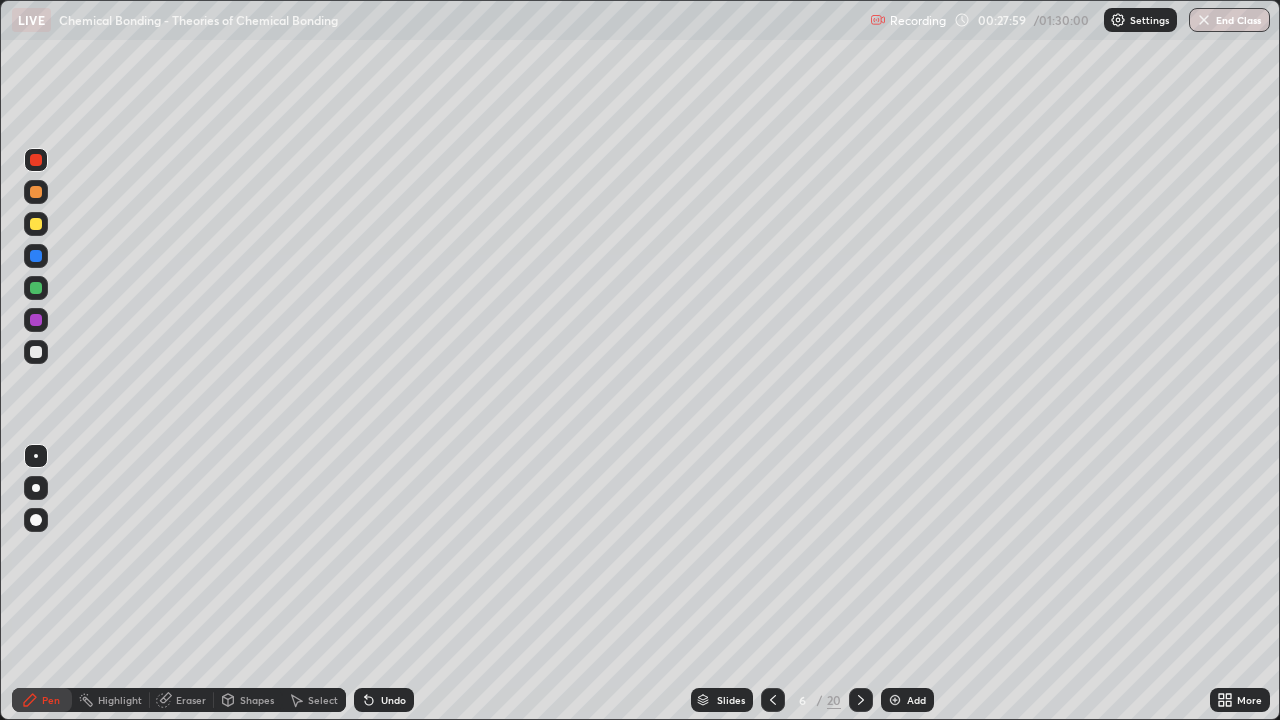click at bounding box center [773, 700] 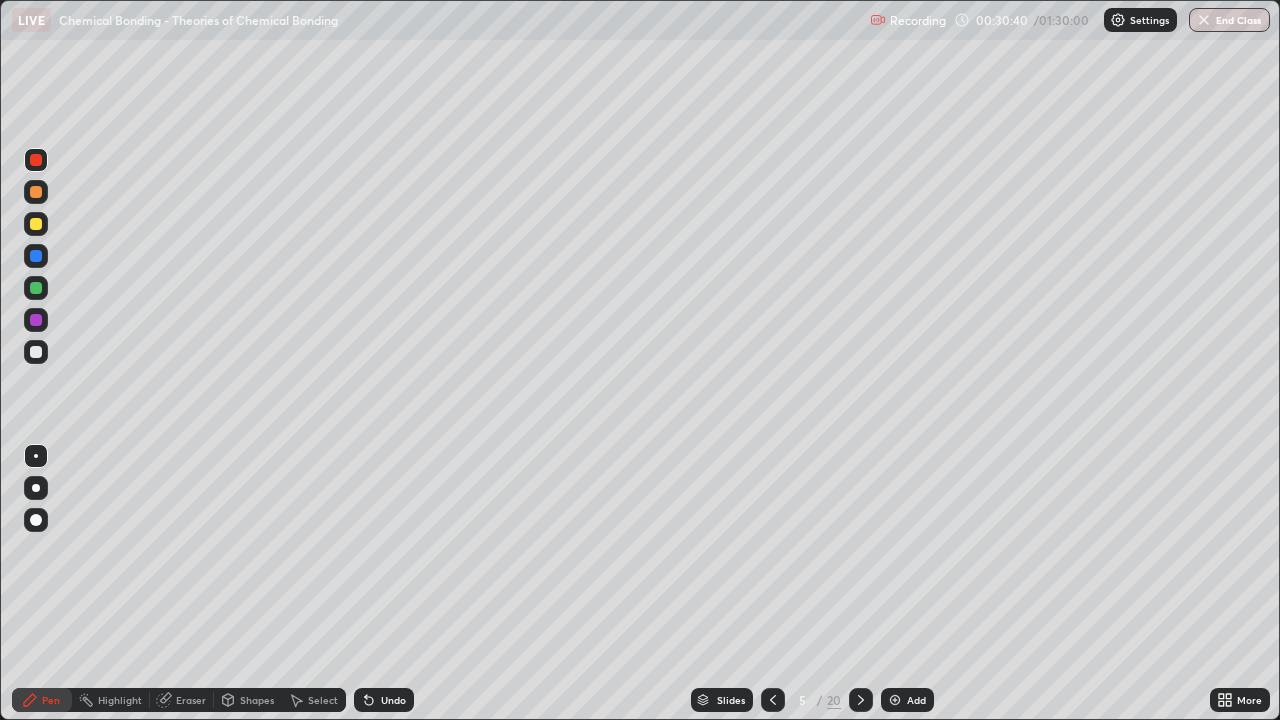 click 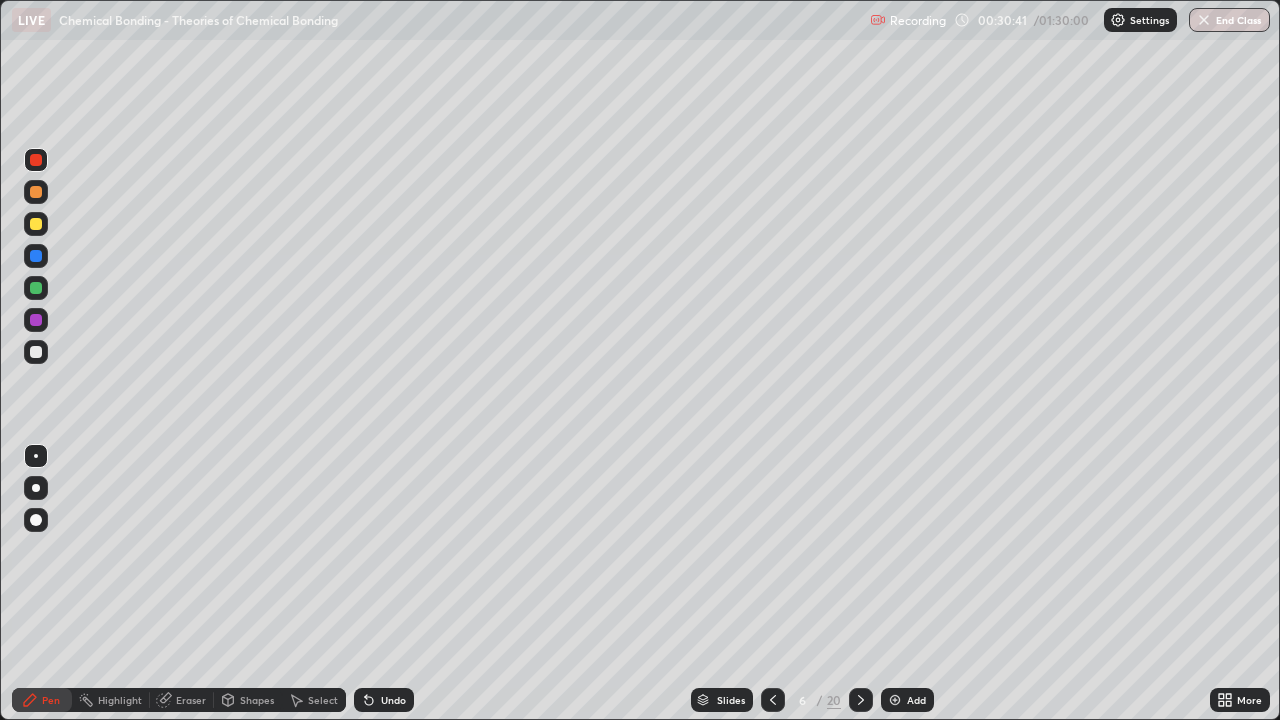 click at bounding box center (36, 320) 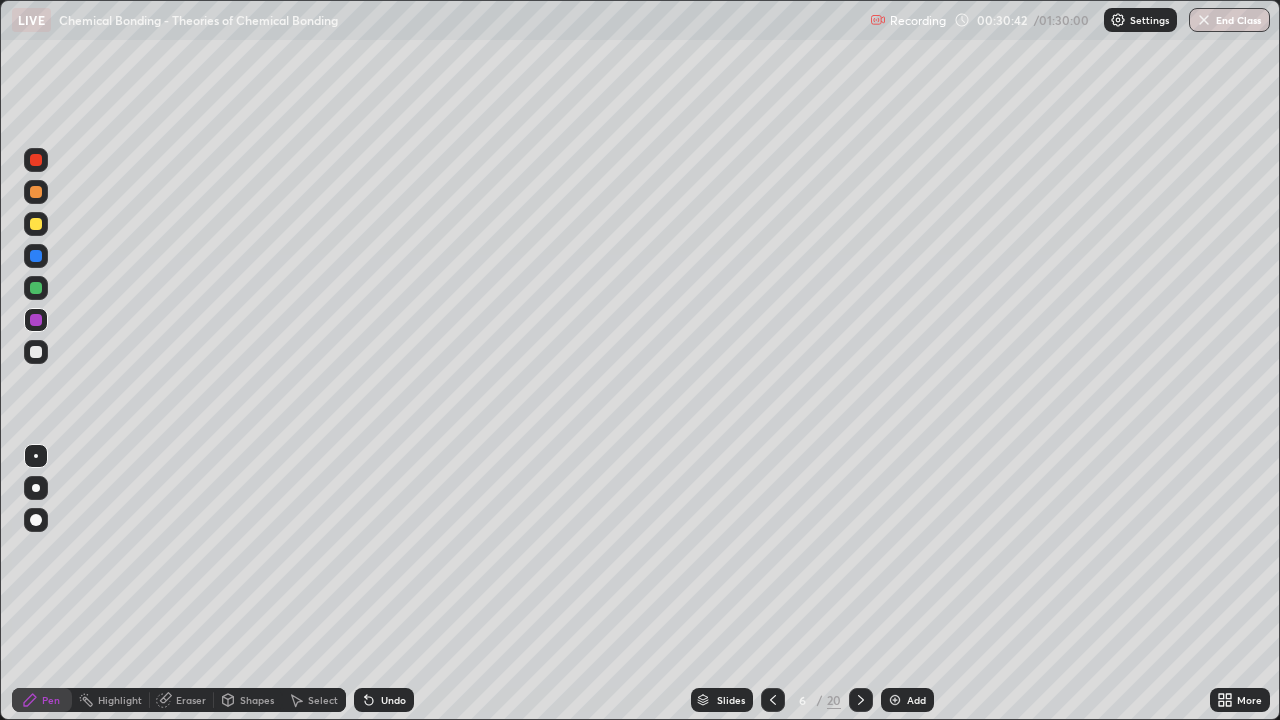 click at bounding box center (36, 352) 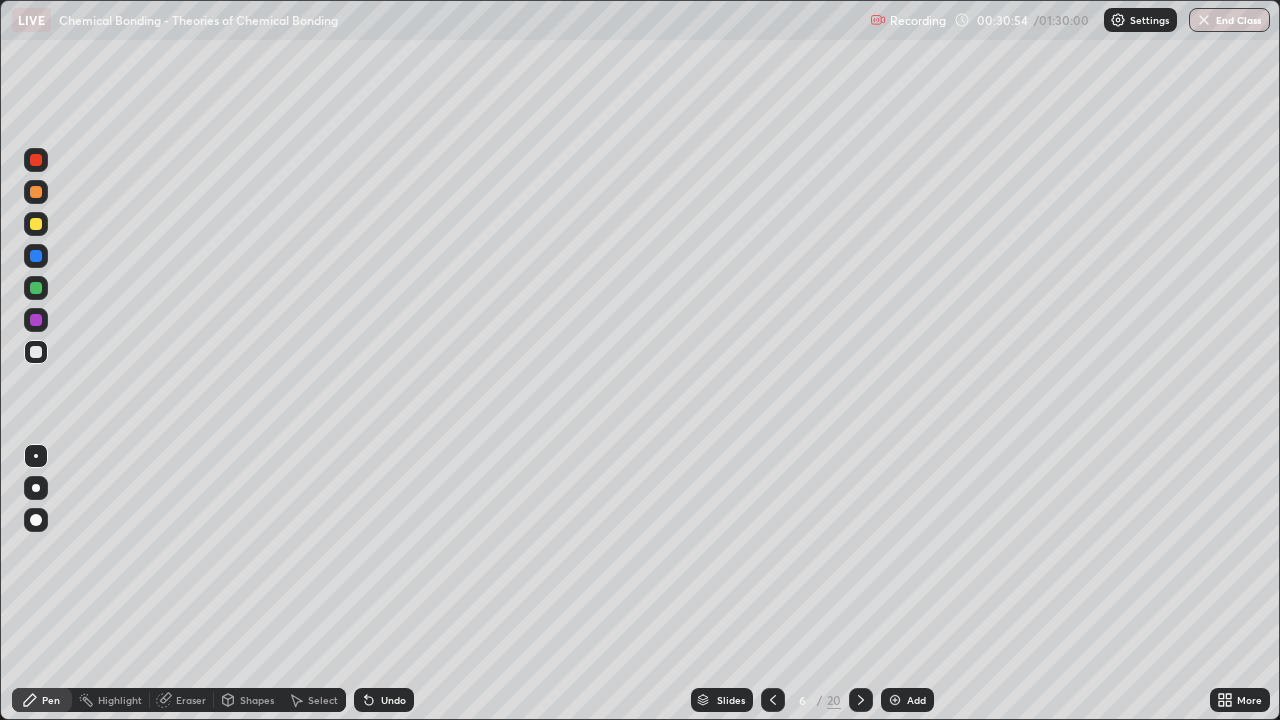 click on "Undo" at bounding box center (393, 700) 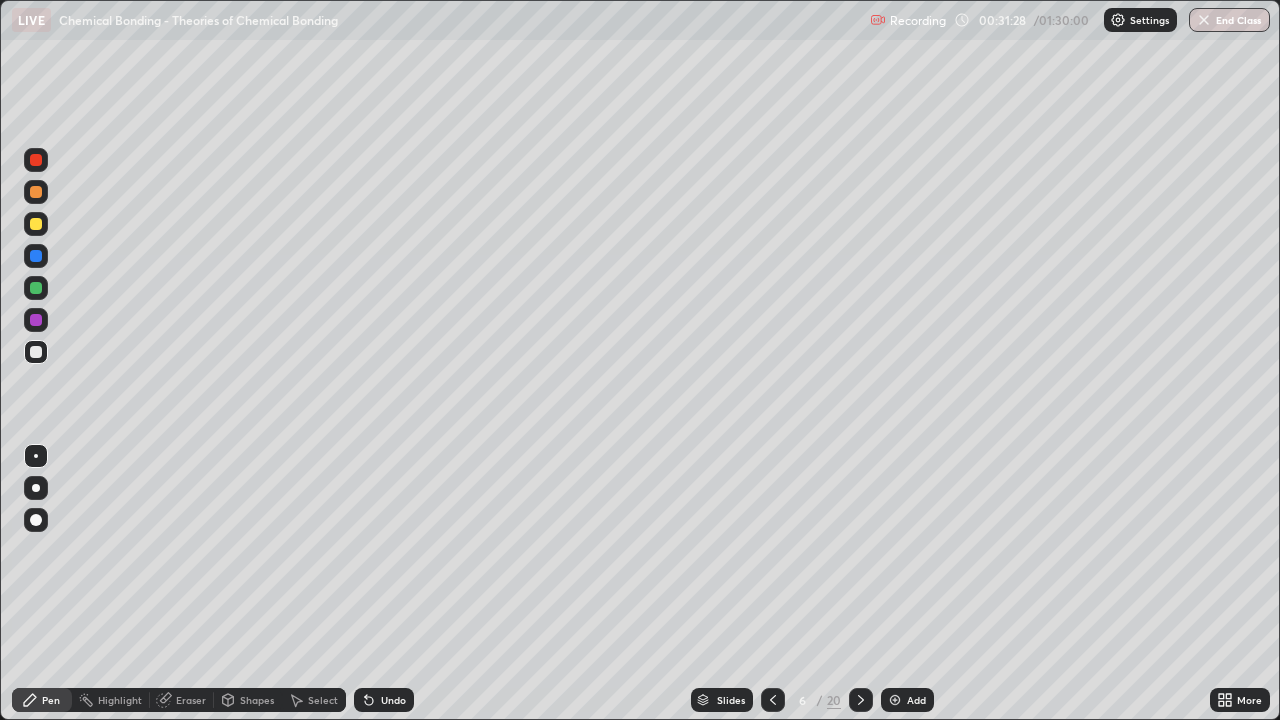click at bounding box center [36, 160] 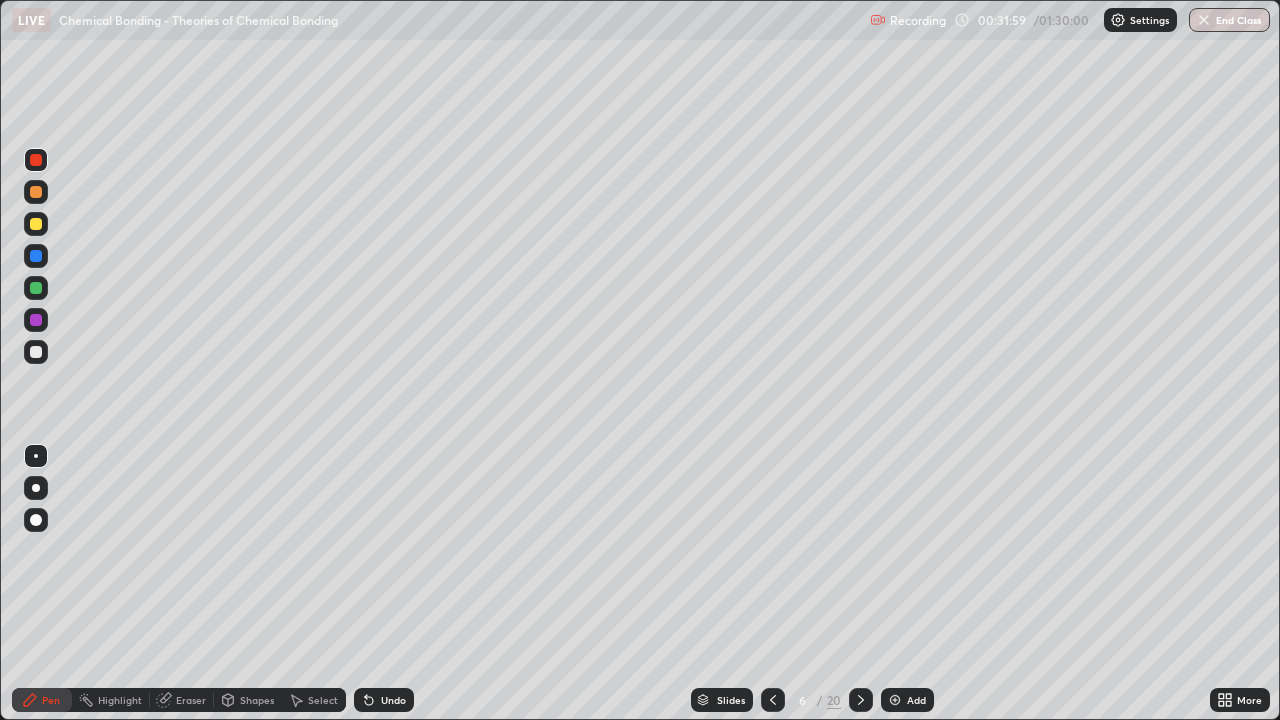 click on "Eraser" at bounding box center [191, 700] 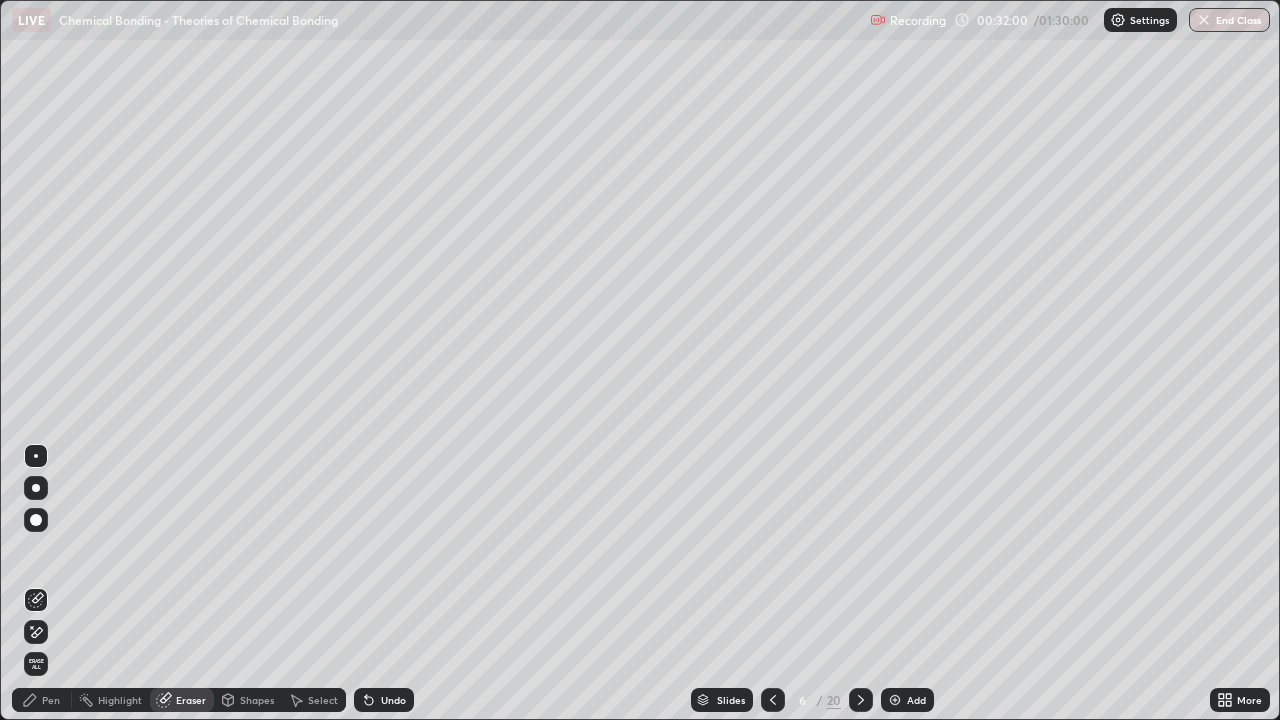 click 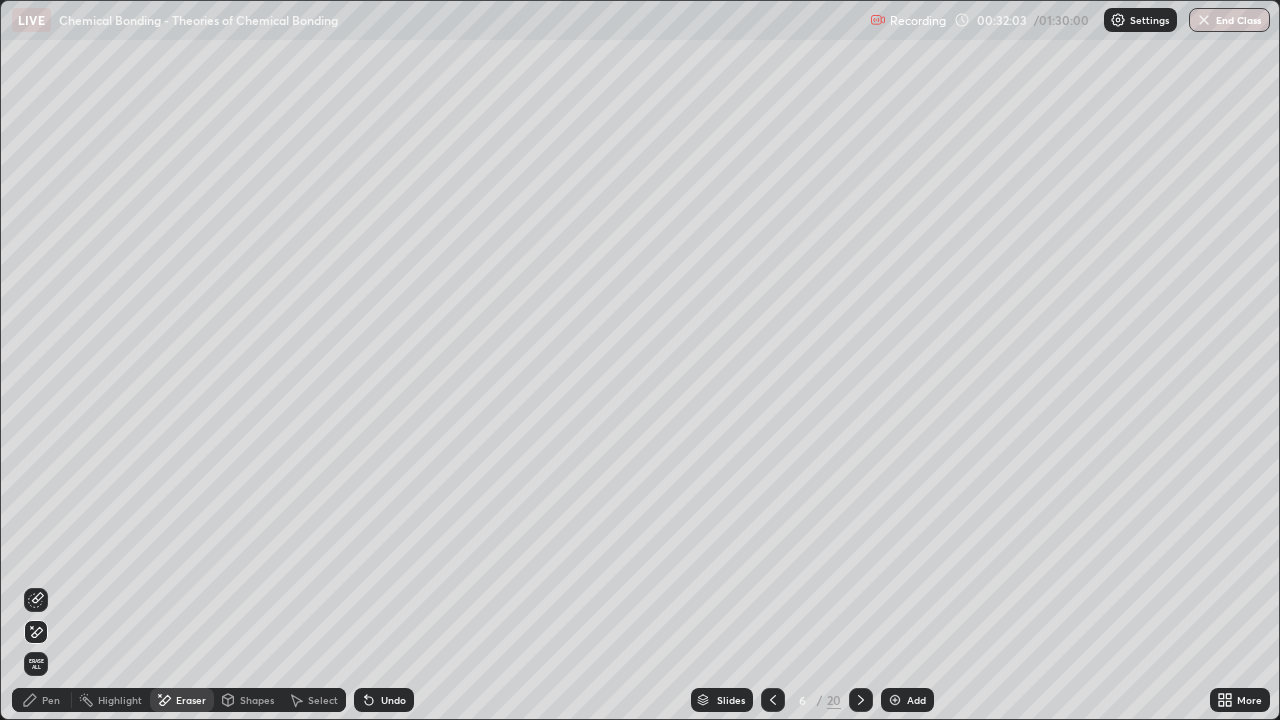 click 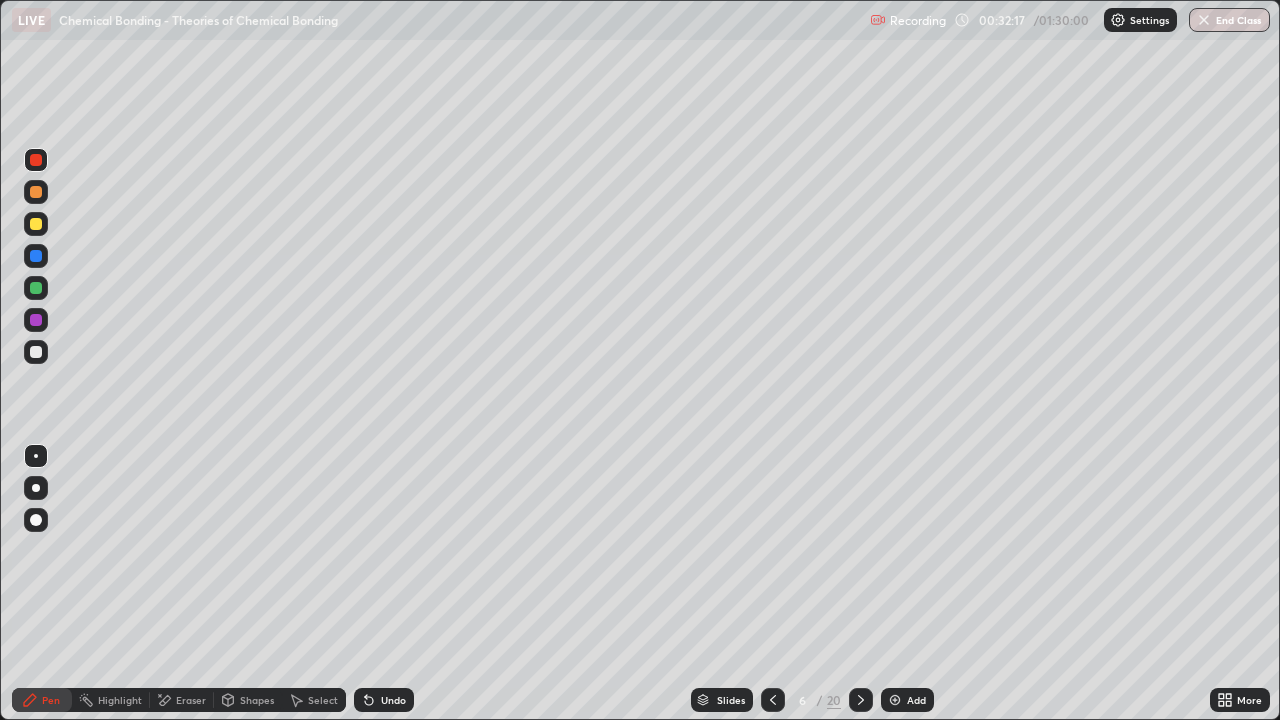 click 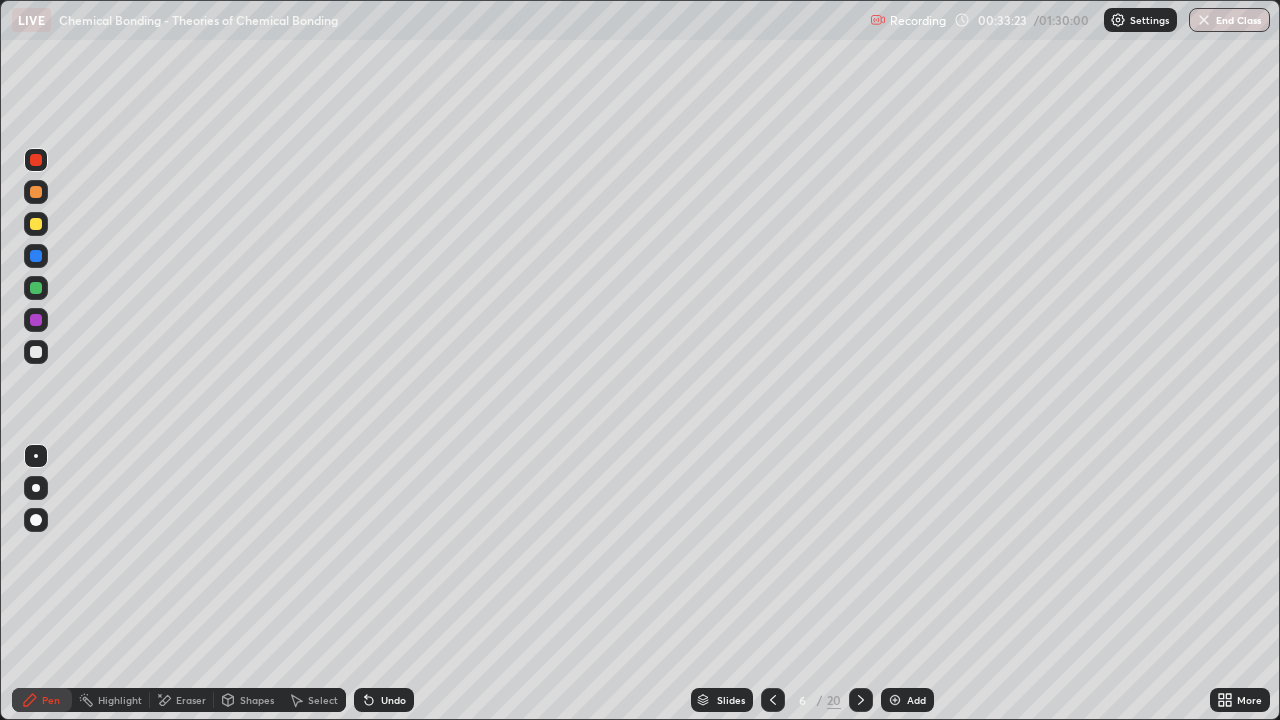 click at bounding box center (36, 320) 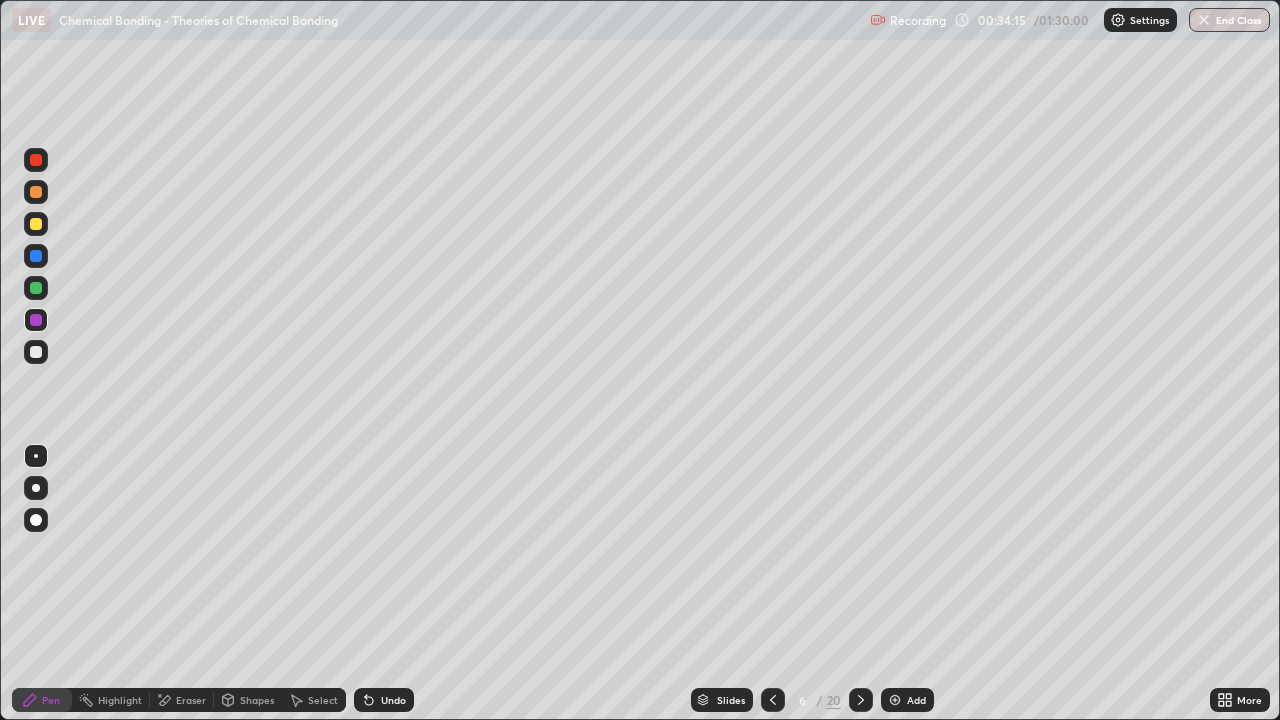 click at bounding box center [36, 352] 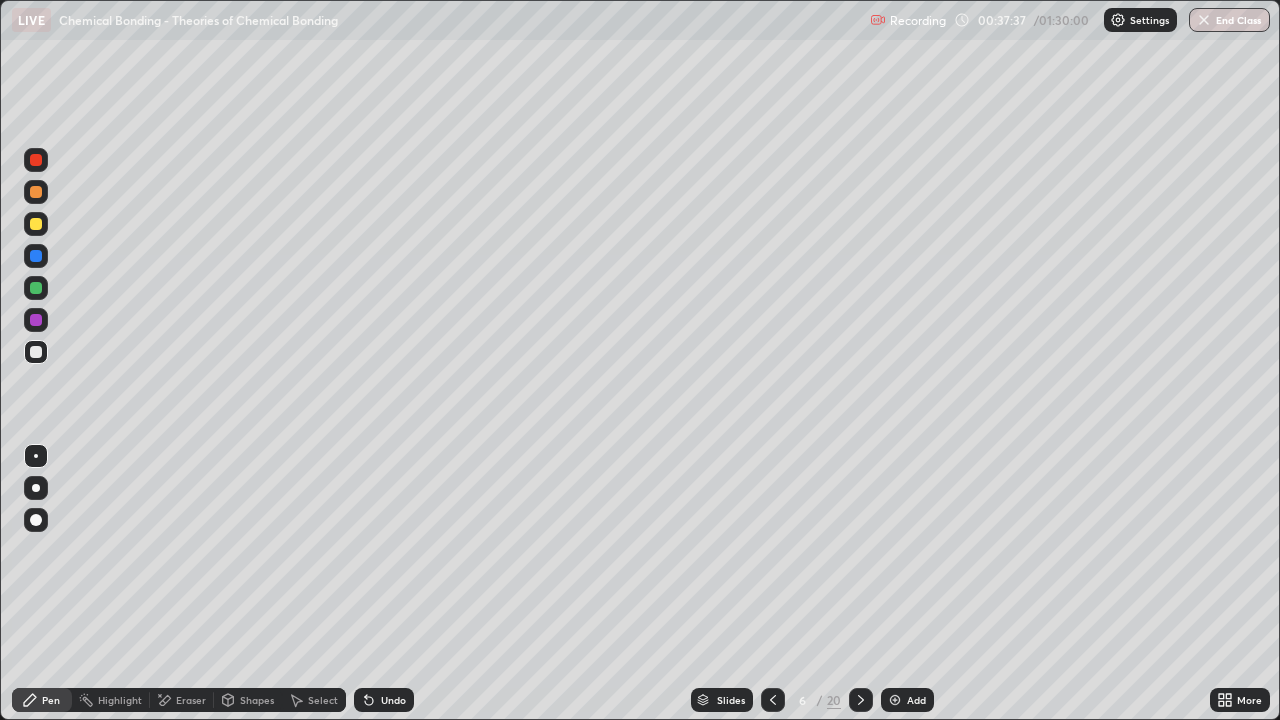 click 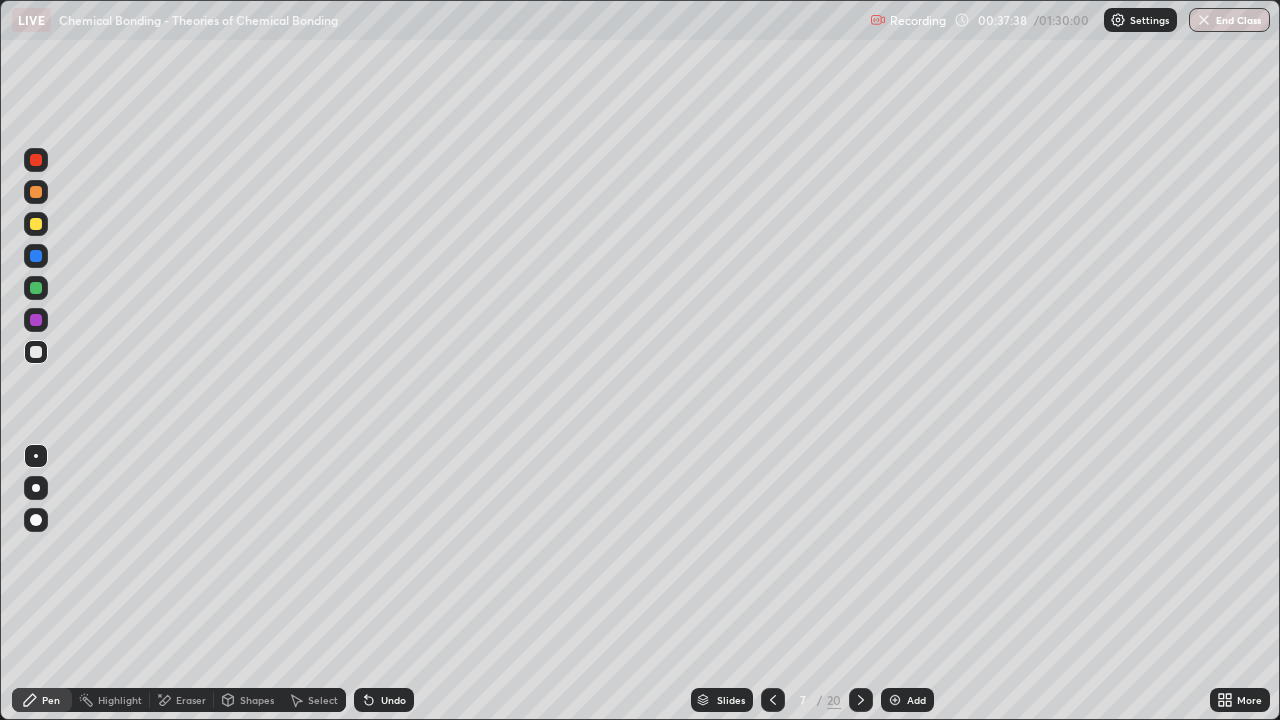 click 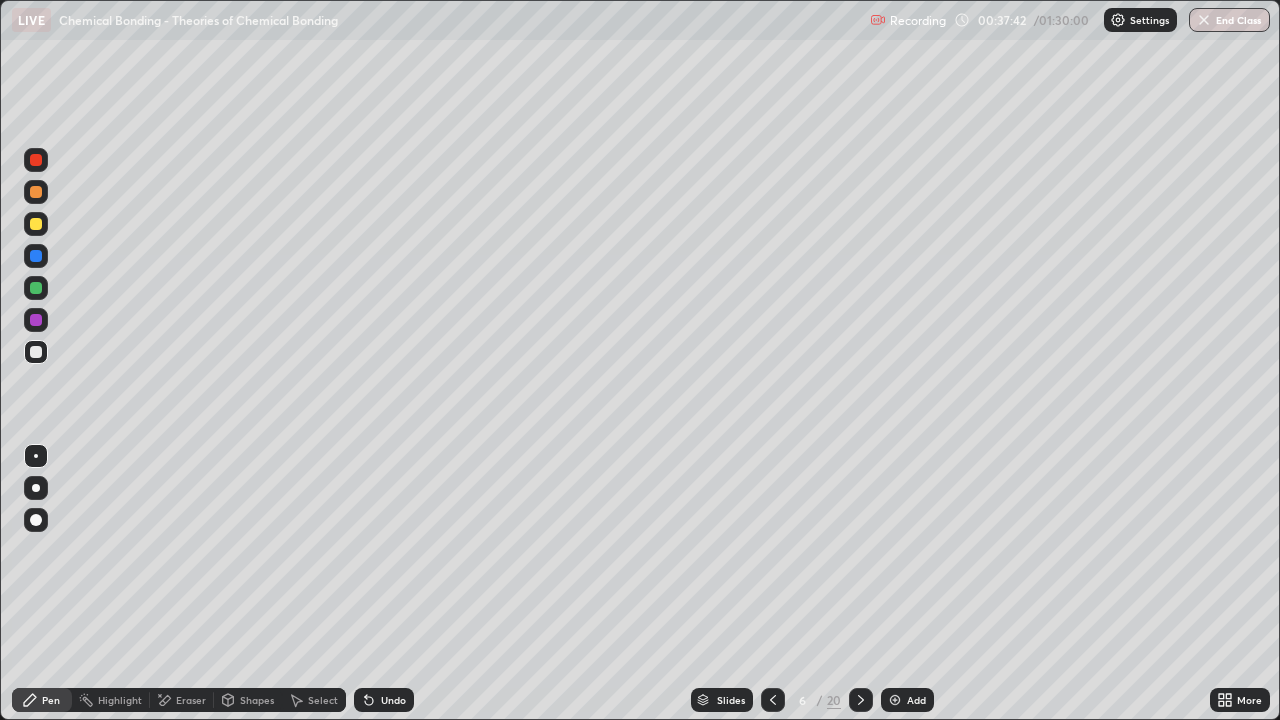 click 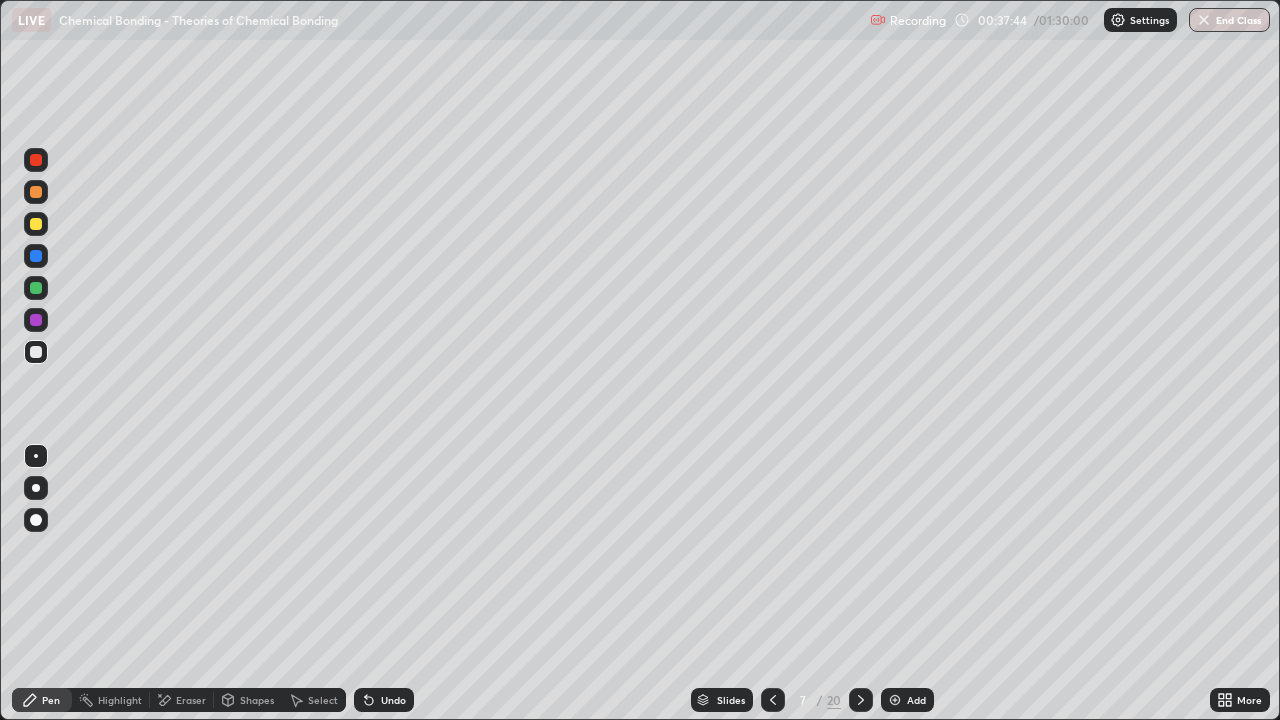 click at bounding box center (36, 160) 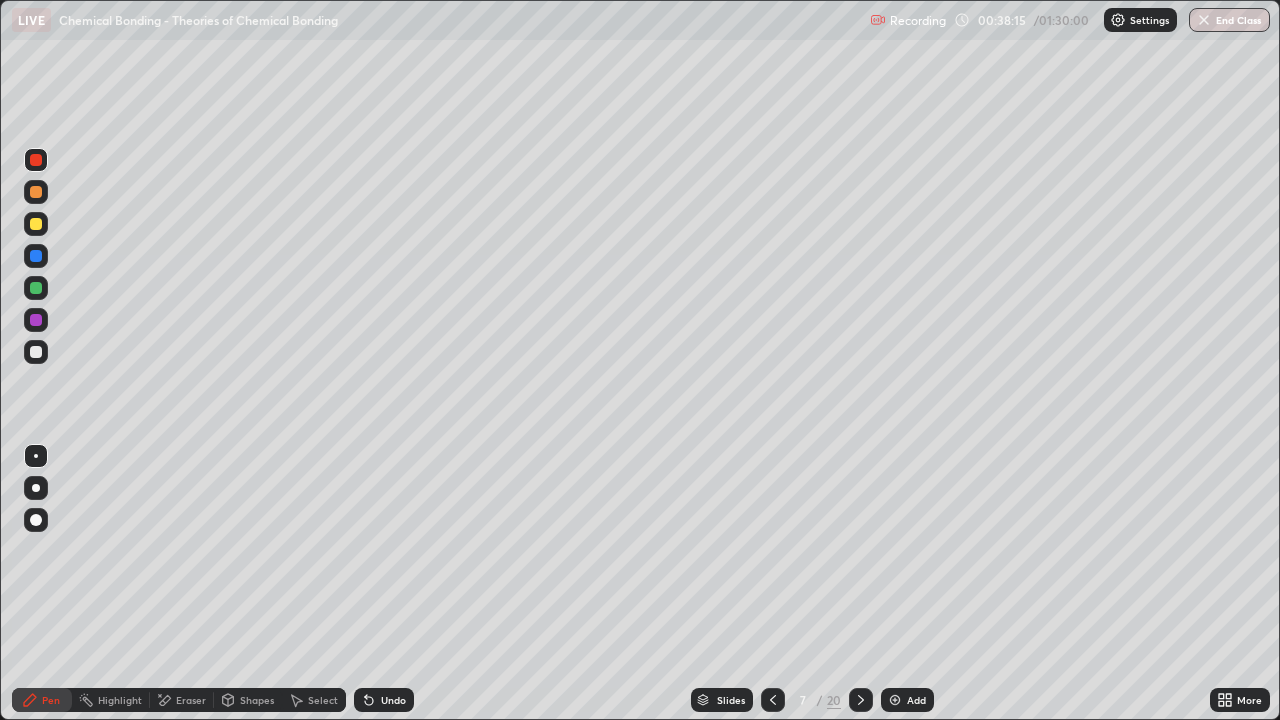 click 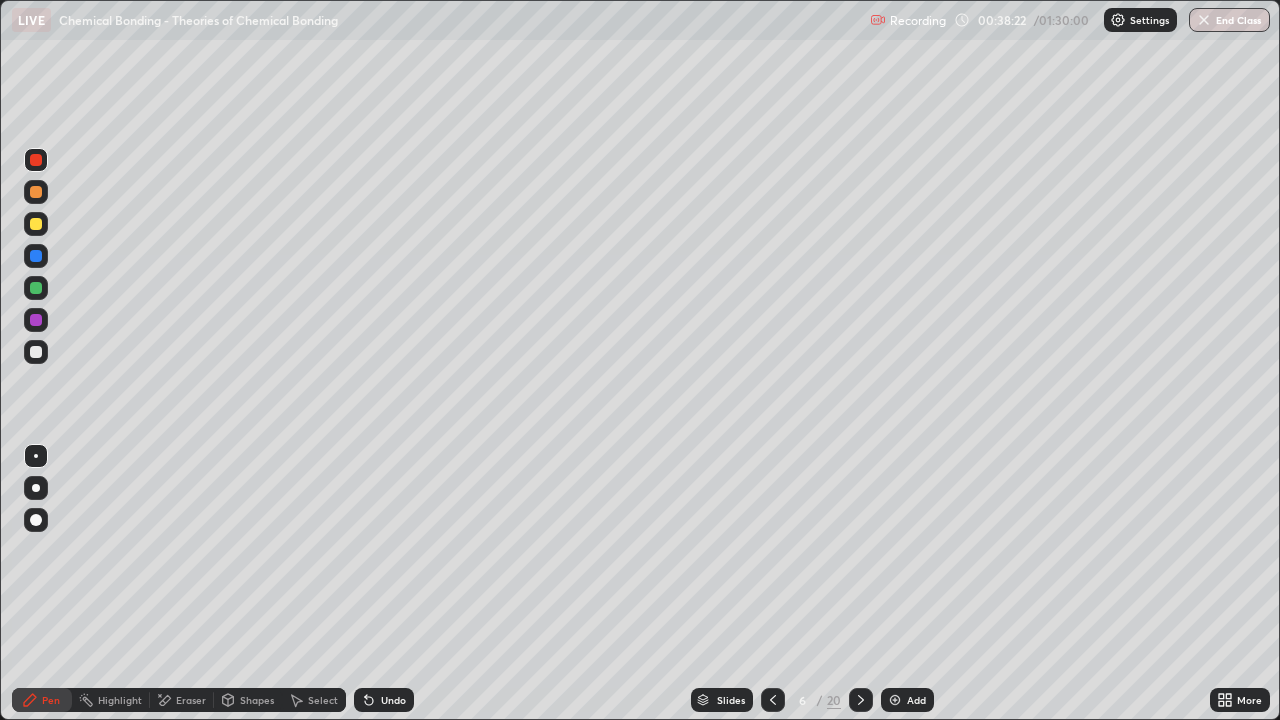 click 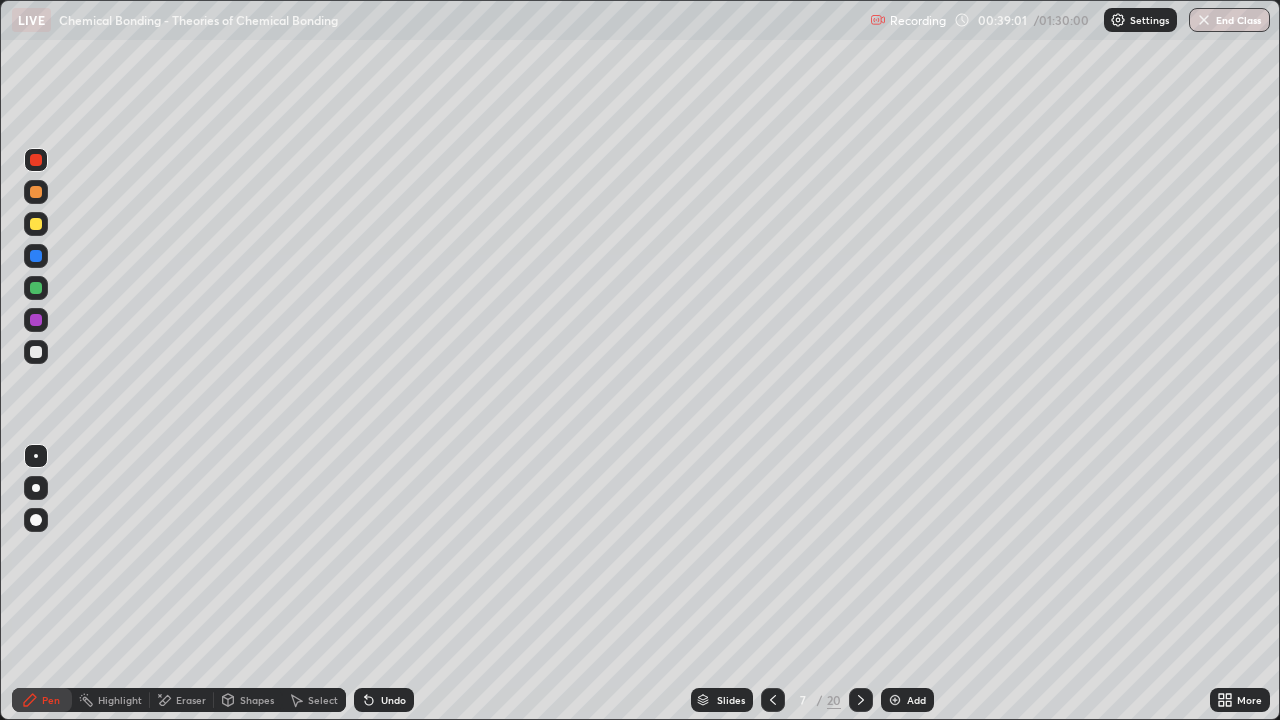 click at bounding box center (773, 700) 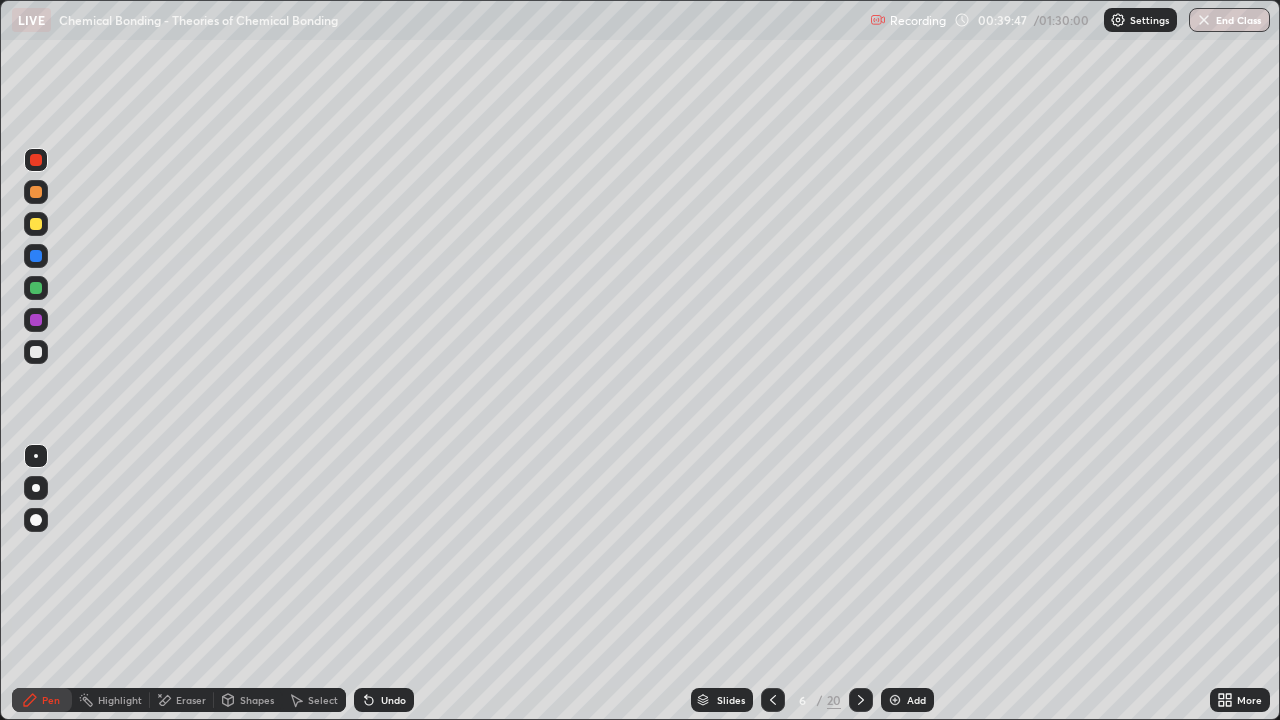 click 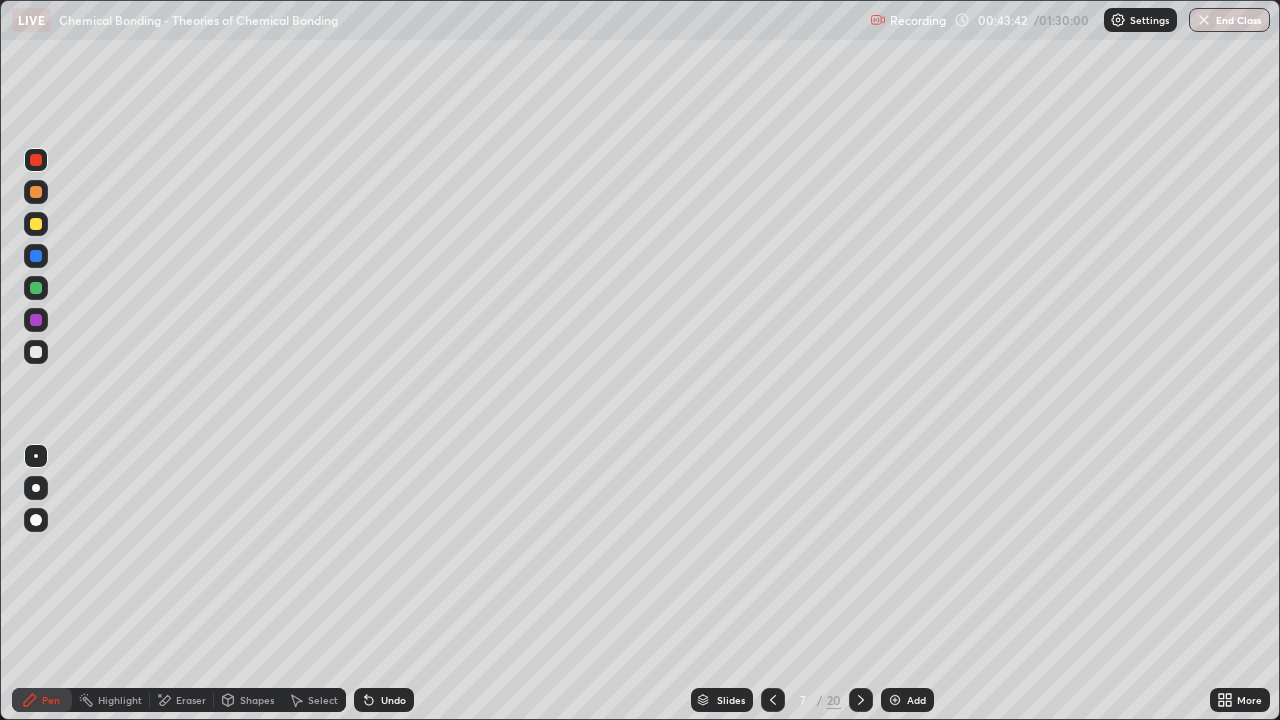 click at bounding box center [36, 352] 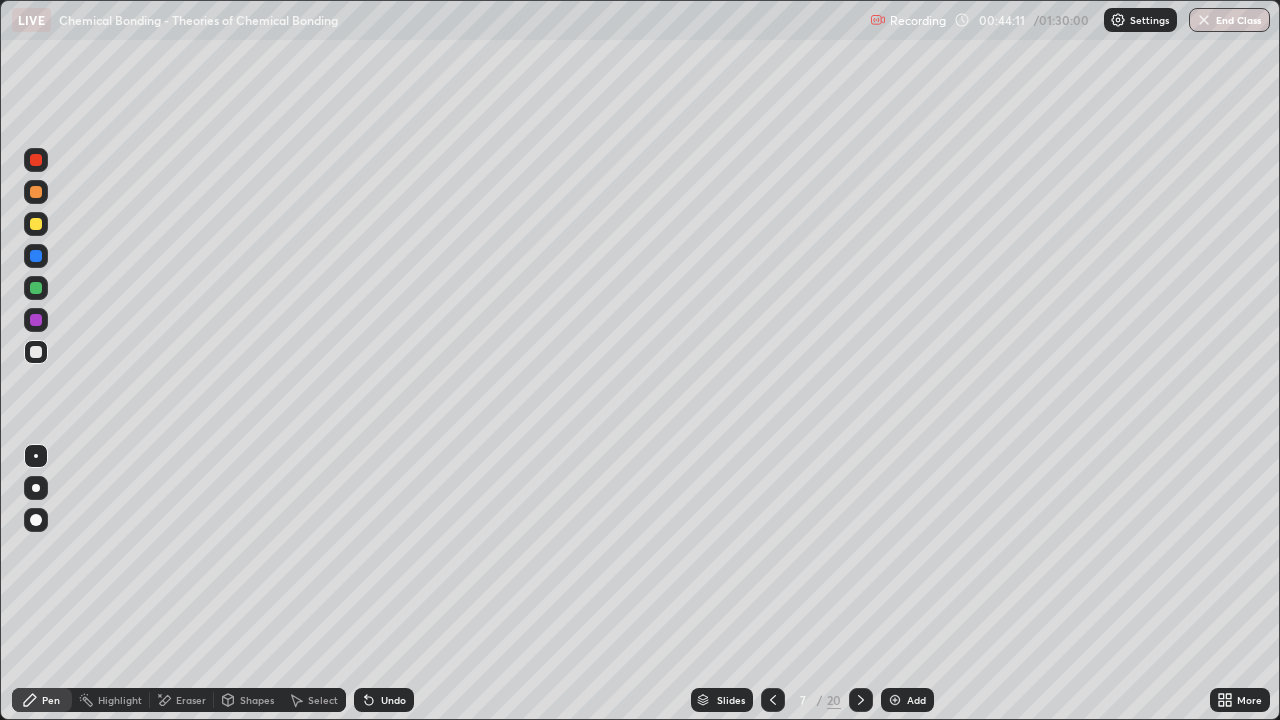 click at bounding box center [36, 352] 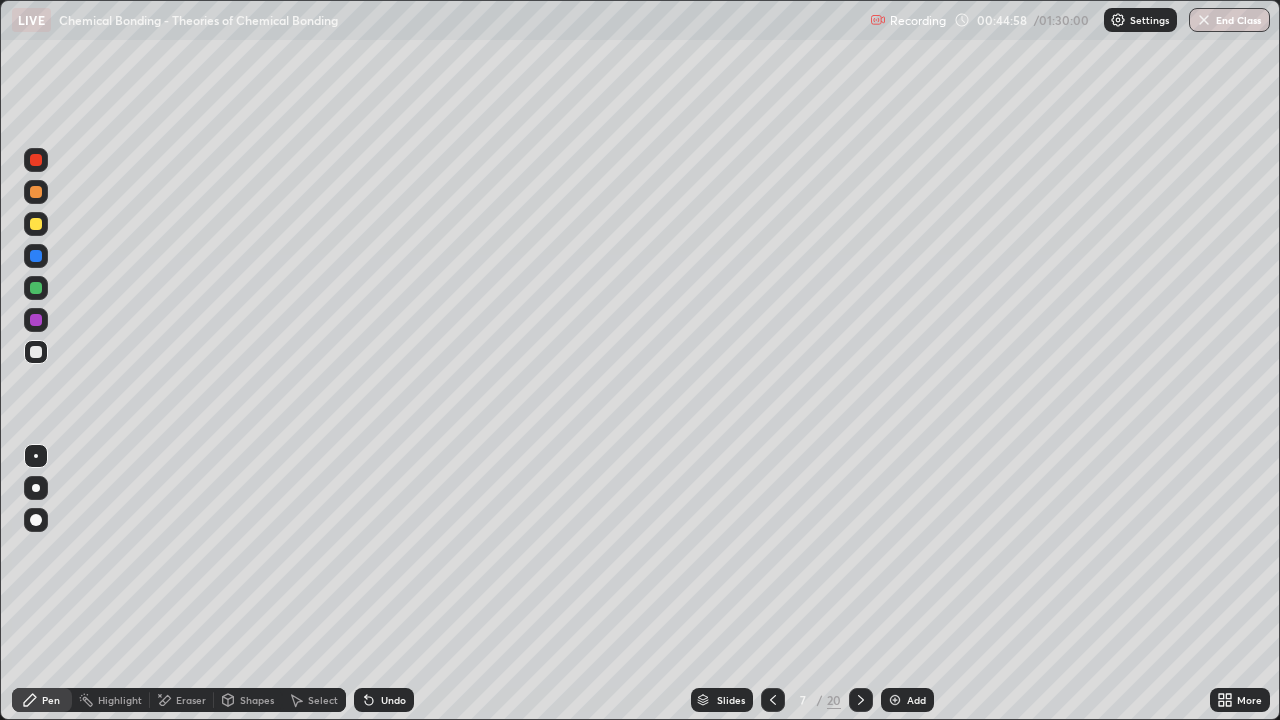 click on "Eraser" at bounding box center (191, 700) 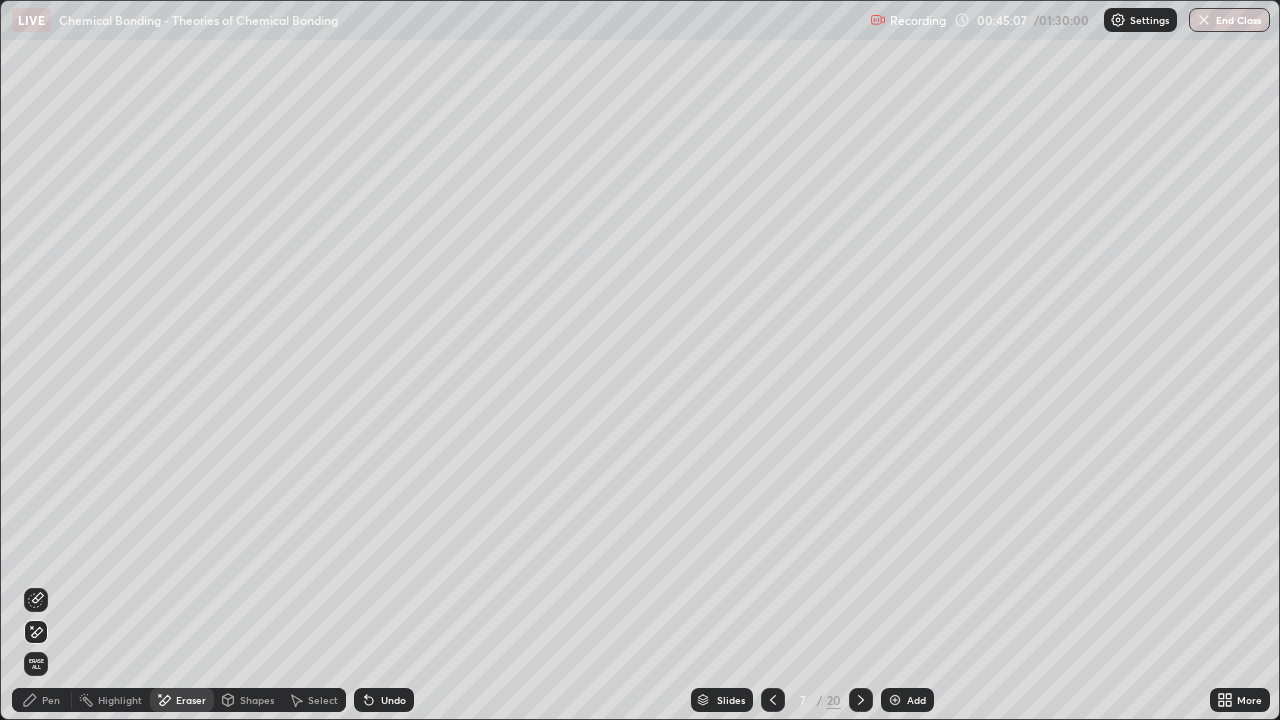 click on "Pen" at bounding box center (51, 700) 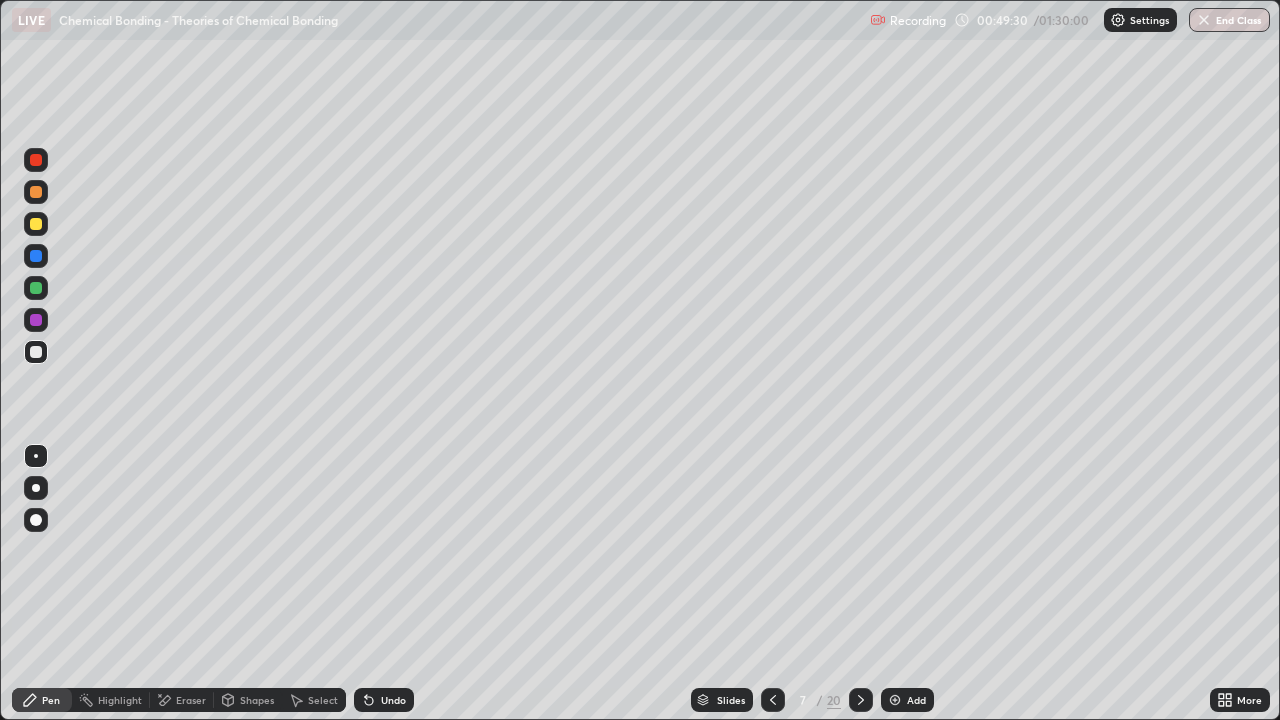 click 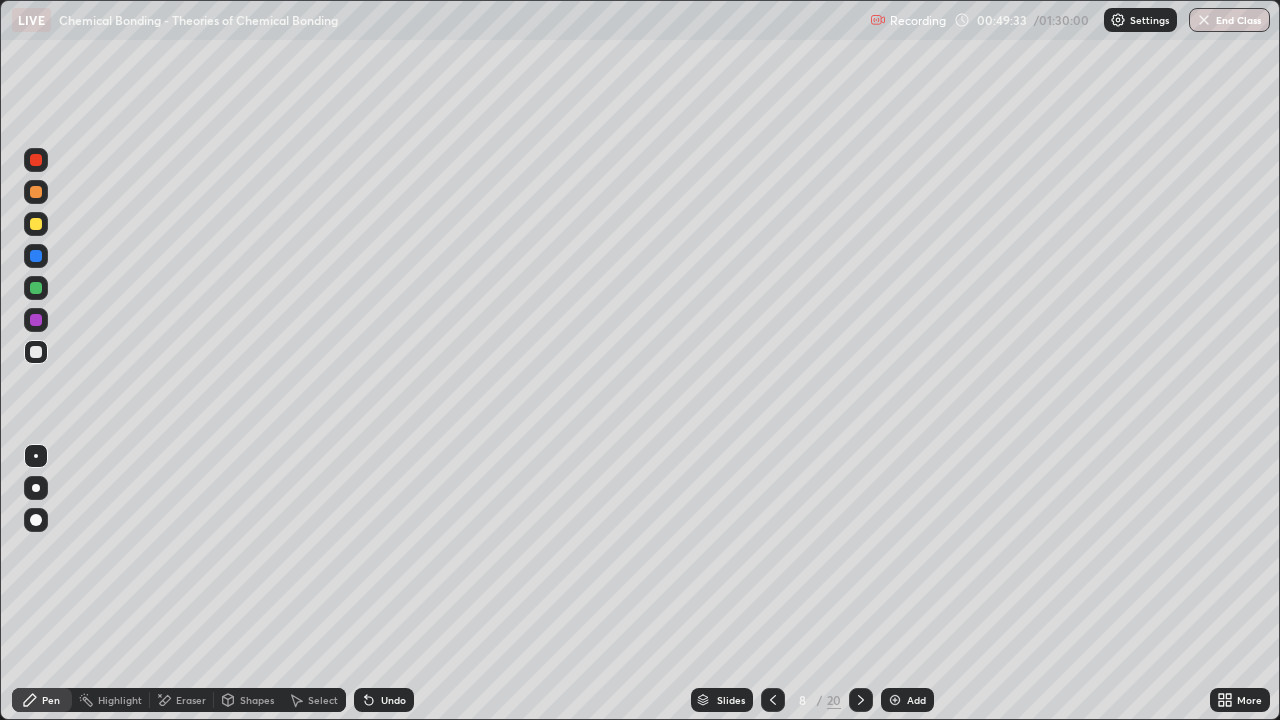 click at bounding box center (36, 160) 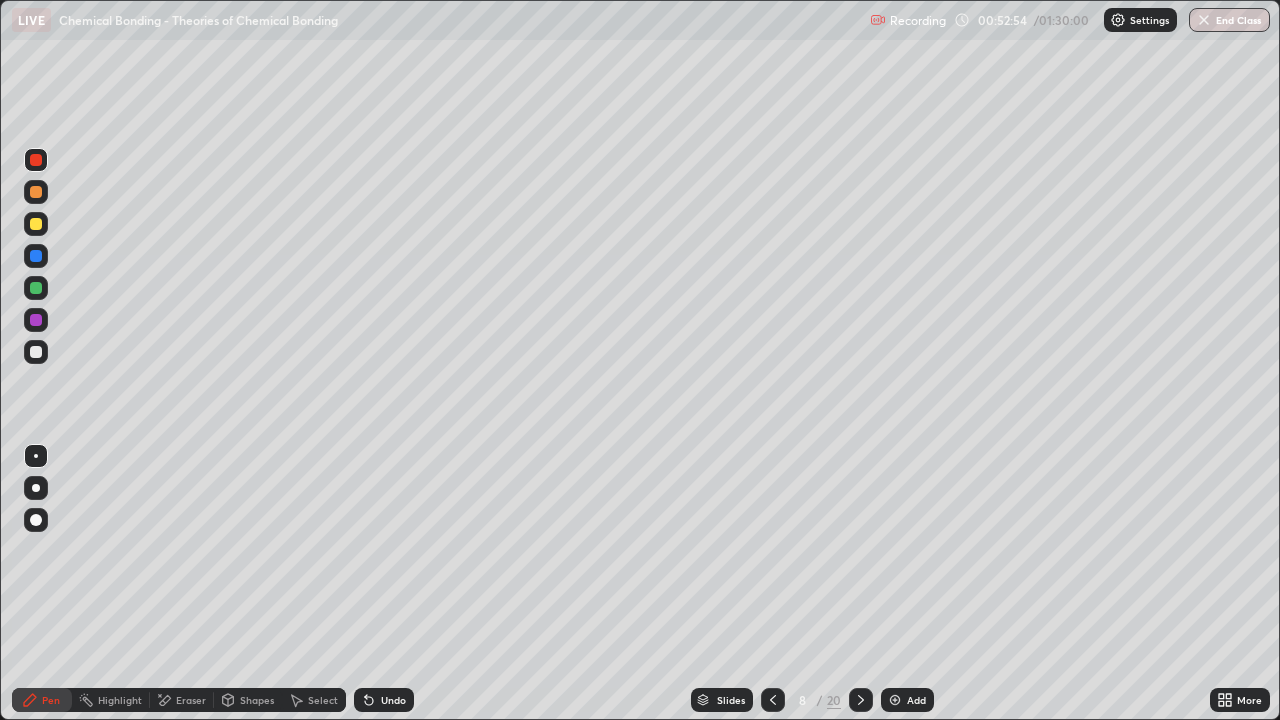 click at bounding box center (36, 224) 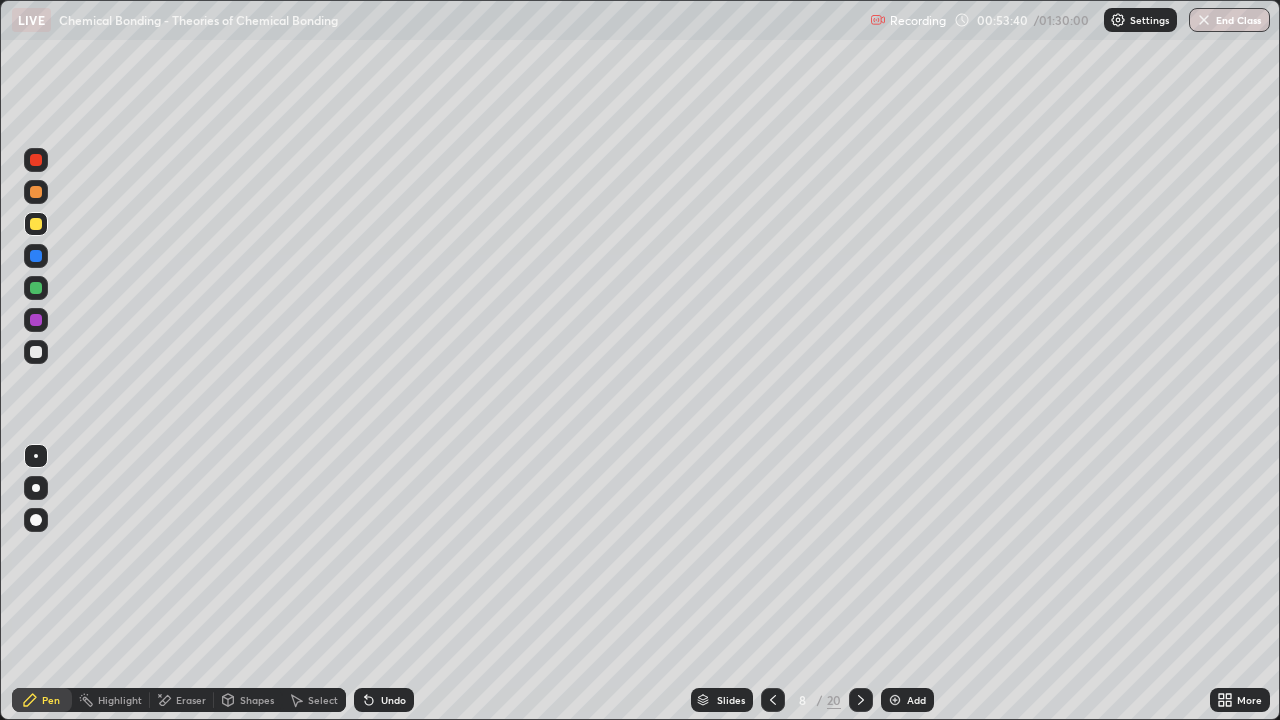 click at bounding box center [36, 320] 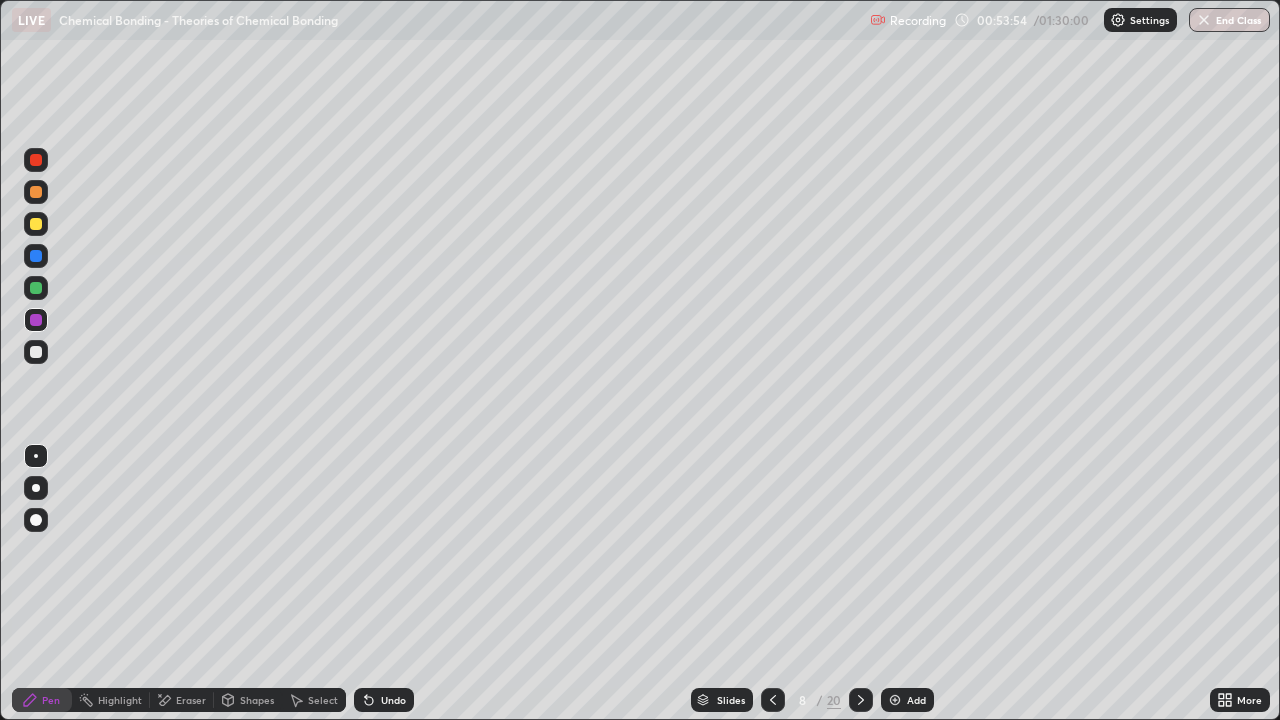 click at bounding box center [36, 288] 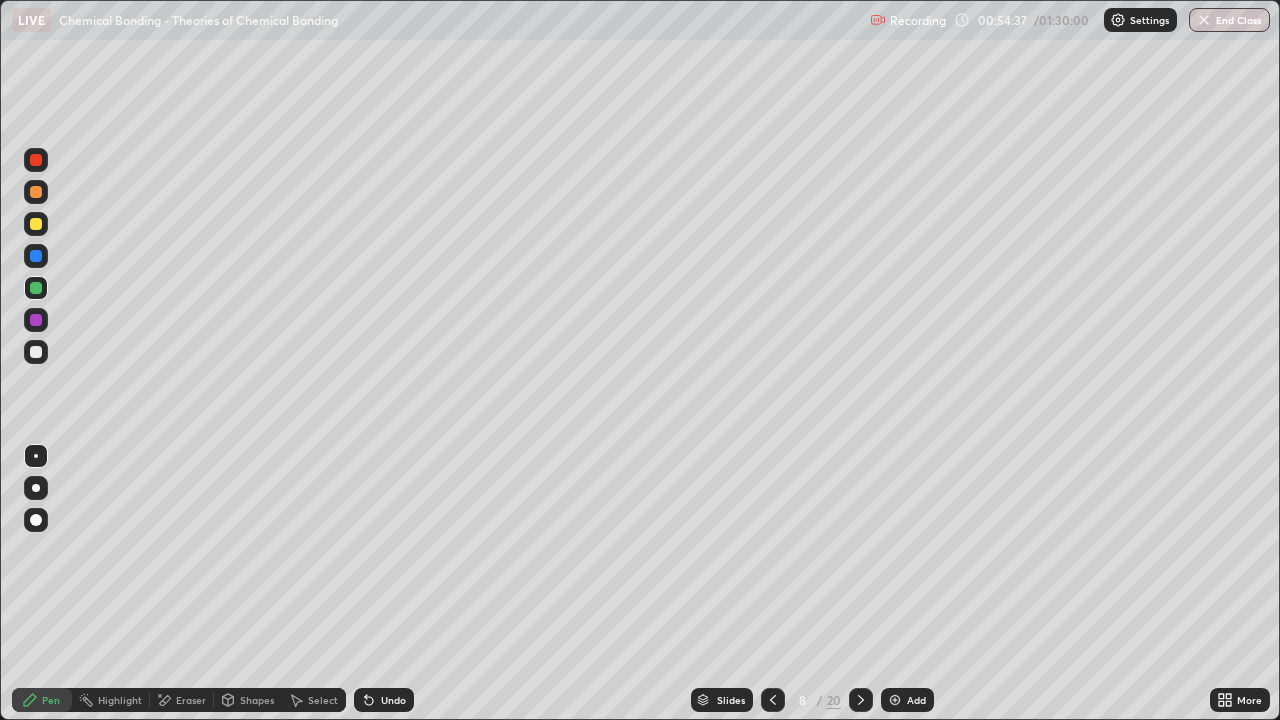 click at bounding box center [36, 352] 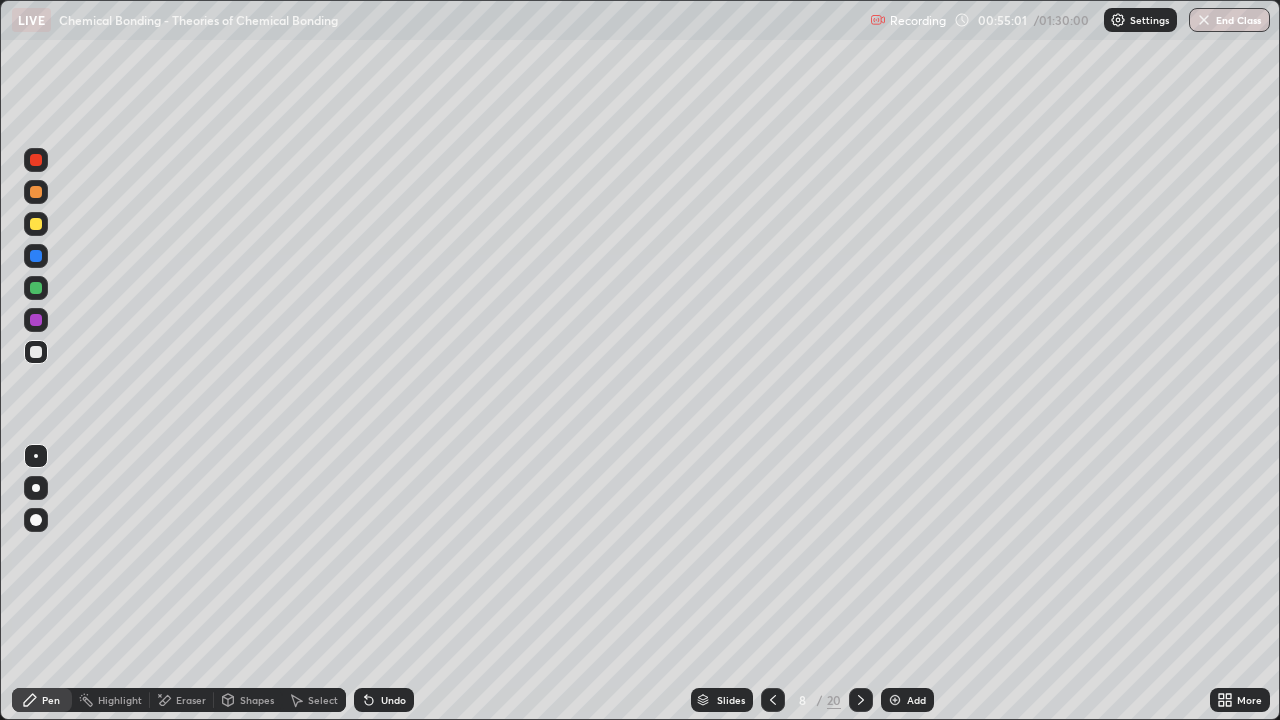 click at bounding box center (36, 224) 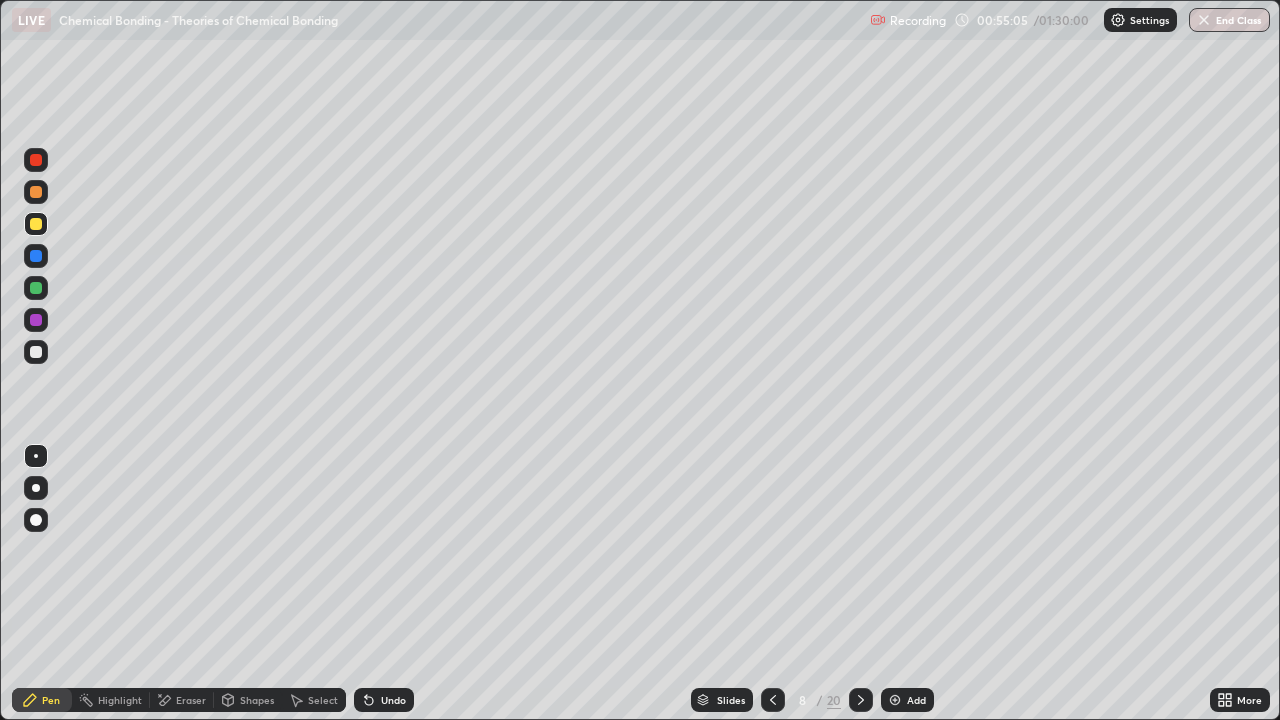 click at bounding box center [36, 352] 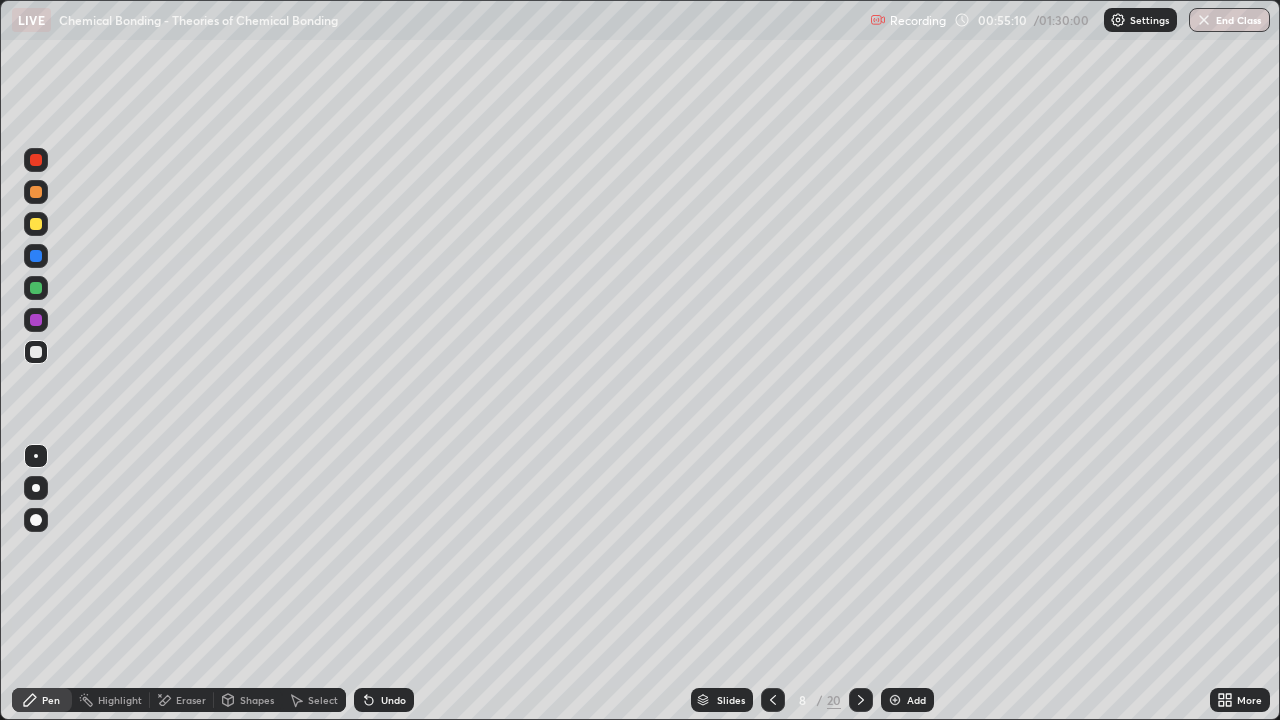 click at bounding box center (36, 224) 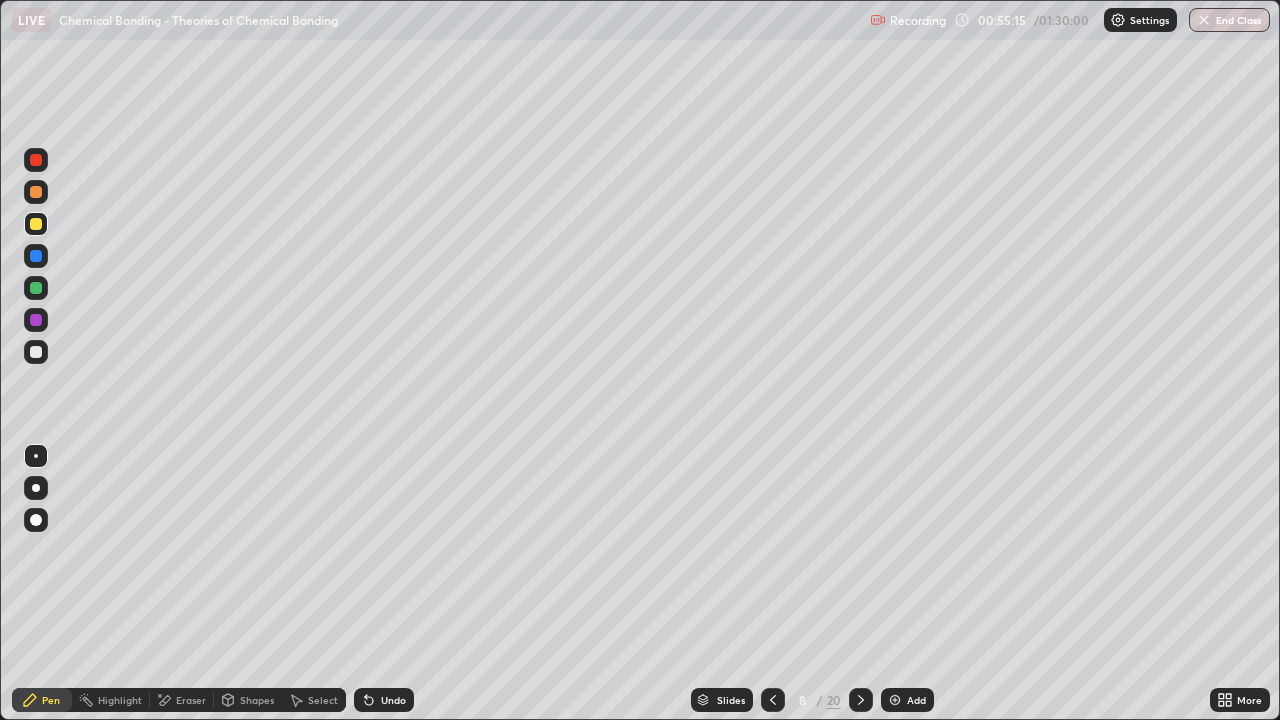 click at bounding box center [36, 352] 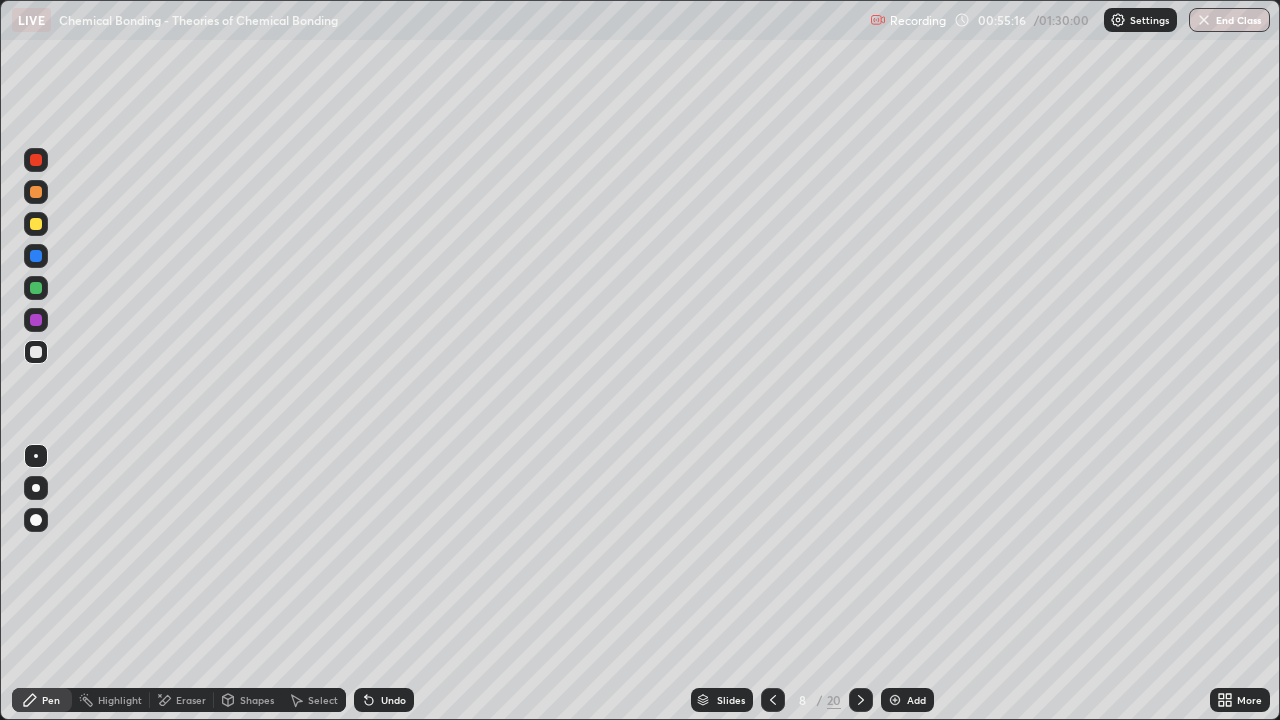 click at bounding box center (36, 352) 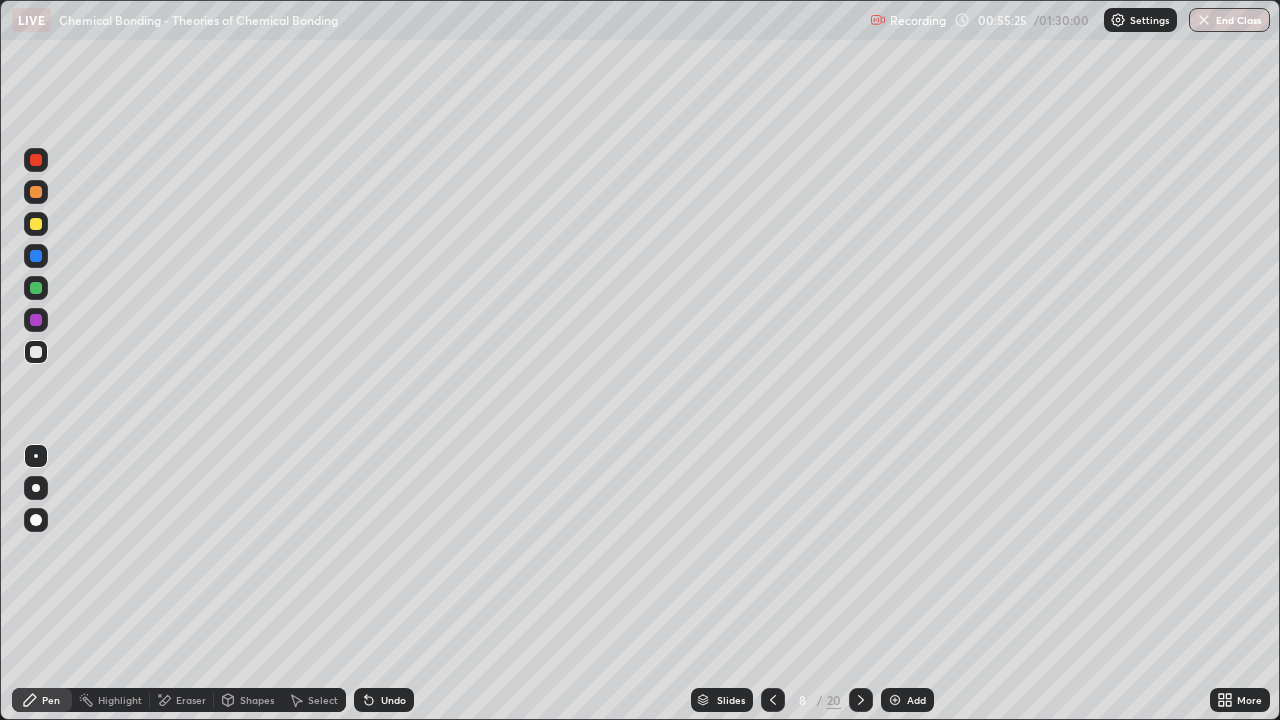 click at bounding box center [36, 352] 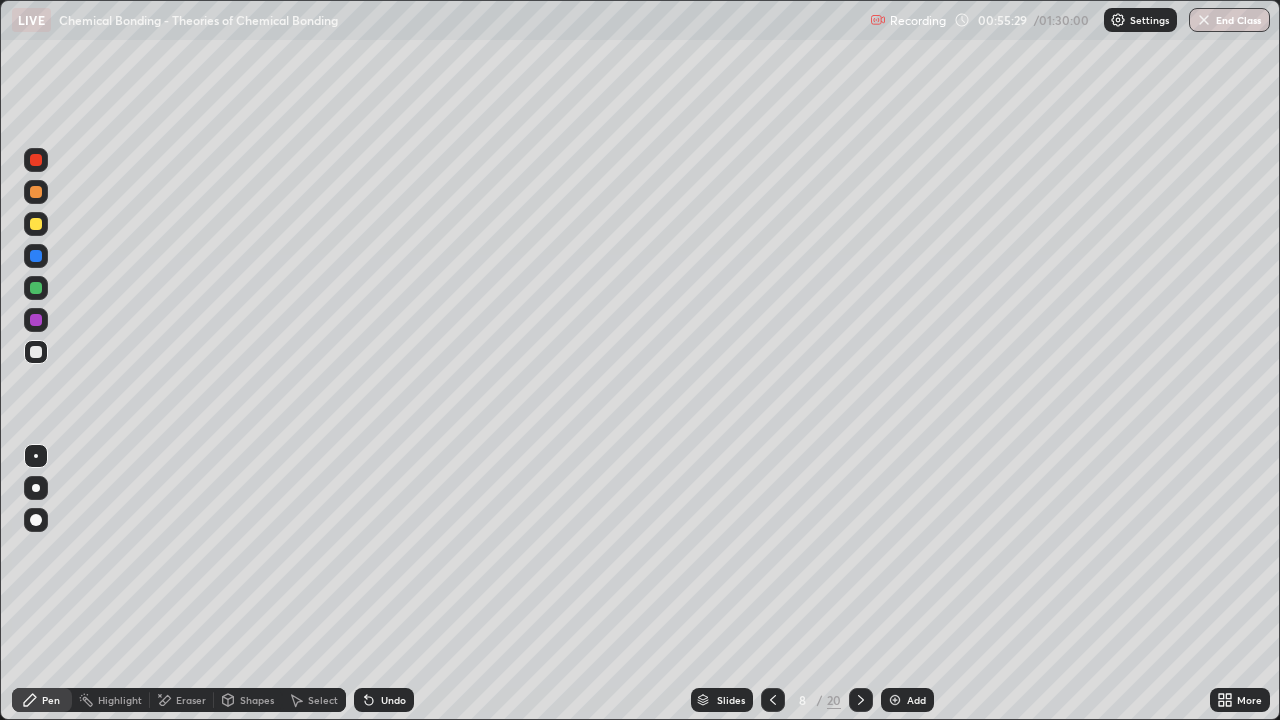 click at bounding box center (36, 224) 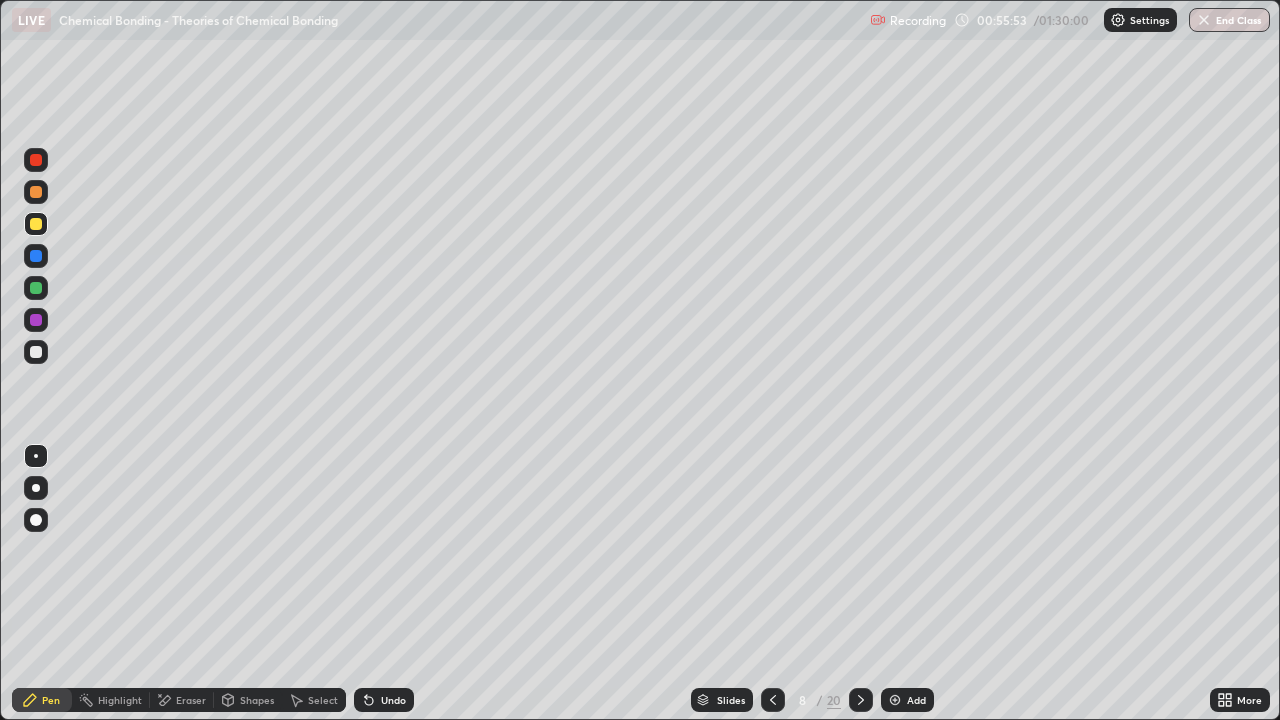 click at bounding box center [36, 352] 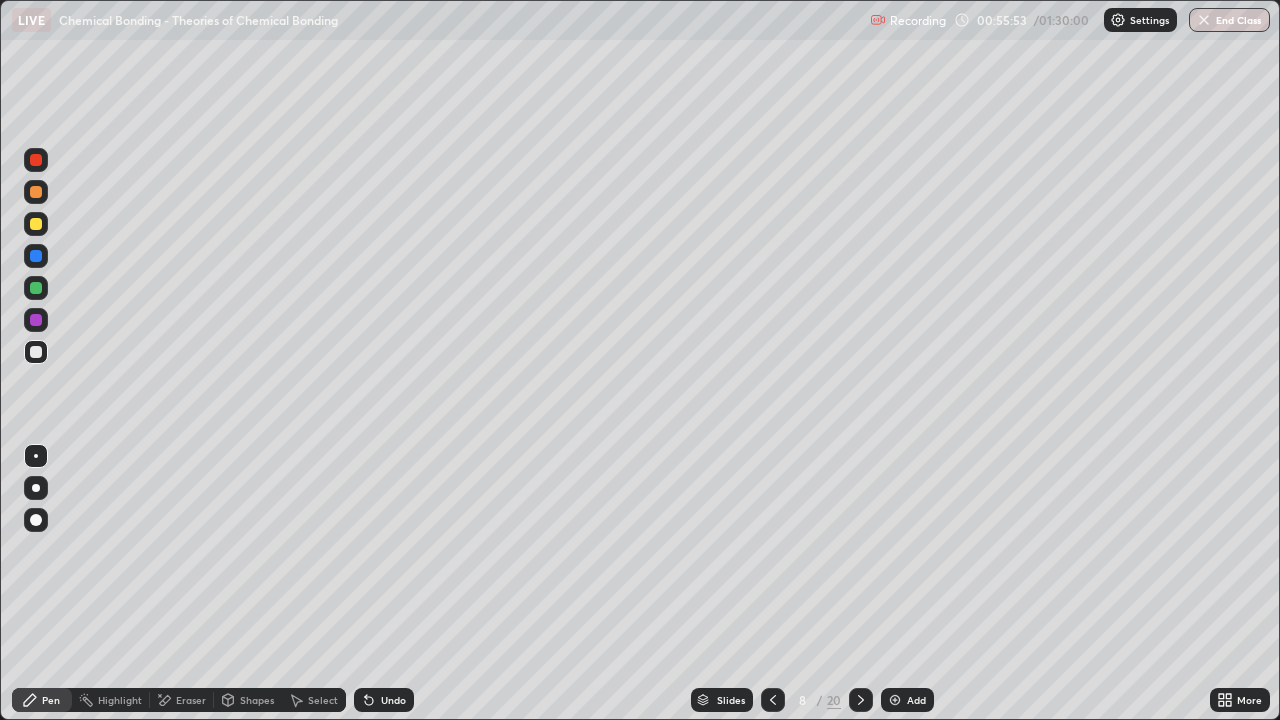 click at bounding box center [36, 320] 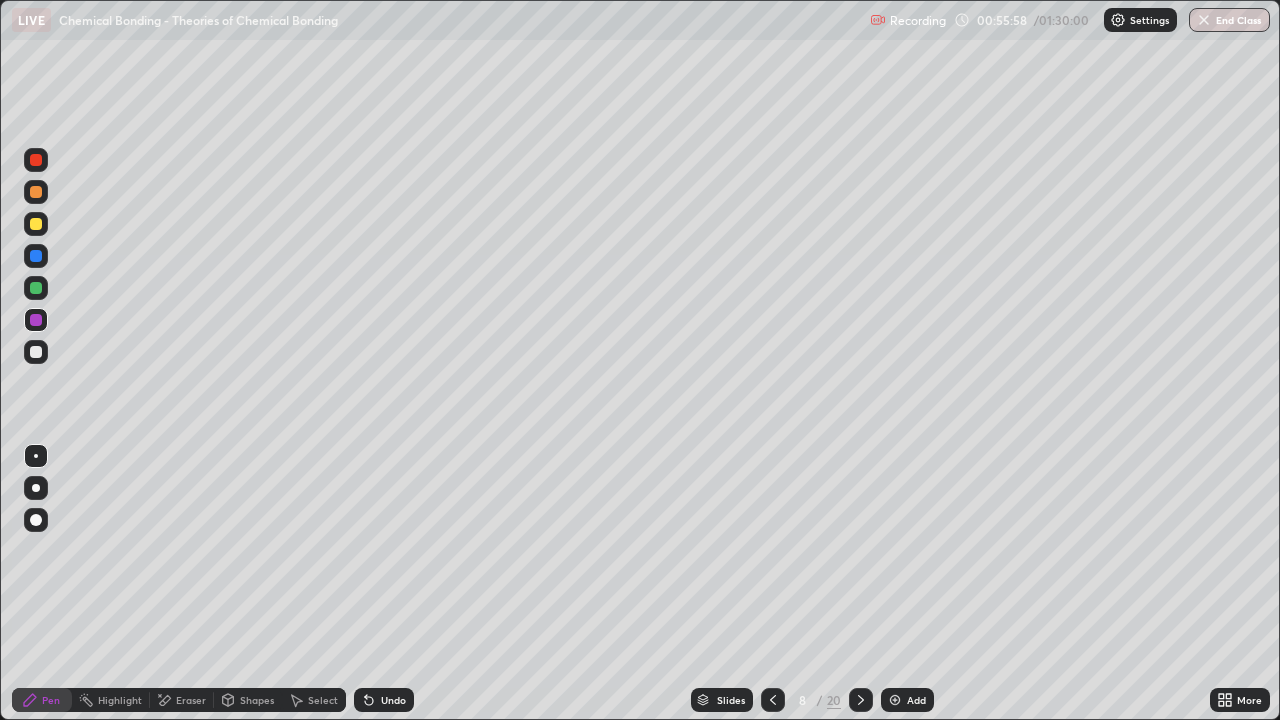 click at bounding box center [36, 224] 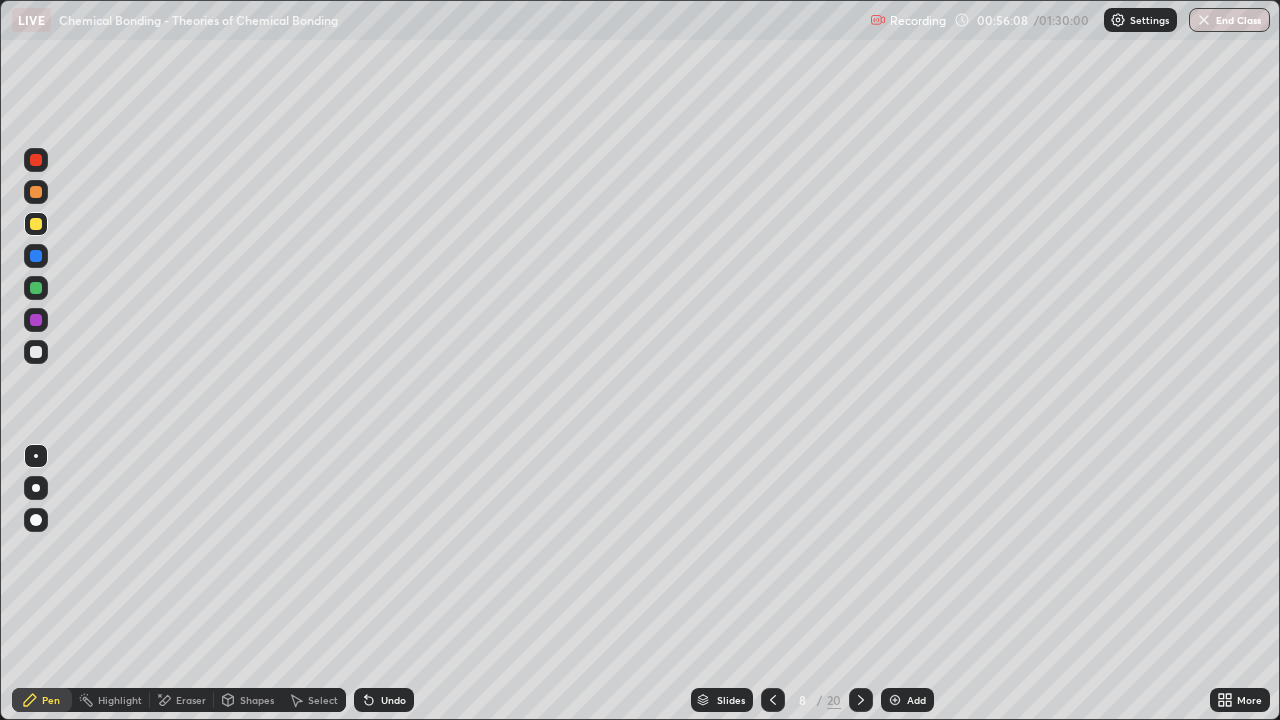 click at bounding box center [36, 352] 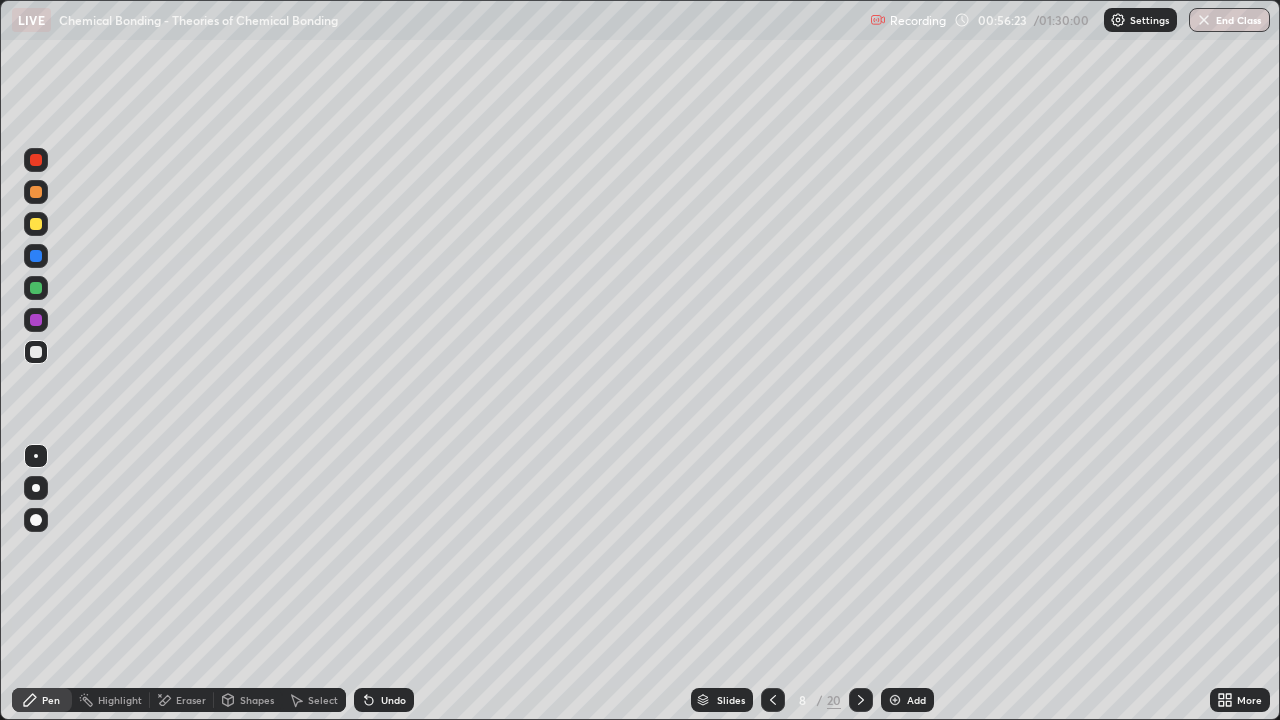 click at bounding box center (36, 160) 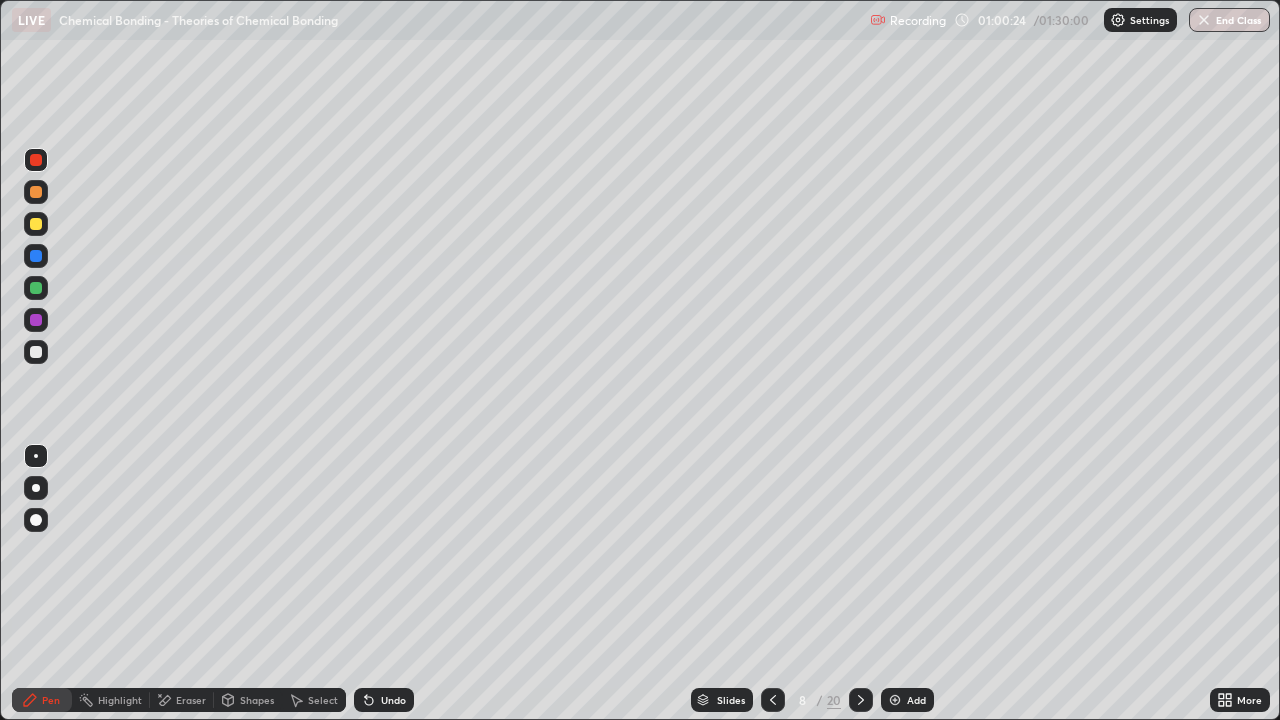 click 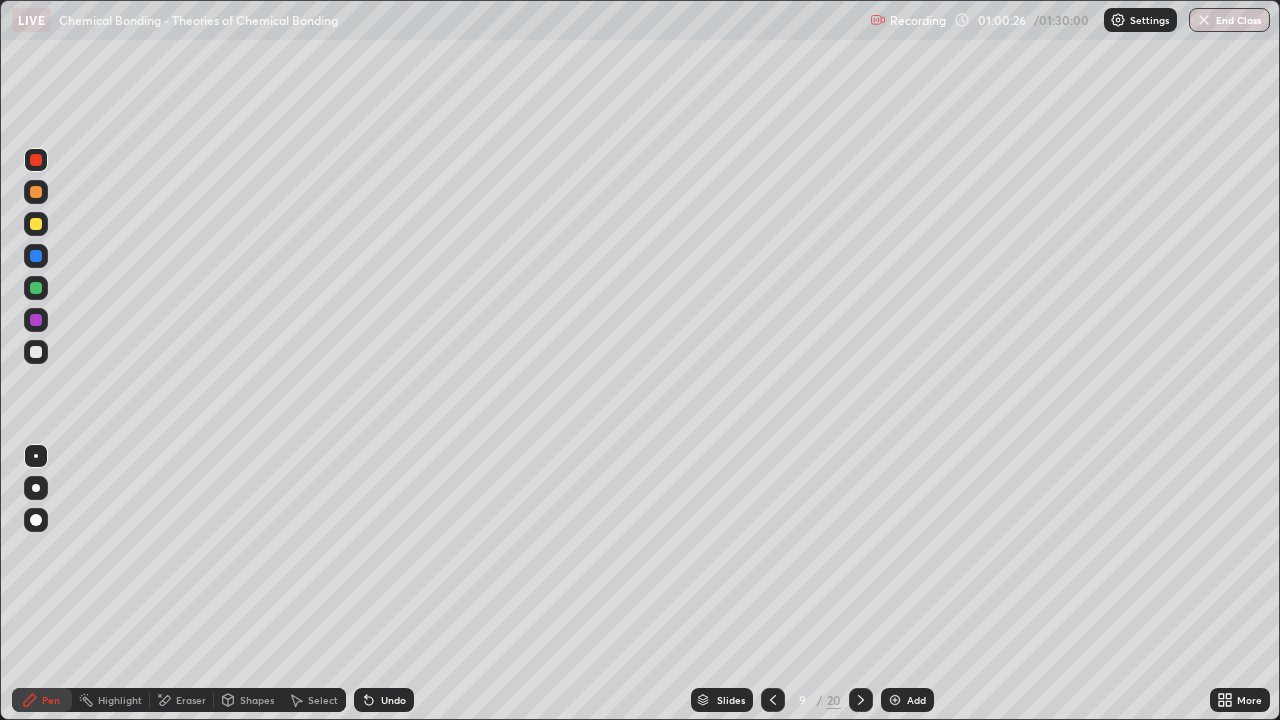click at bounding box center (36, 160) 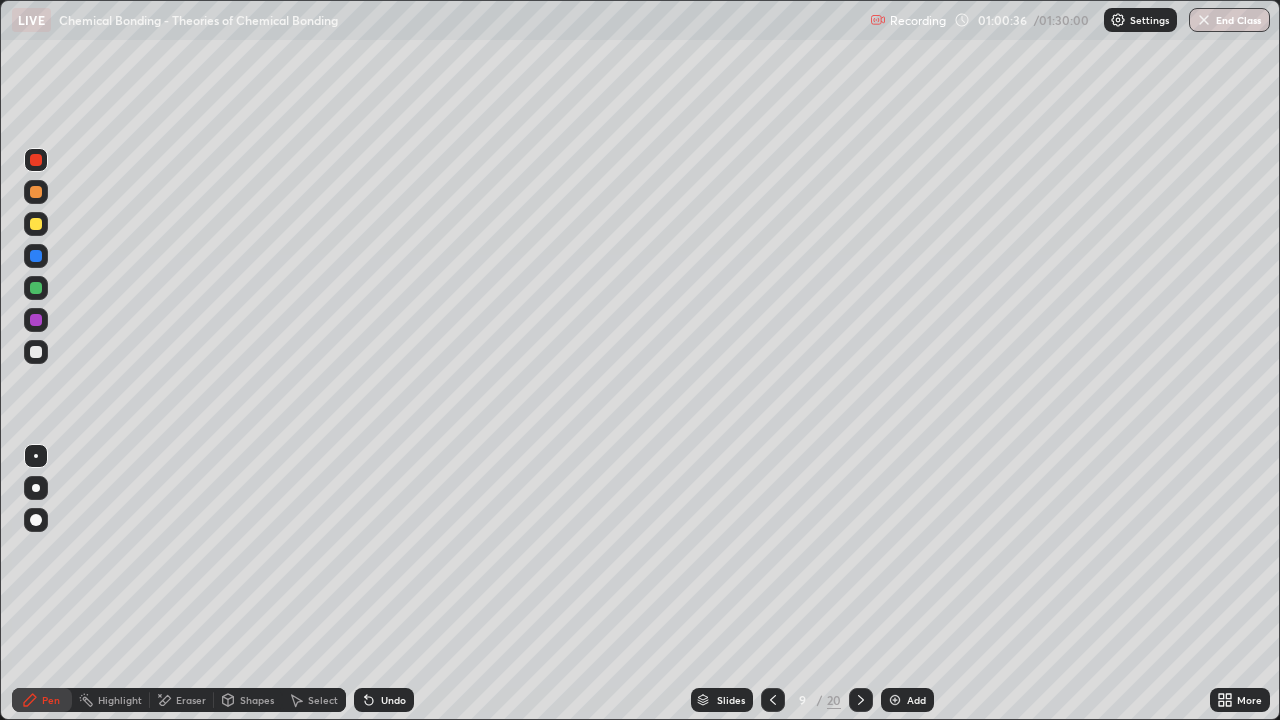 click on "Undo" at bounding box center (393, 700) 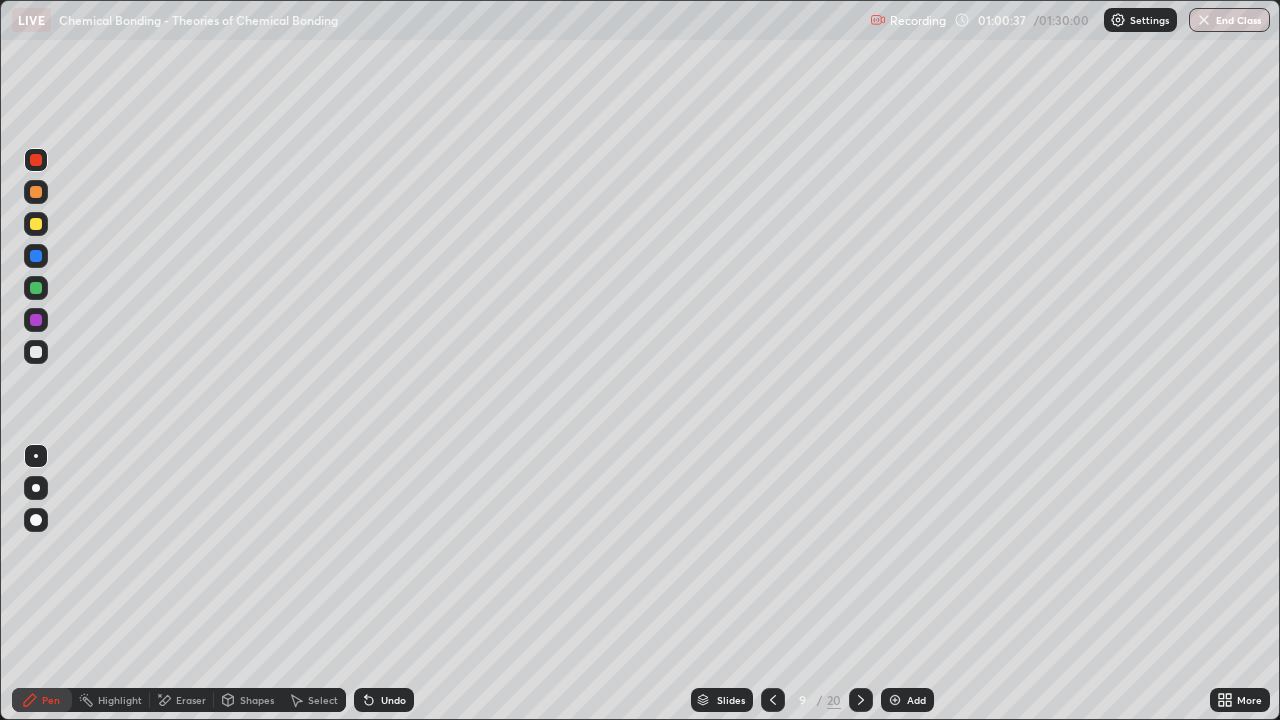click on "Undo" at bounding box center [393, 700] 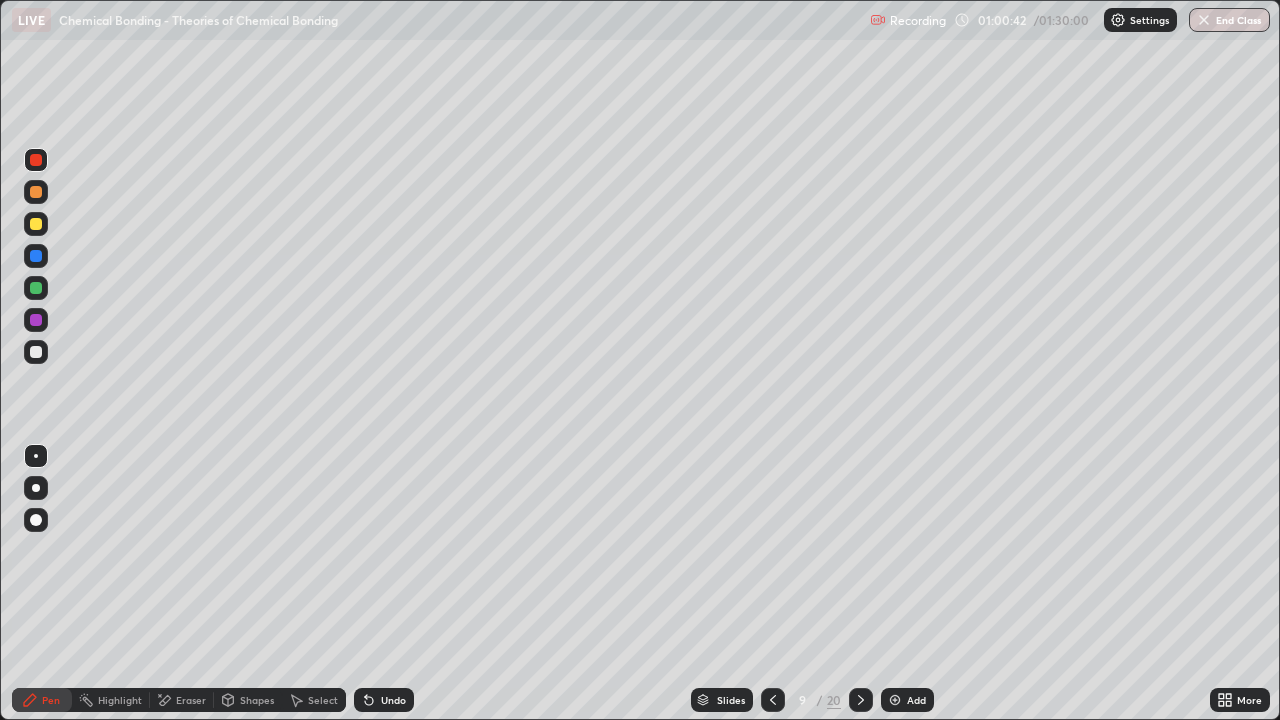 click at bounding box center (36, 224) 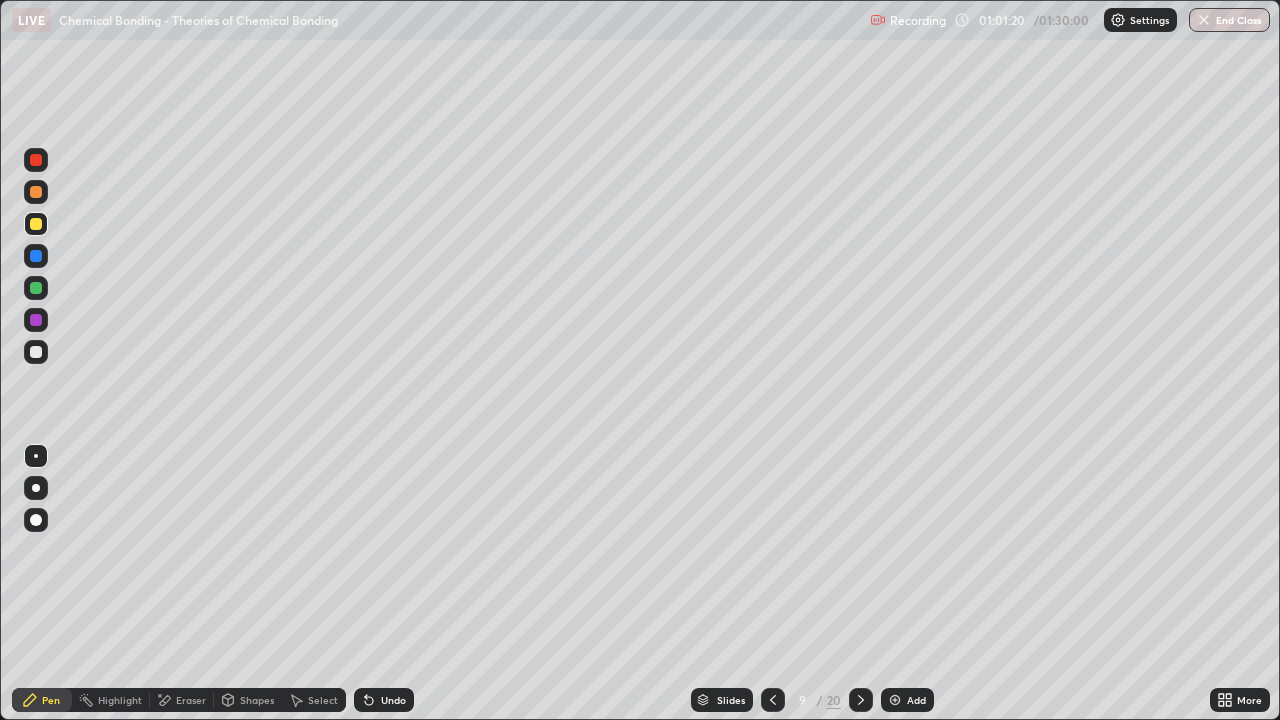 click at bounding box center (36, 256) 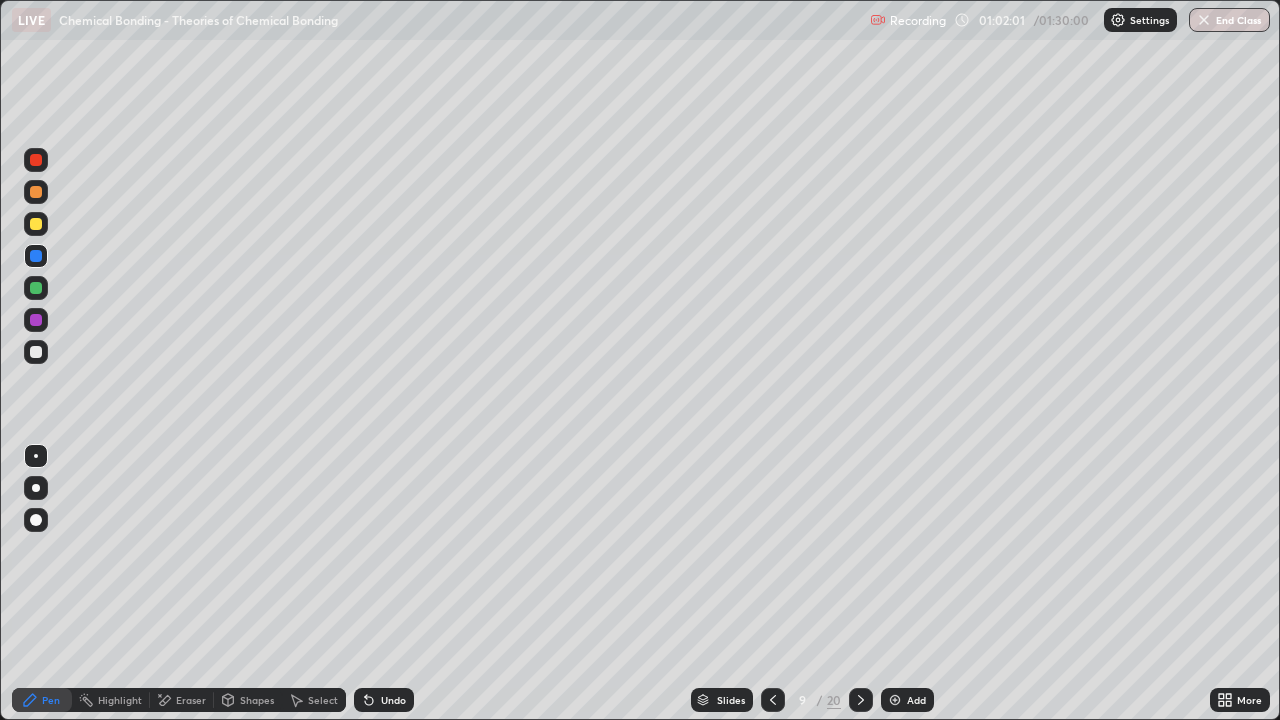 click on "Eraser" at bounding box center [191, 700] 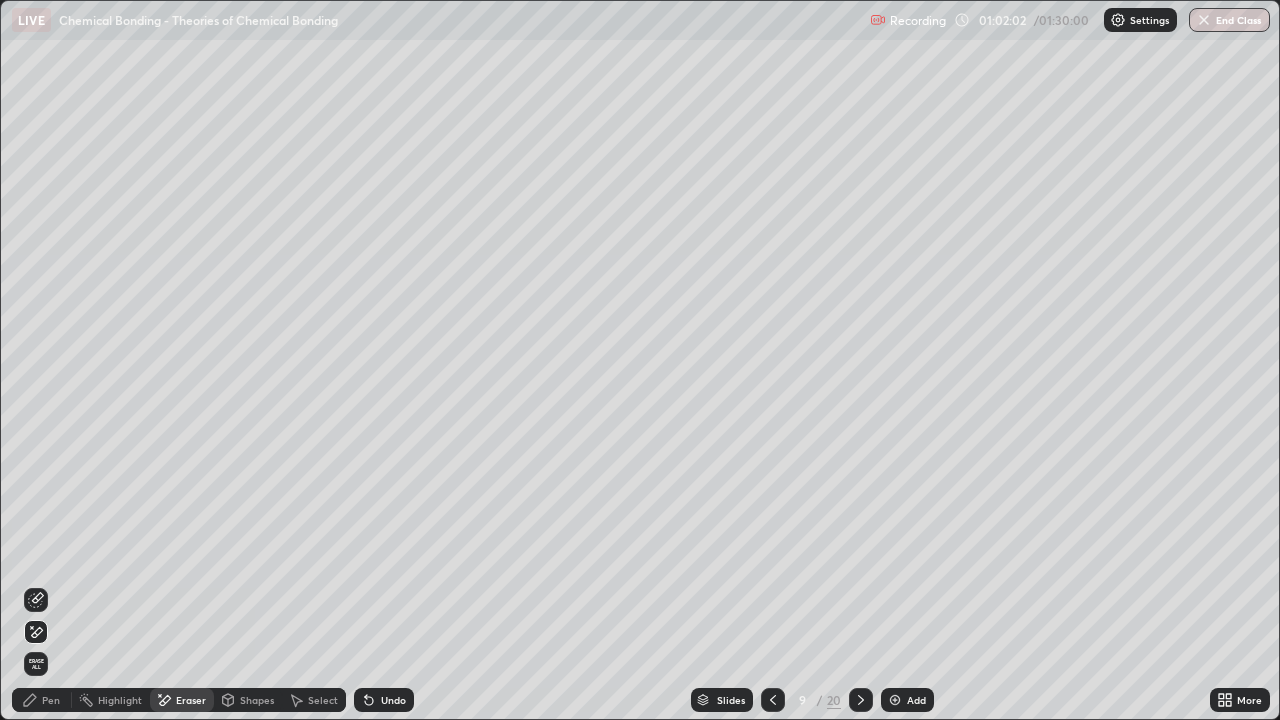 click 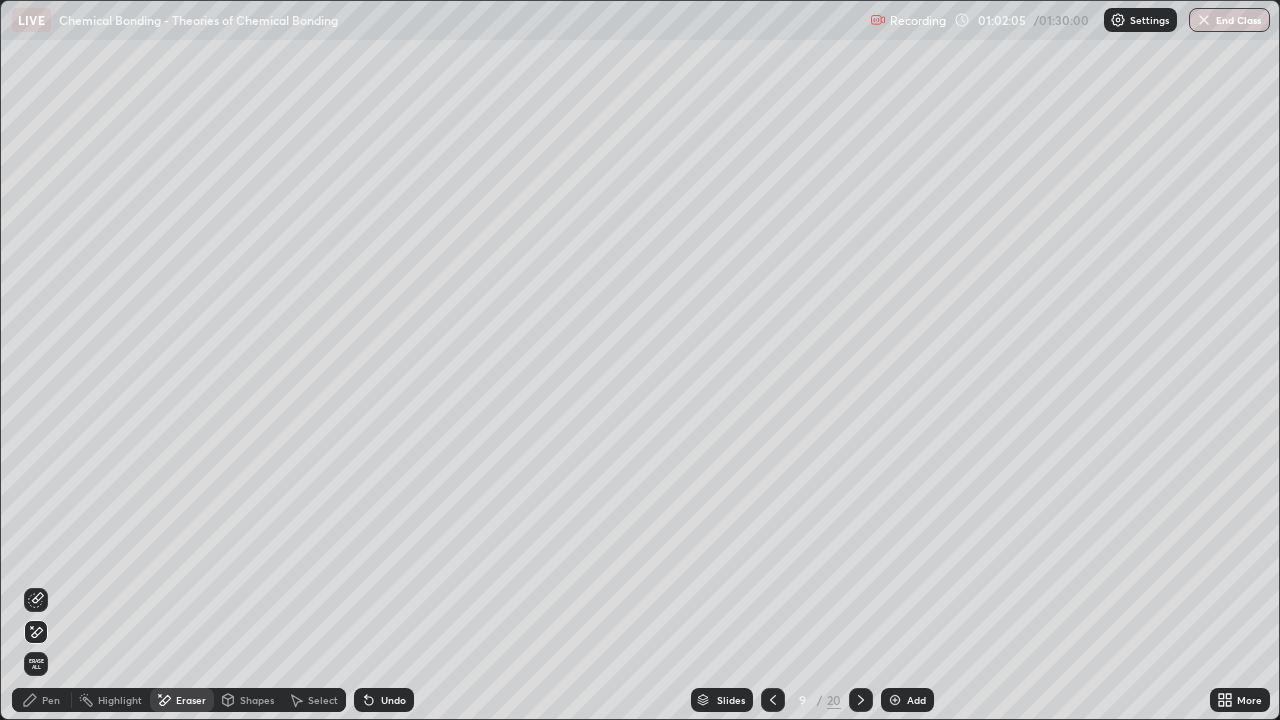 click on "Pen" at bounding box center (51, 700) 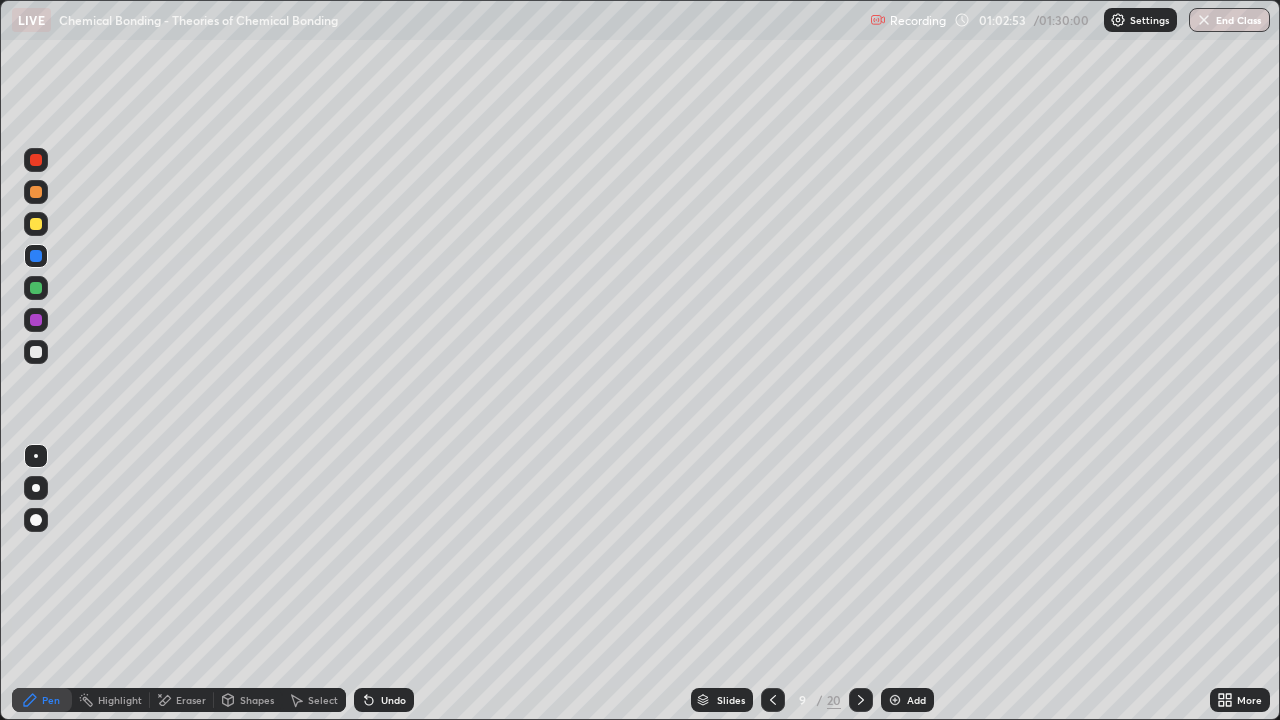 click at bounding box center (36, 160) 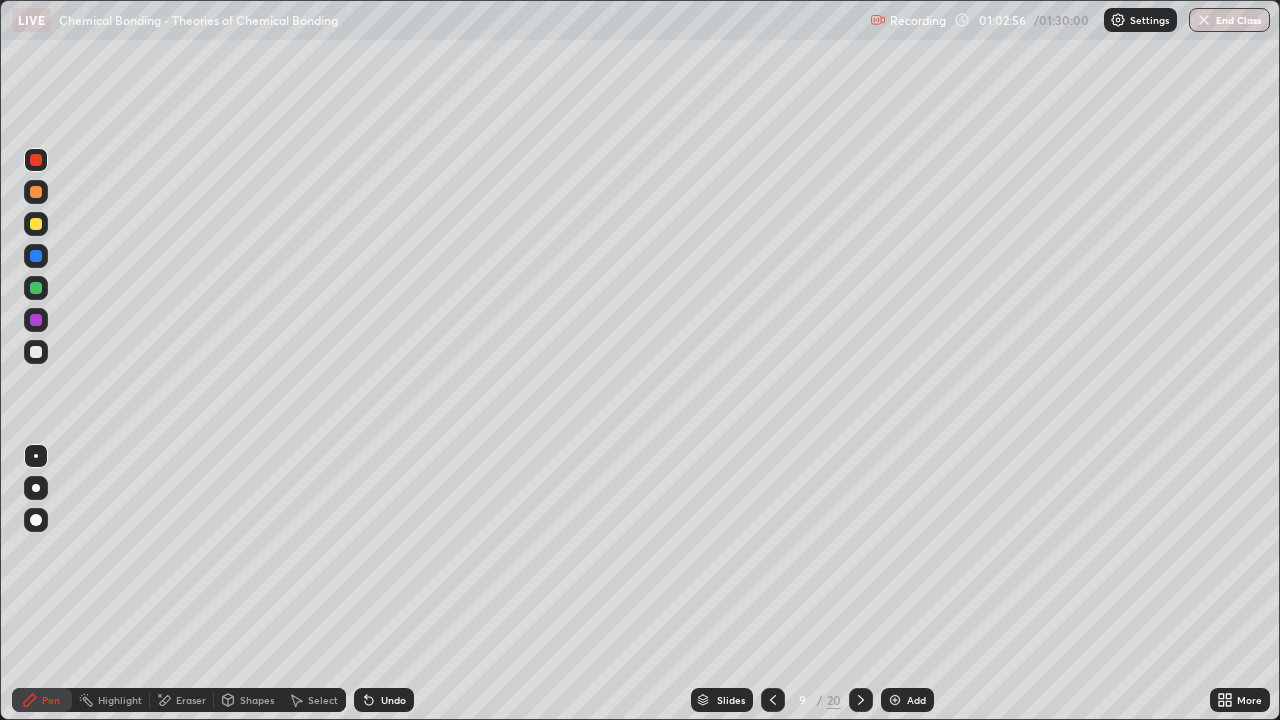 click at bounding box center (36, 320) 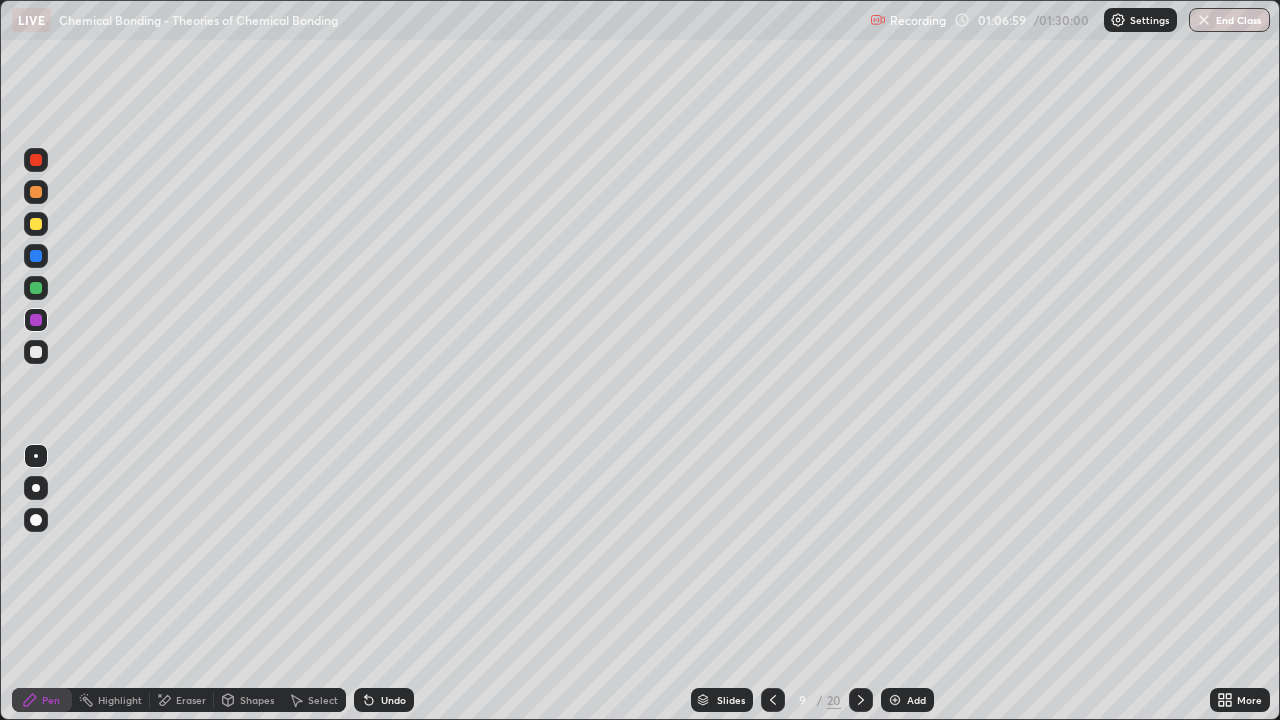 click 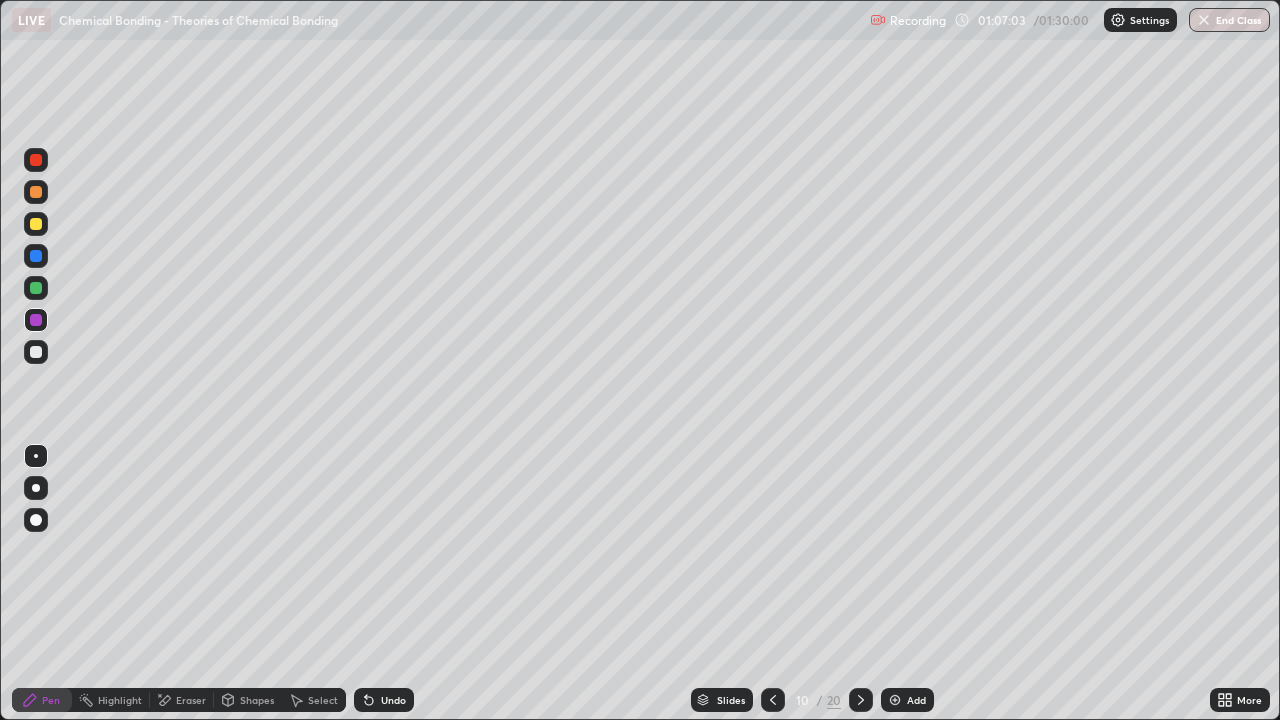 click 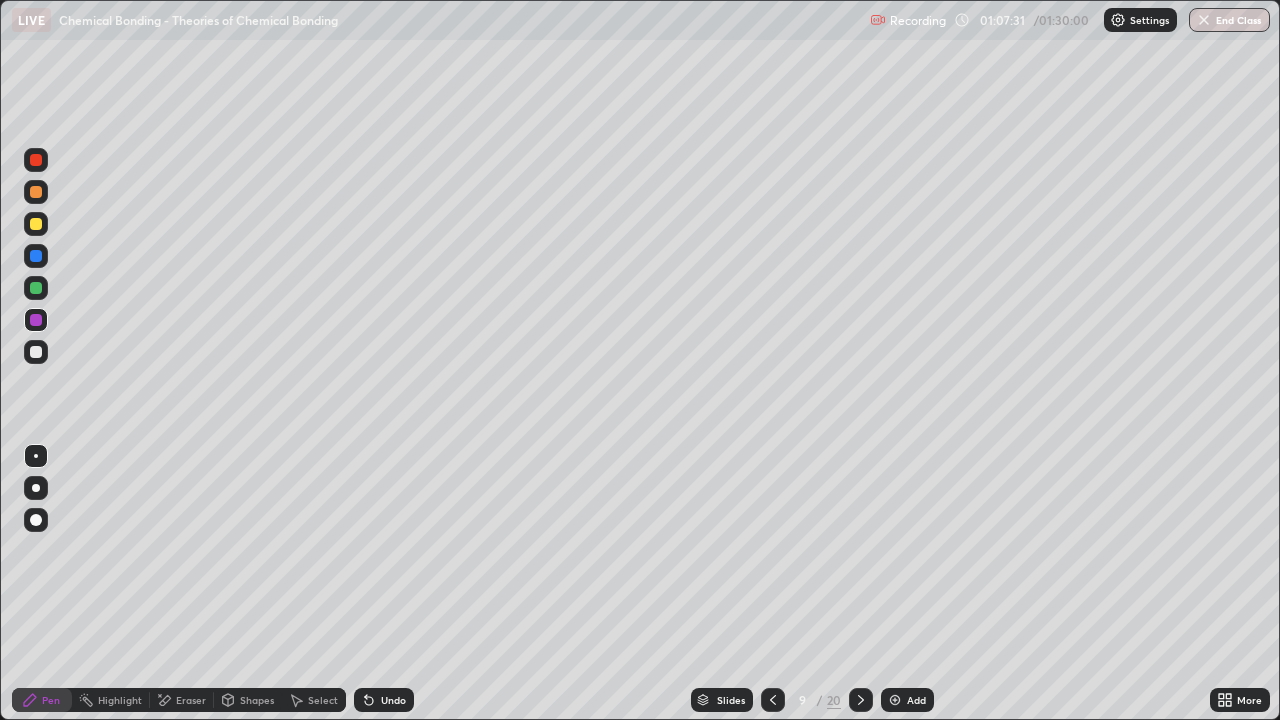 click 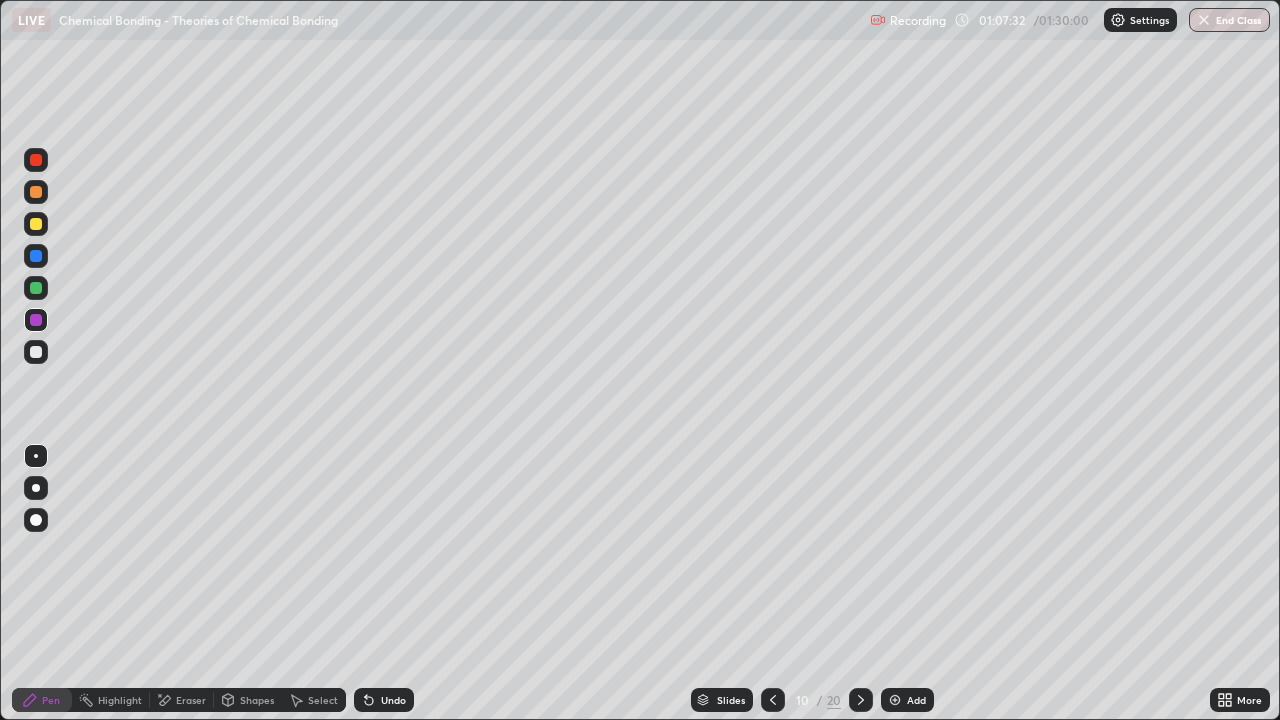 click at bounding box center (36, 160) 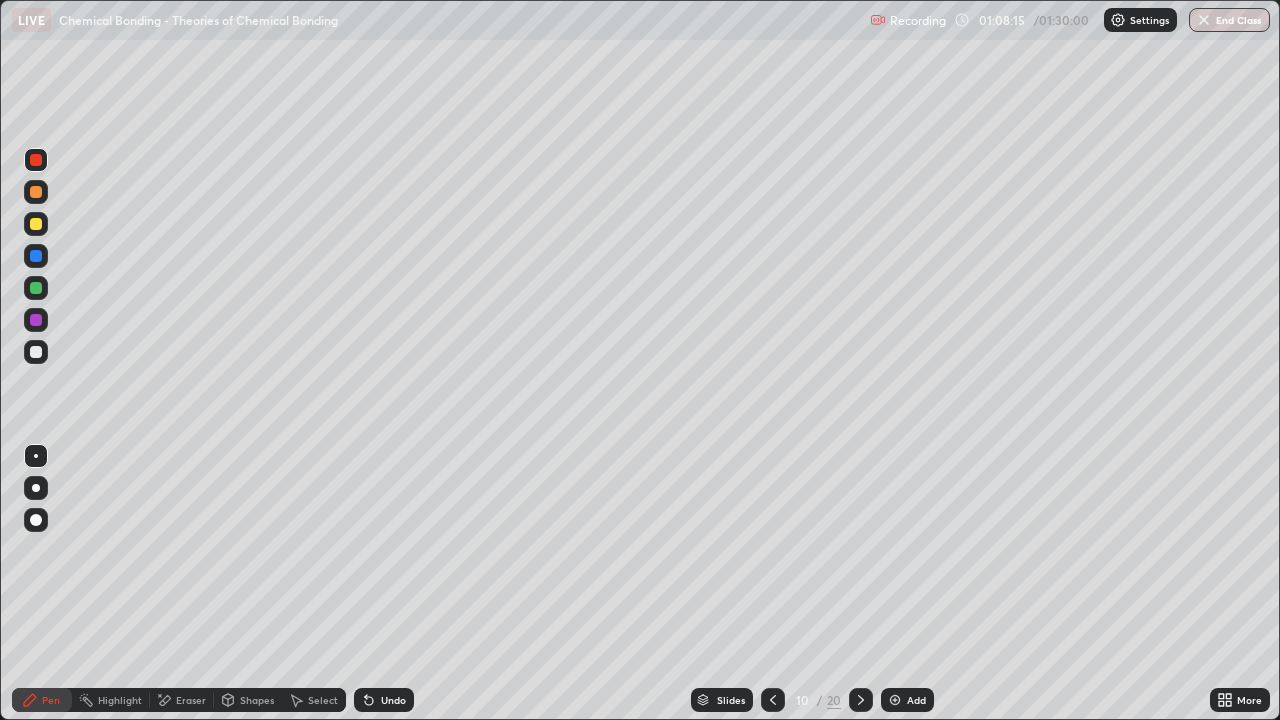 click at bounding box center (36, 288) 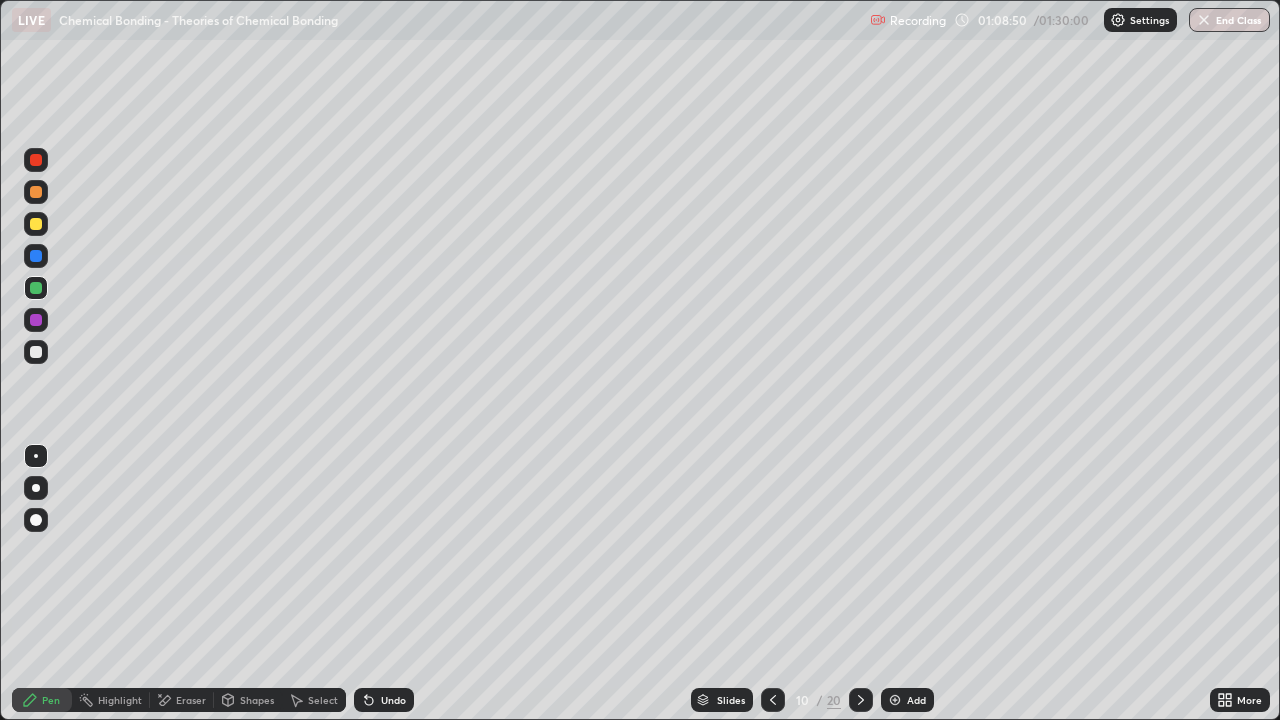 click 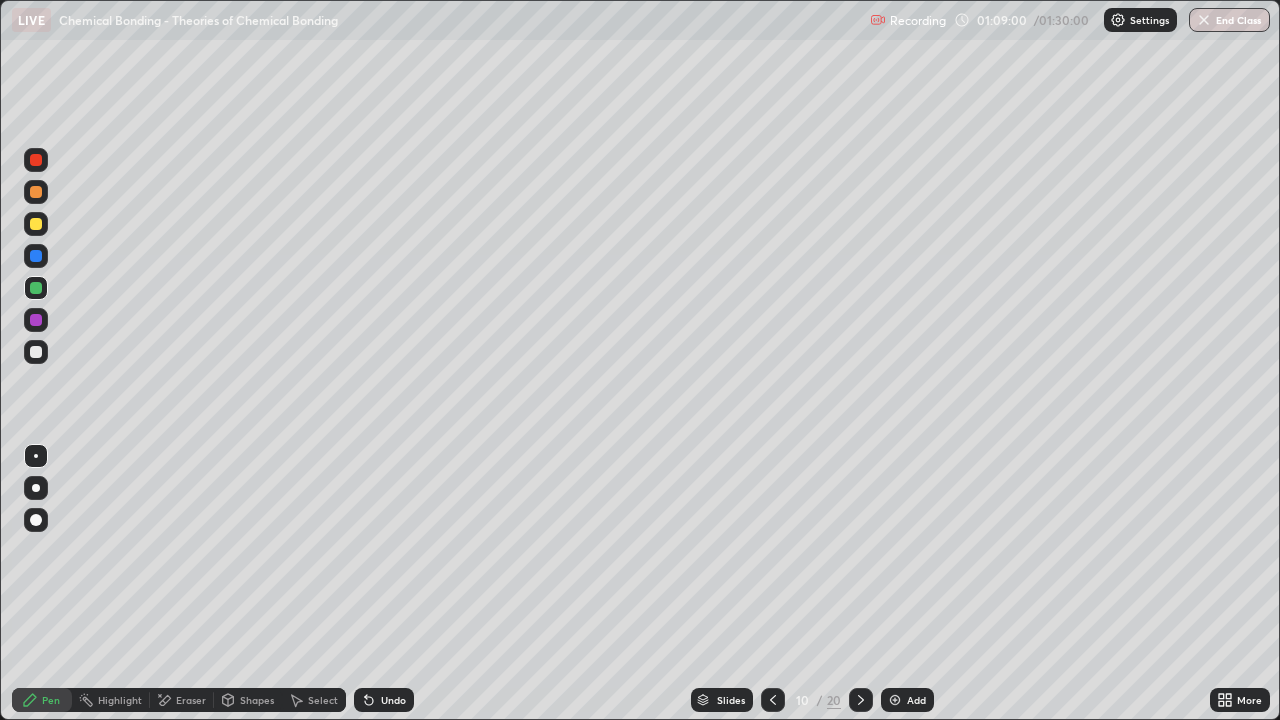 click at bounding box center [36, 320] 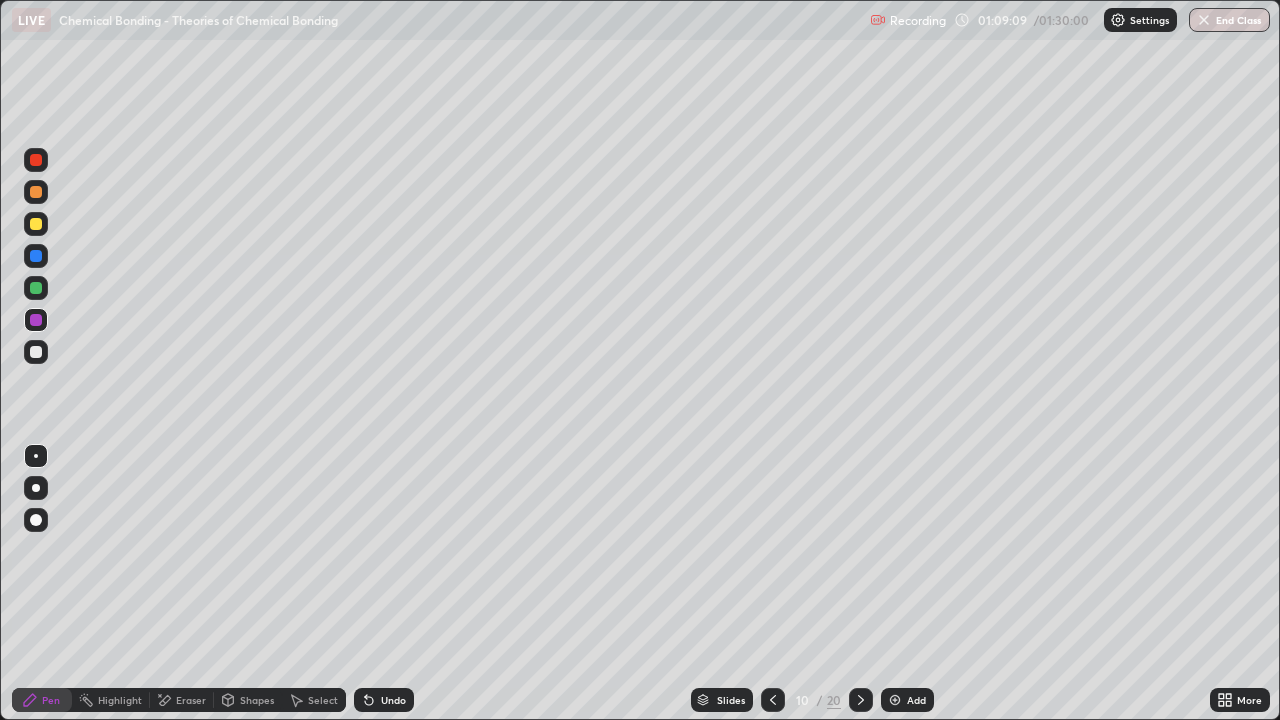 click at bounding box center [36, 224] 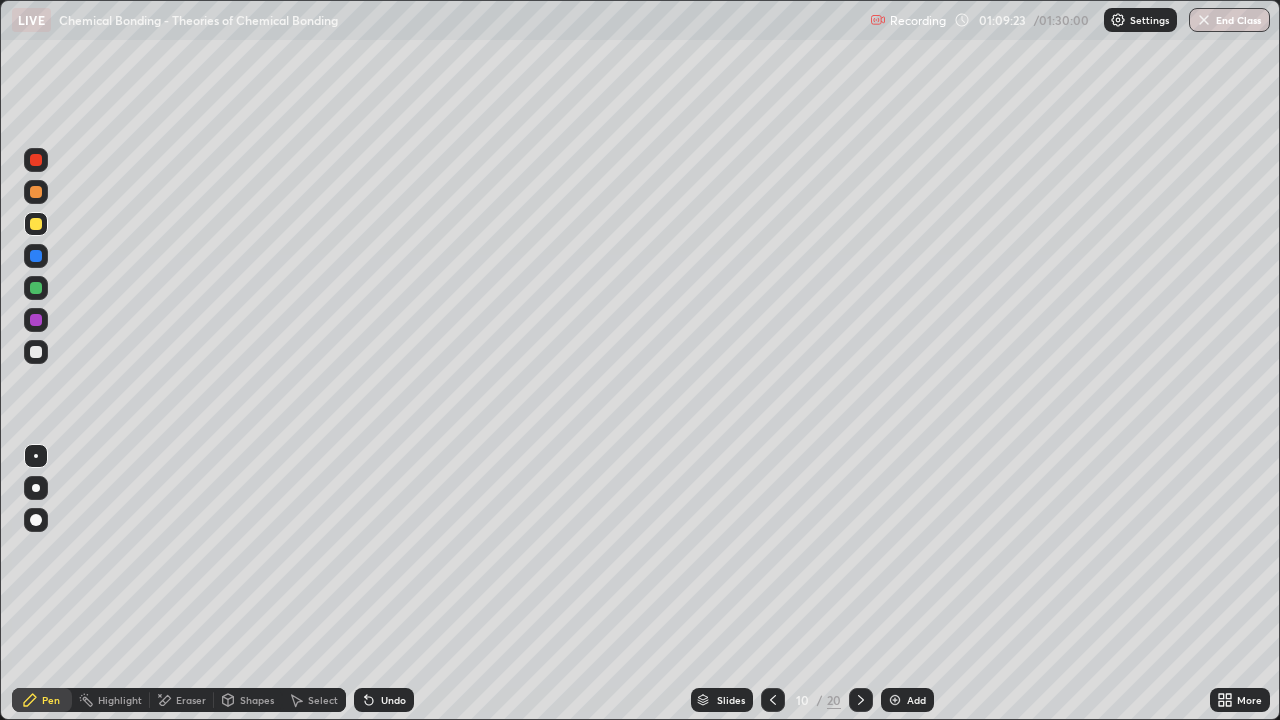 click at bounding box center (36, 320) 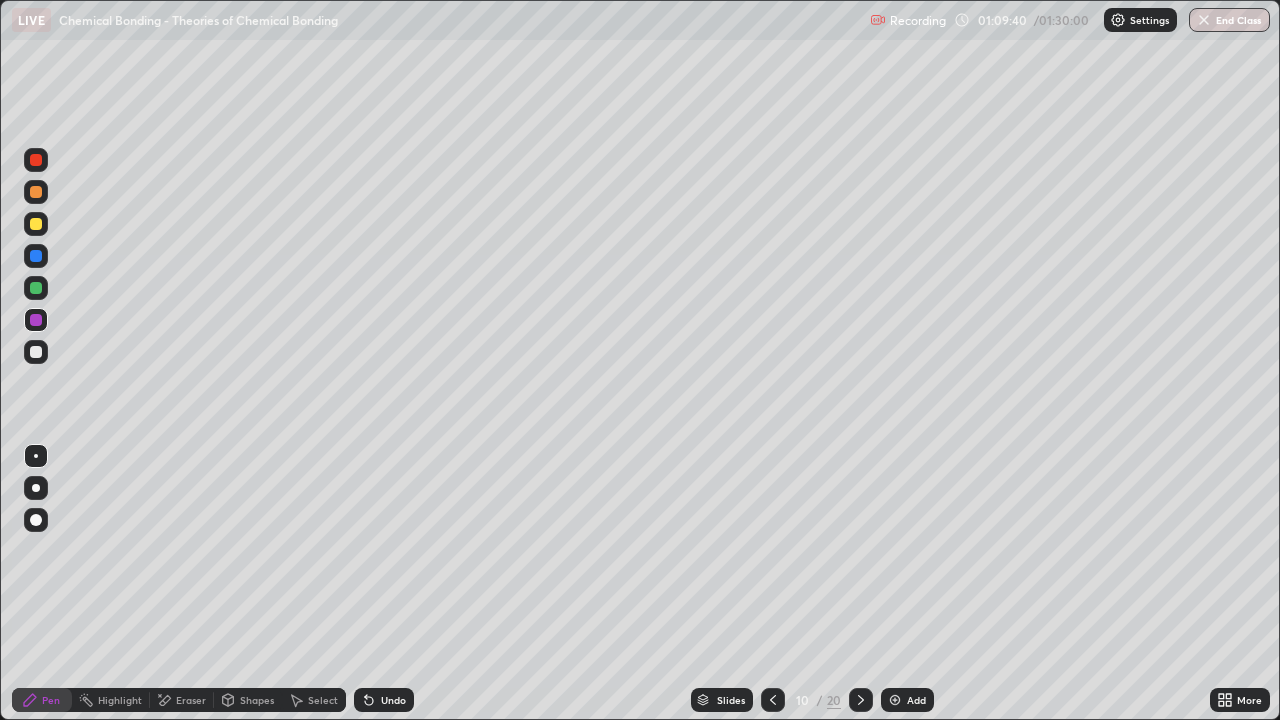 click at bounding box center [36, 320] 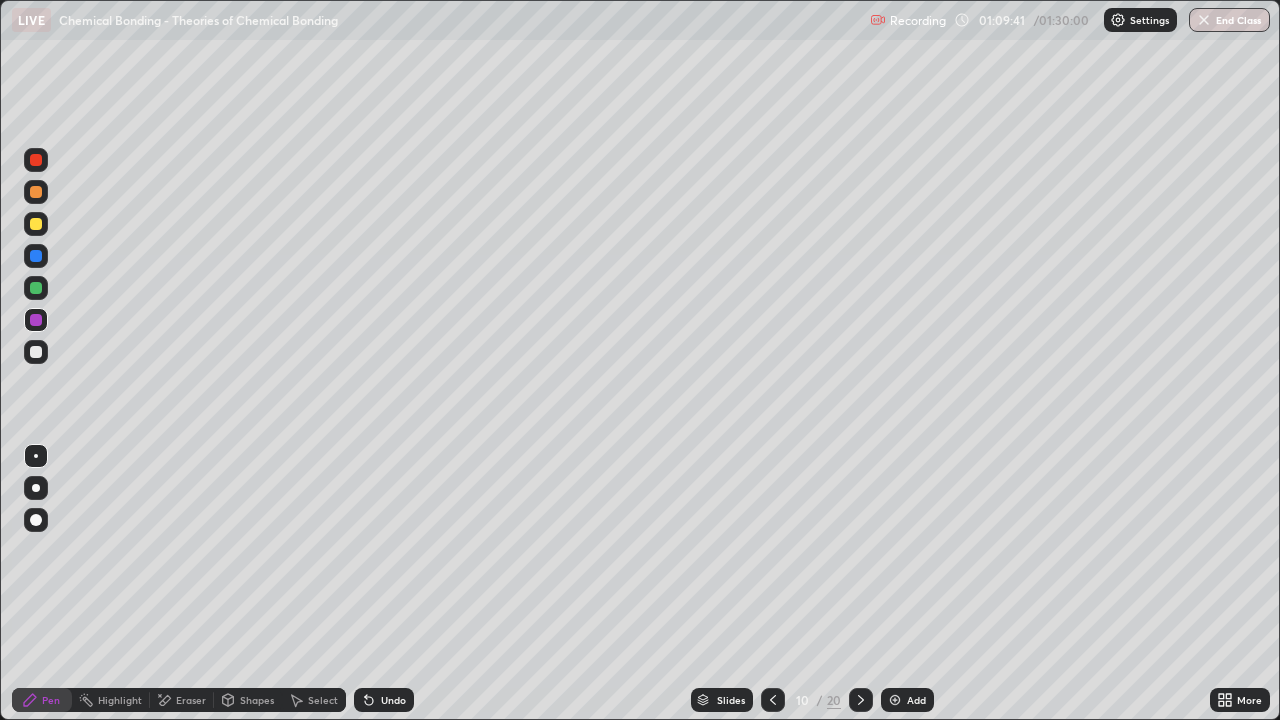 click at bounding box center [36, 352] 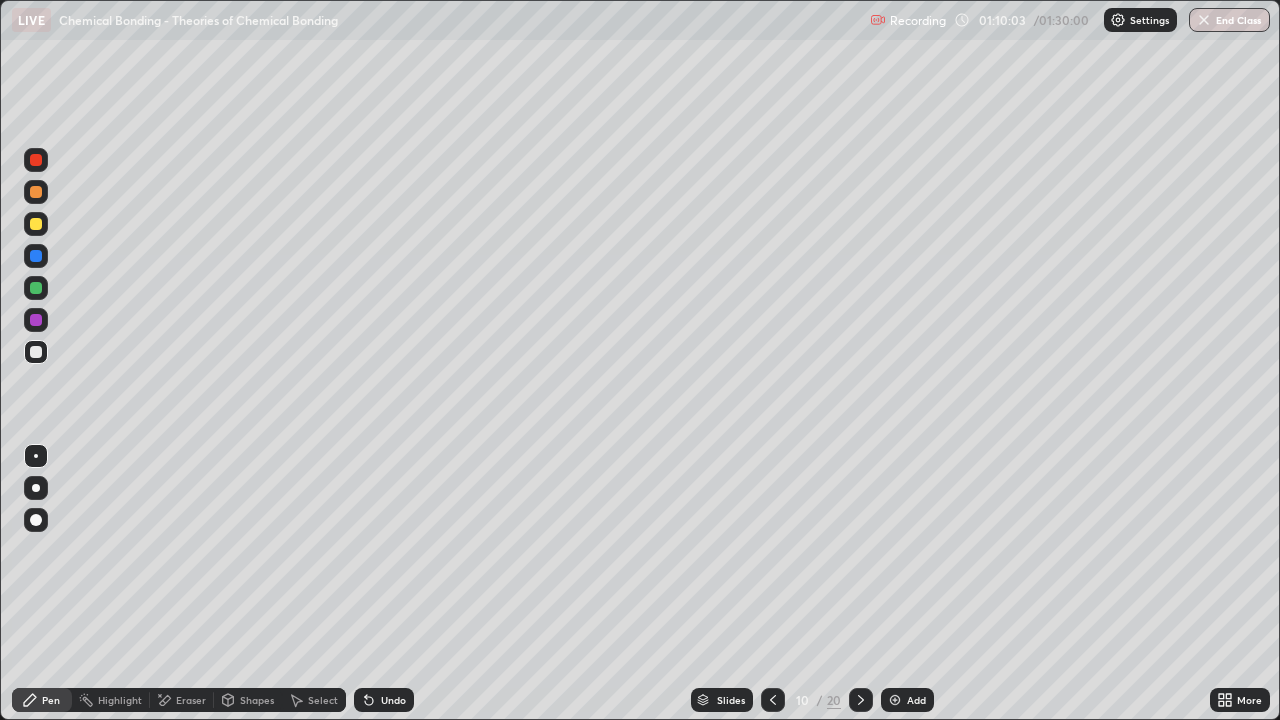 click 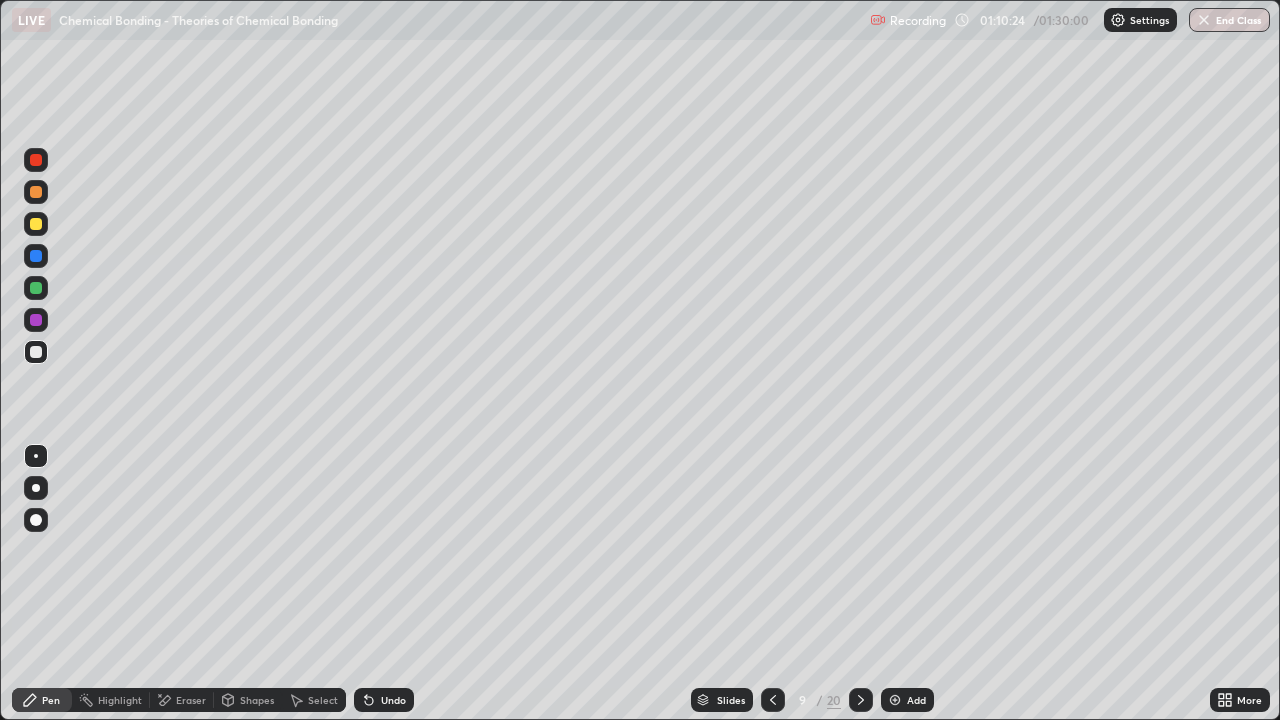 click 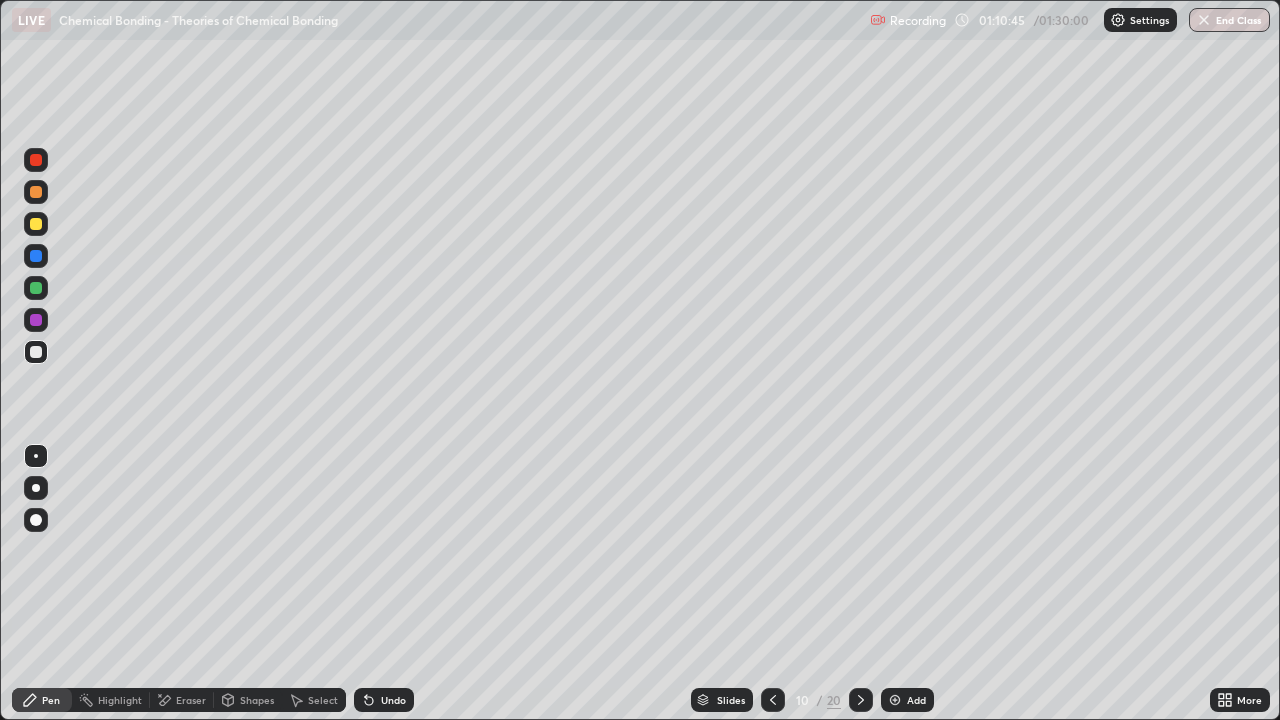 click at bounding box center (36, 256) 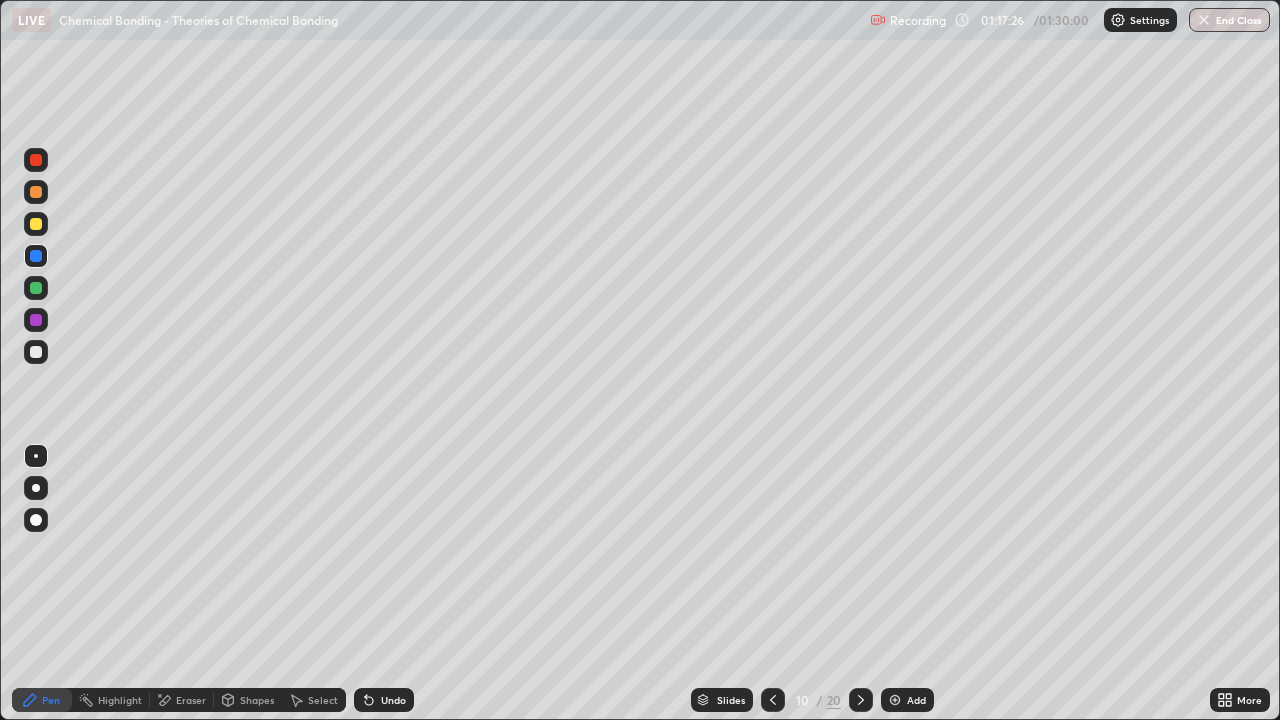 click 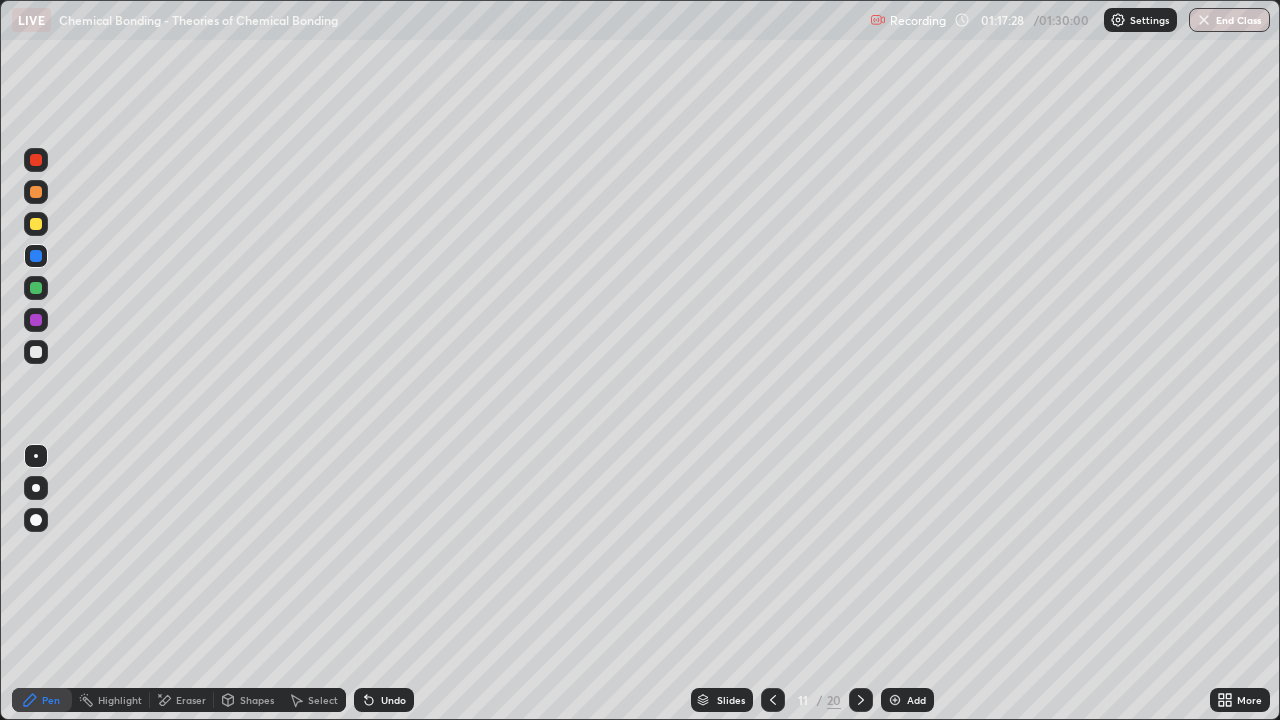 click at bounding box center (36, 192) 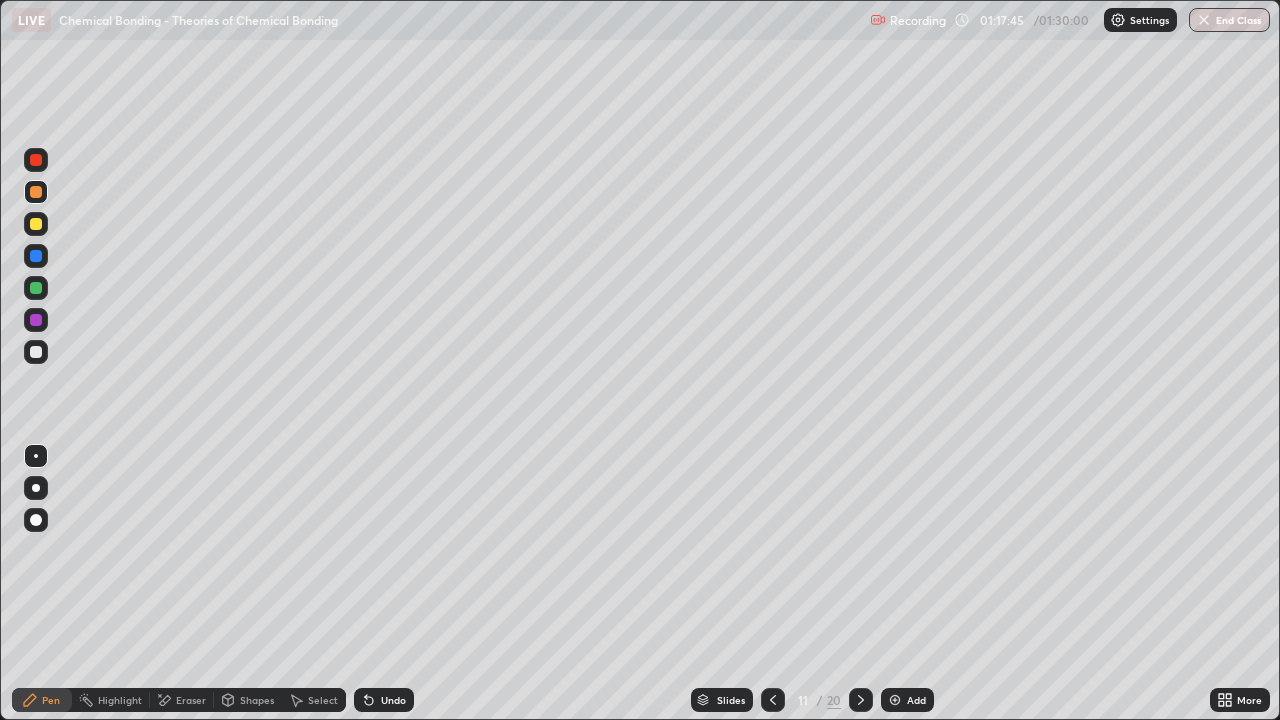 click at bounding box center [36, 224] 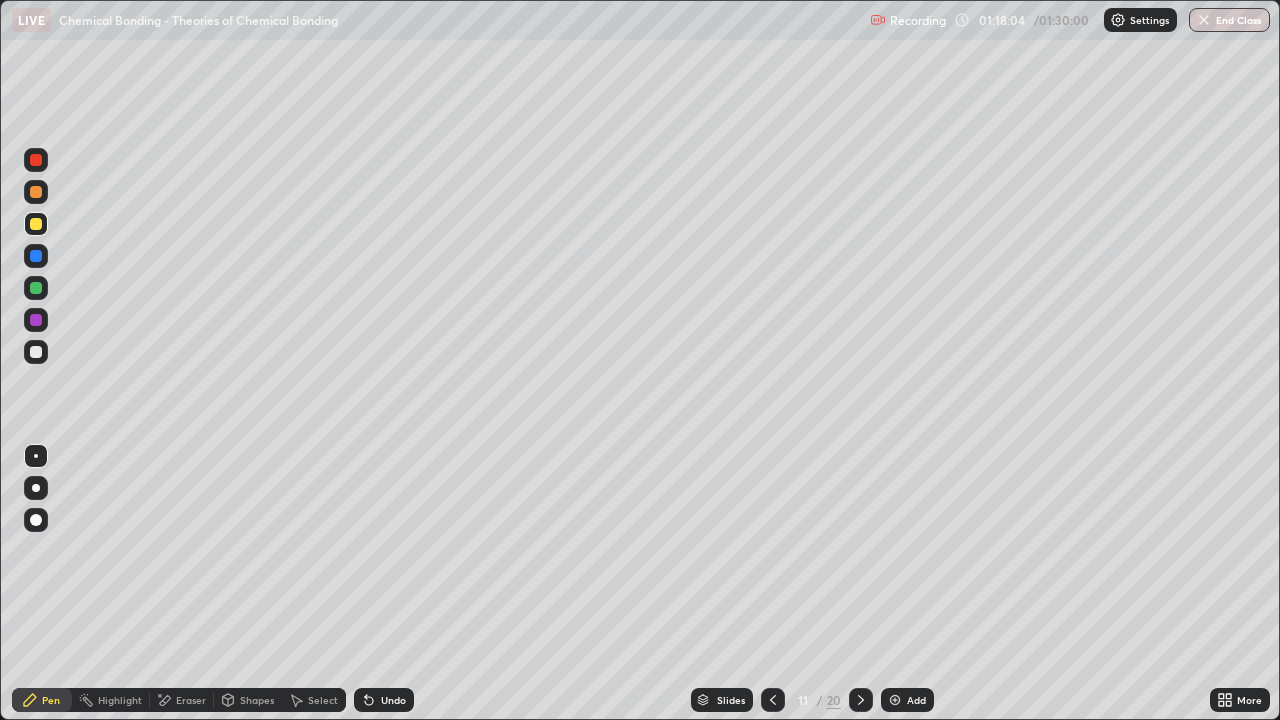 click at bounding box center [36, 320] 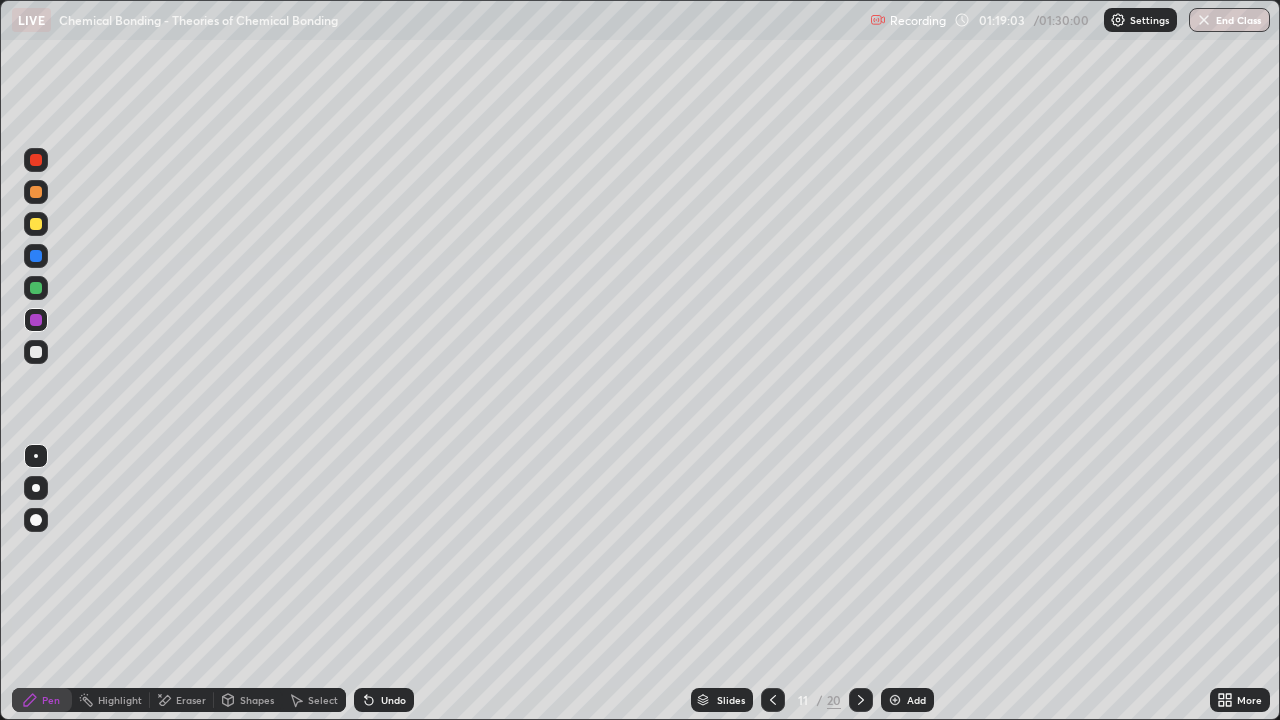 click at bounding box center [36, 224] 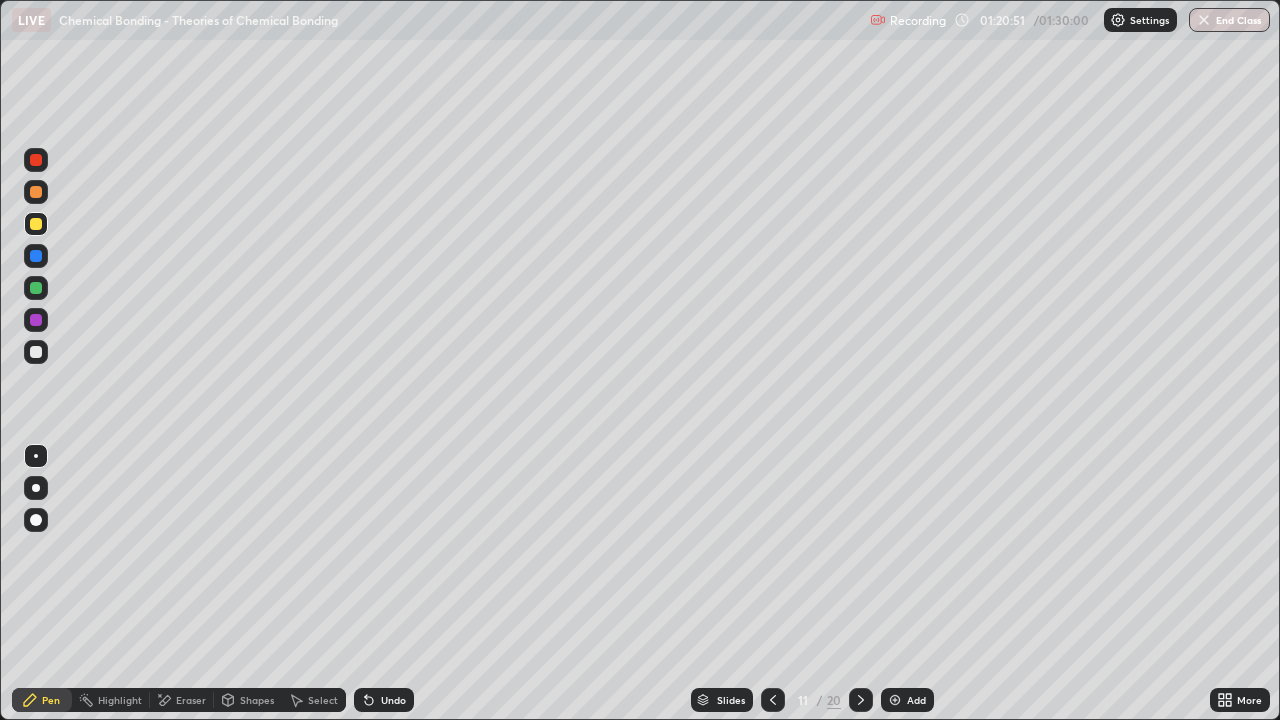 click at bounding box center (36, 256) 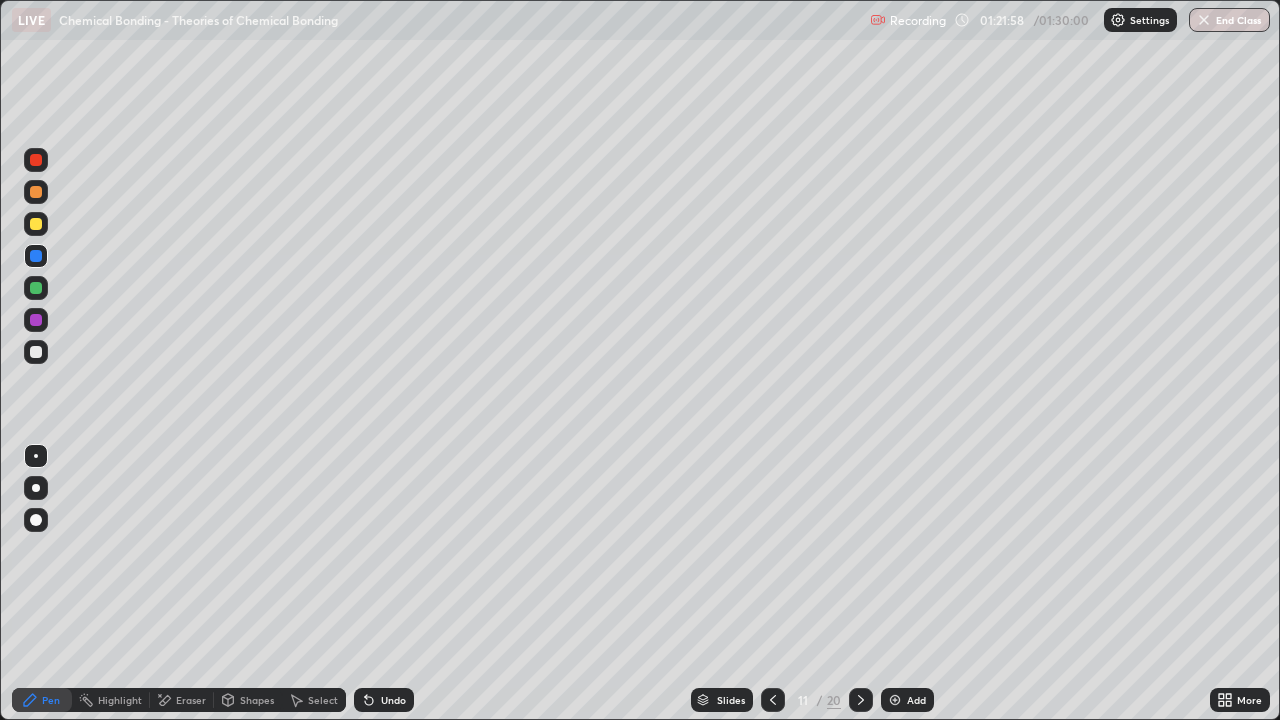 click at bounding box center [36, 160] 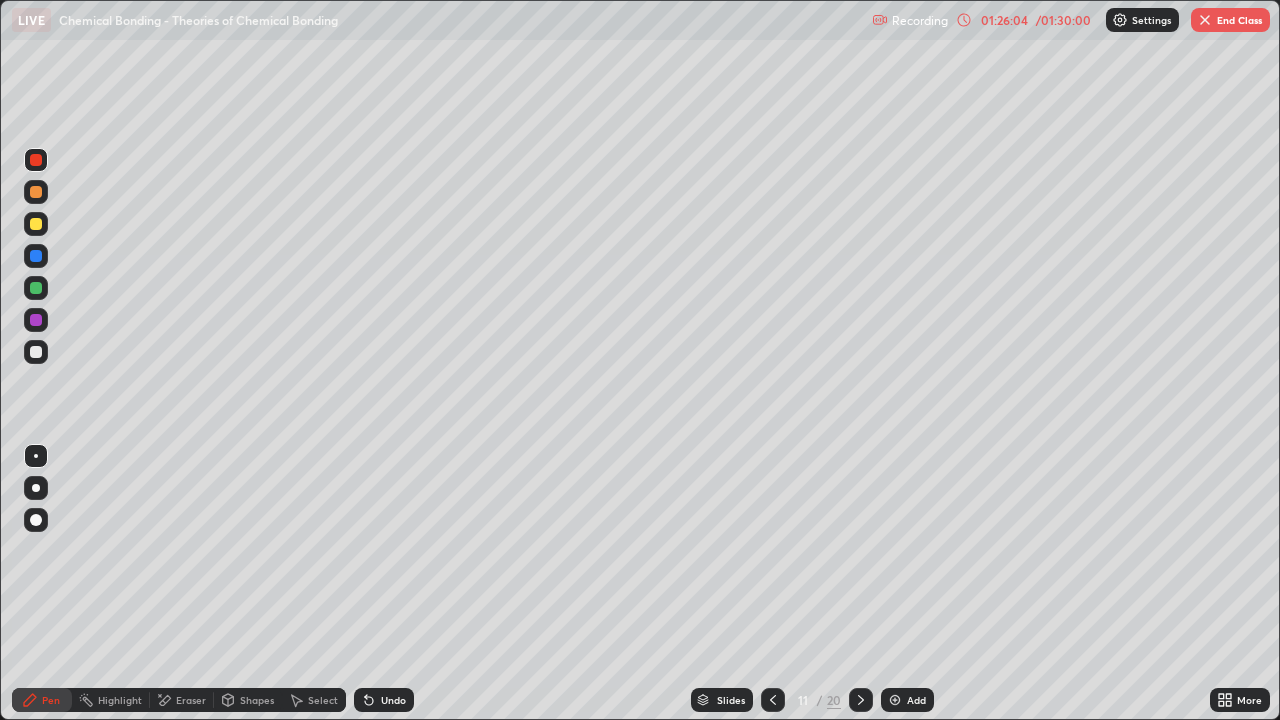 click 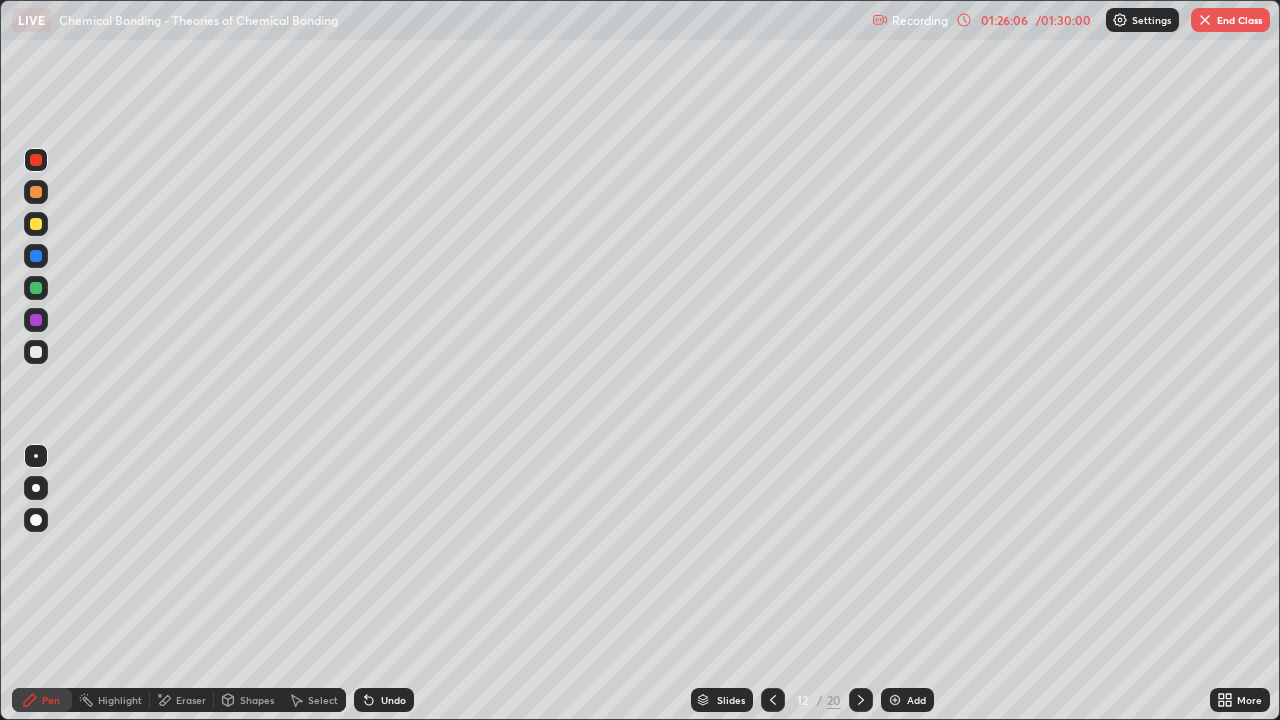click at bounding box center [36, 160] 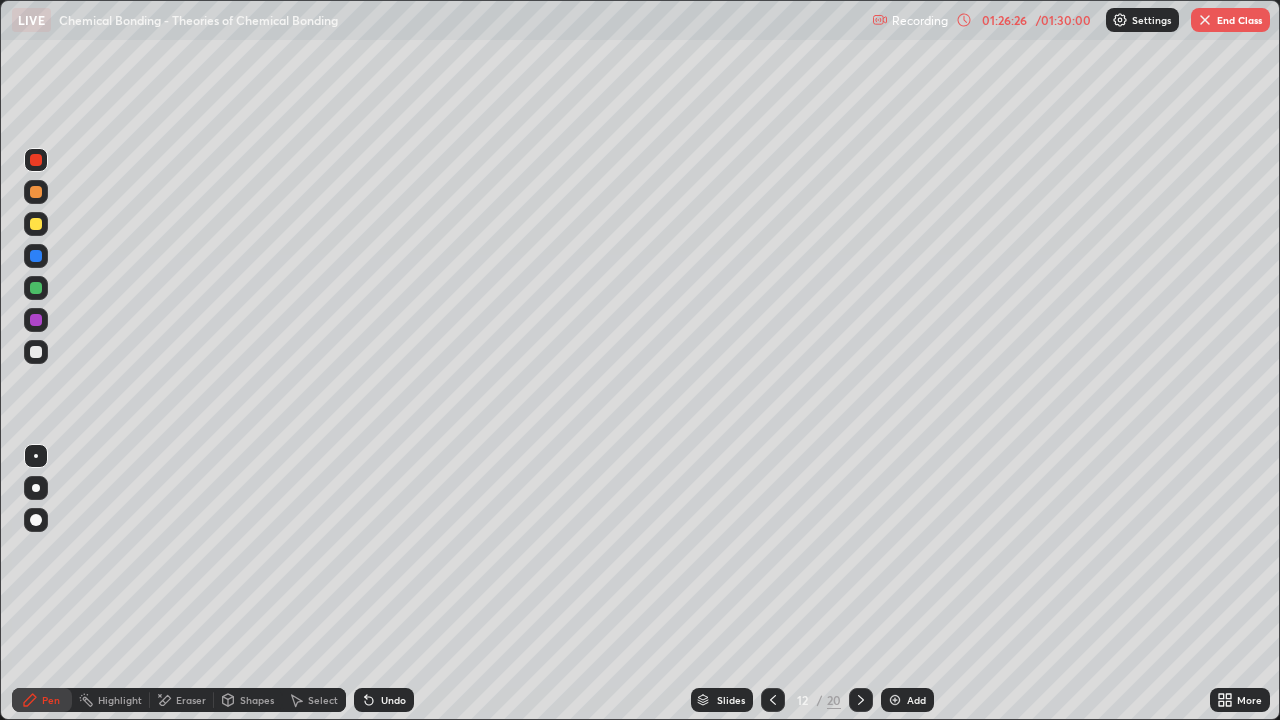 click on "Undo" at bounding box center [393, 700] 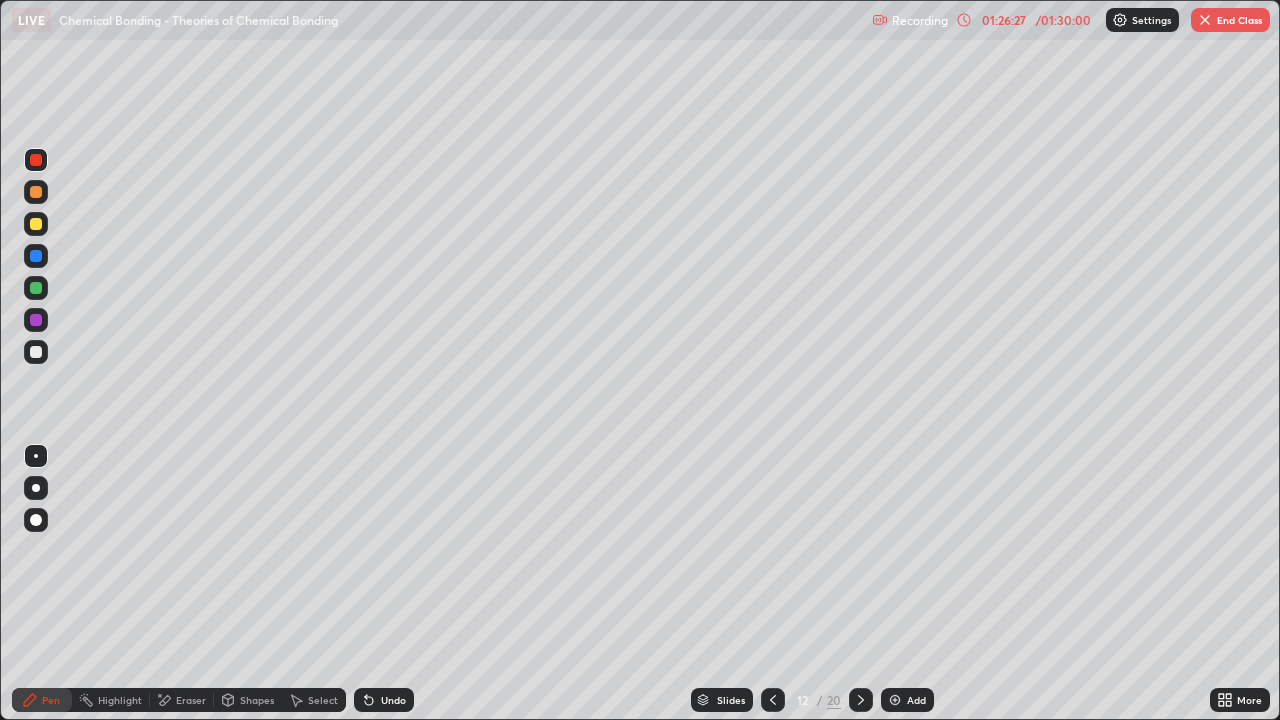 click on "Undo" at bounding box center [393, 700] 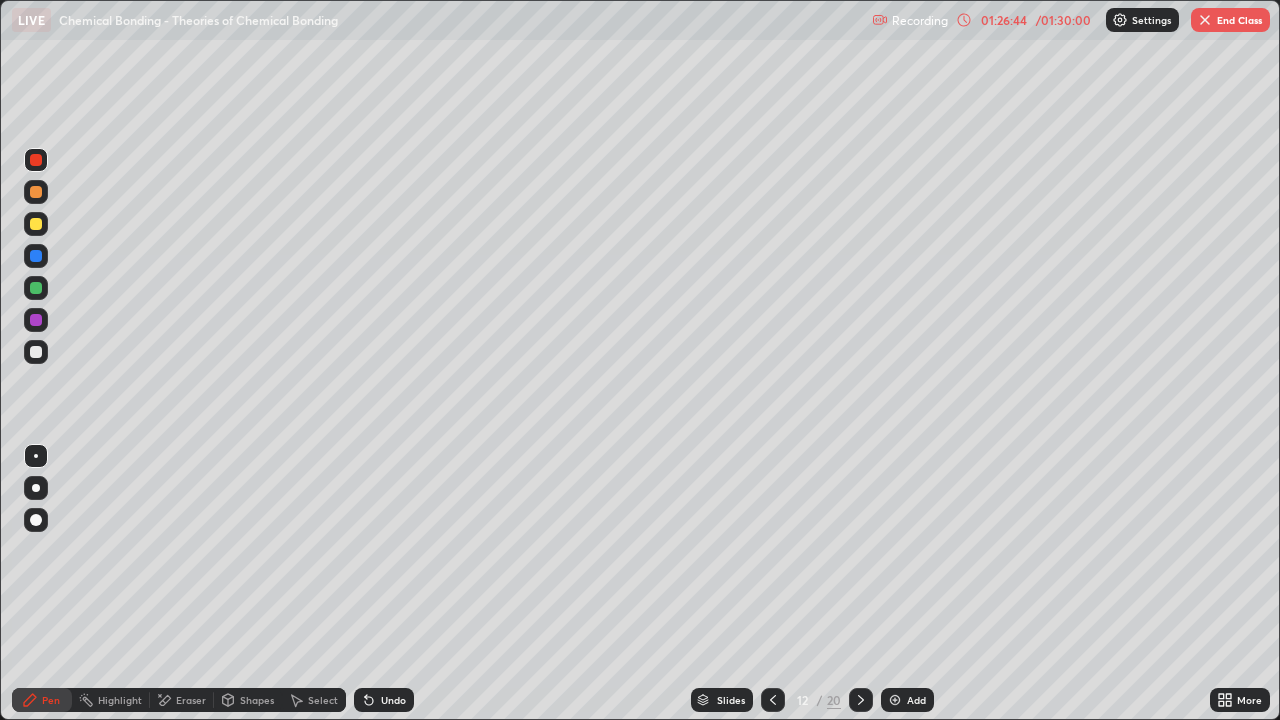 click at bounding box center (36, 224) 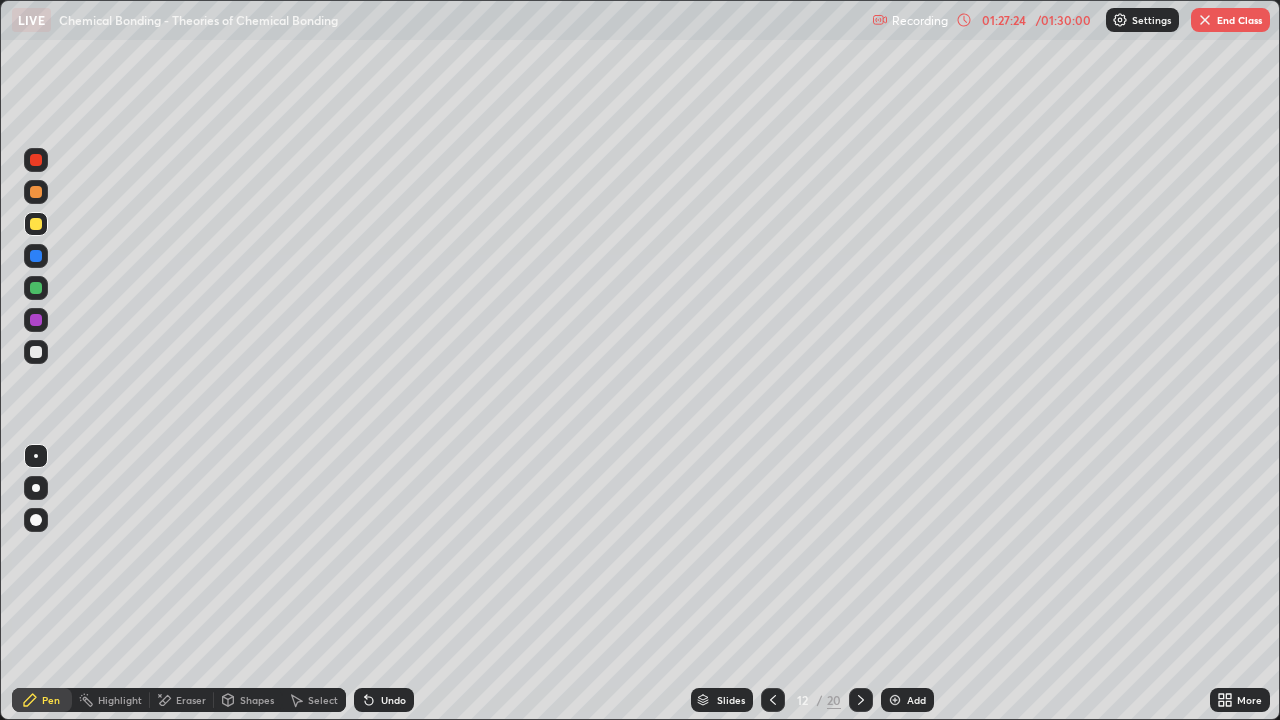 click at bounding box center [36, 288] 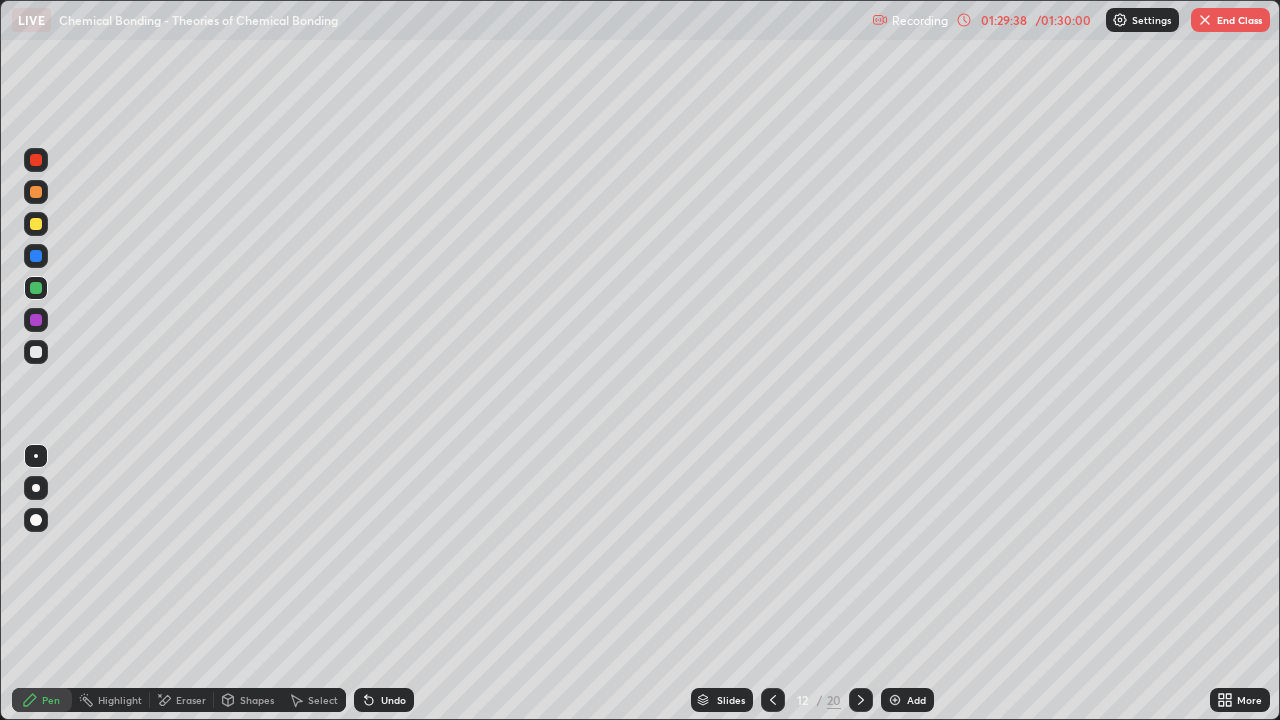 click at bounding box center (36, 352) 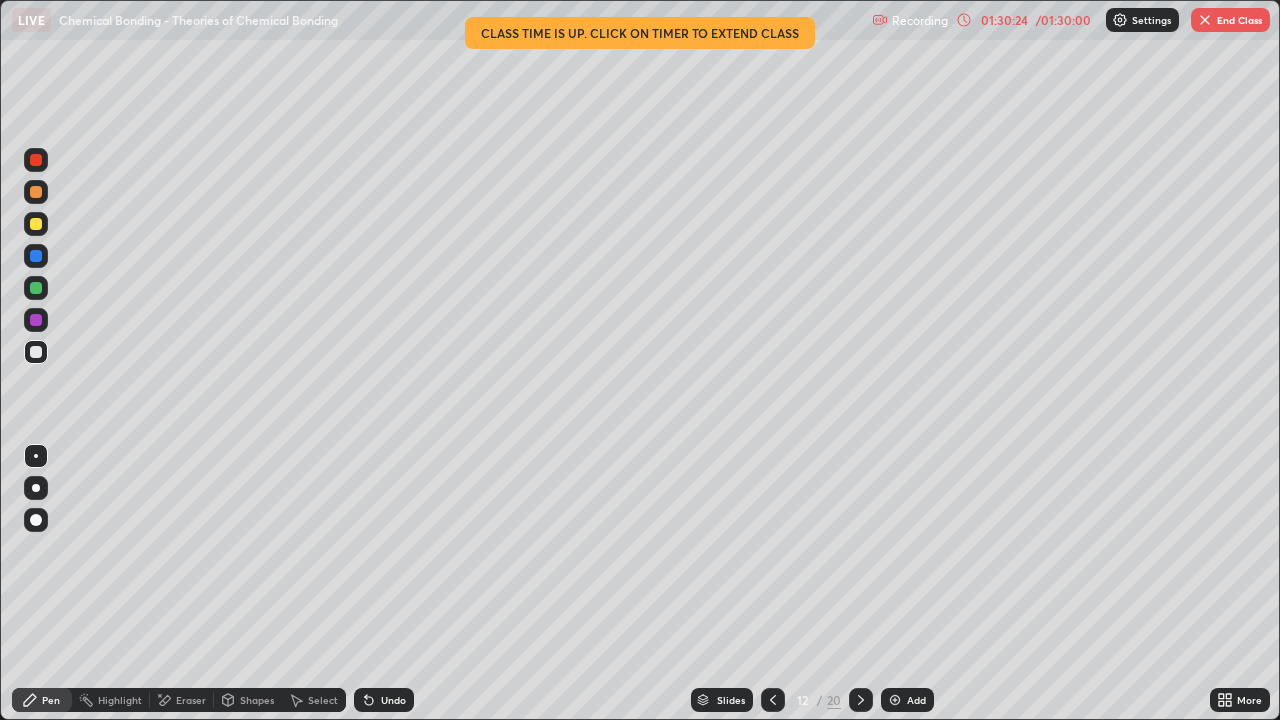 click on "Eraser" at bounding box center [191, 700] 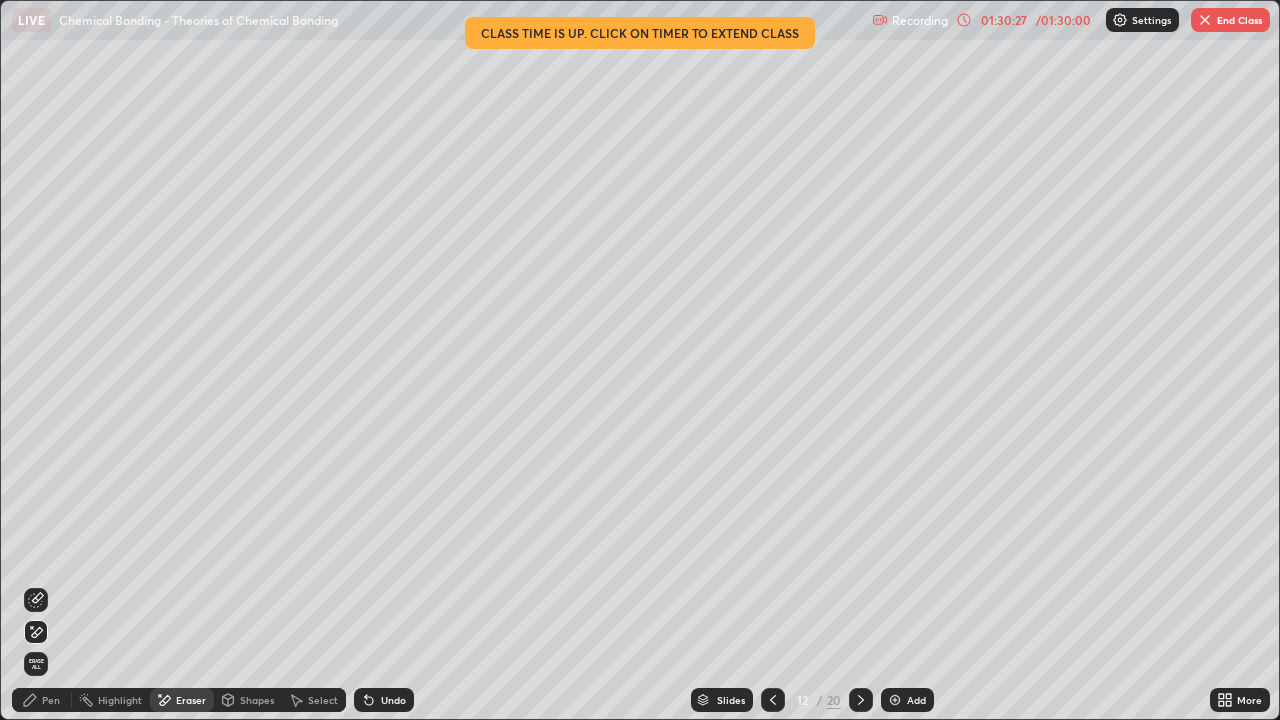click on "Pen" at bounding box center [42, 700] 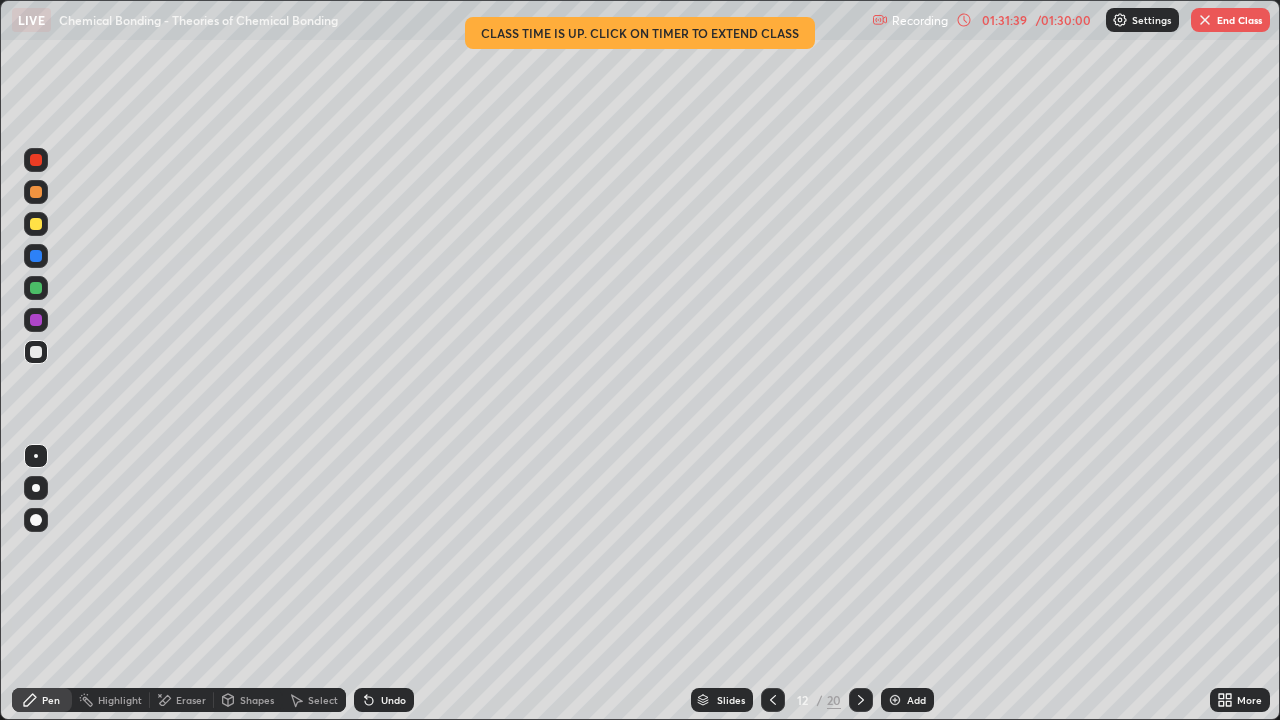 click 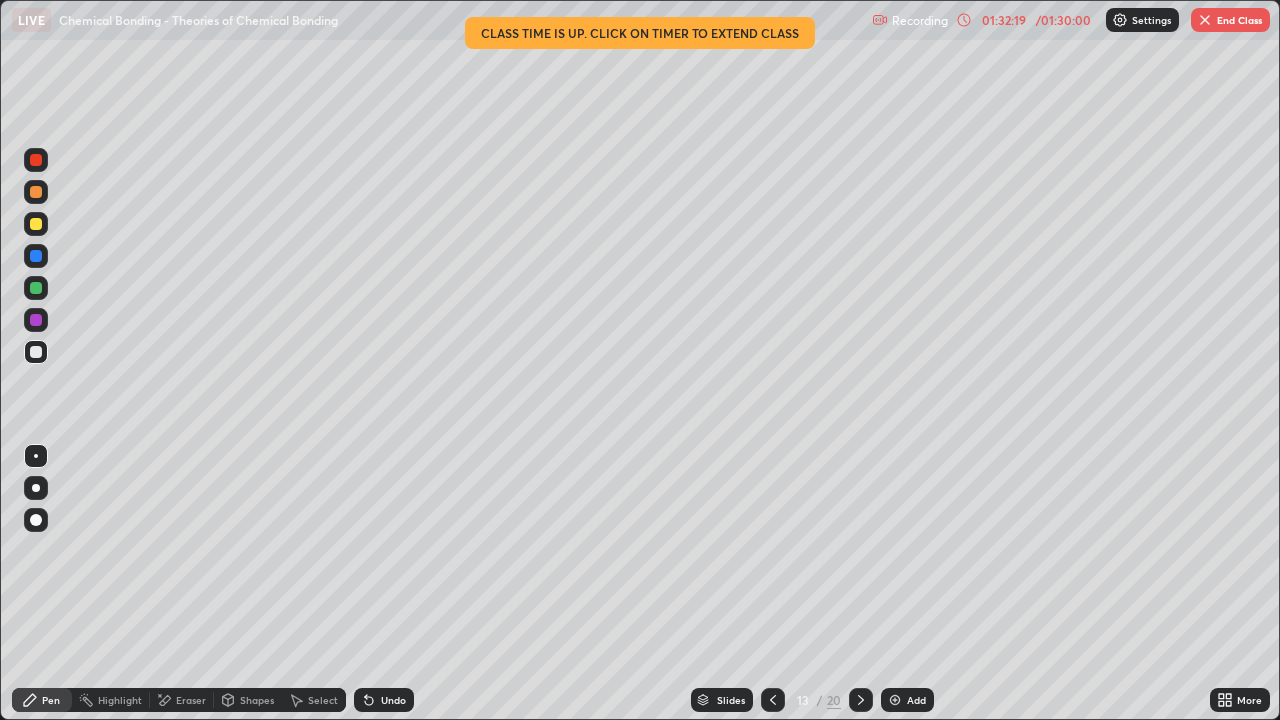 click at bounding box center [36, 256] 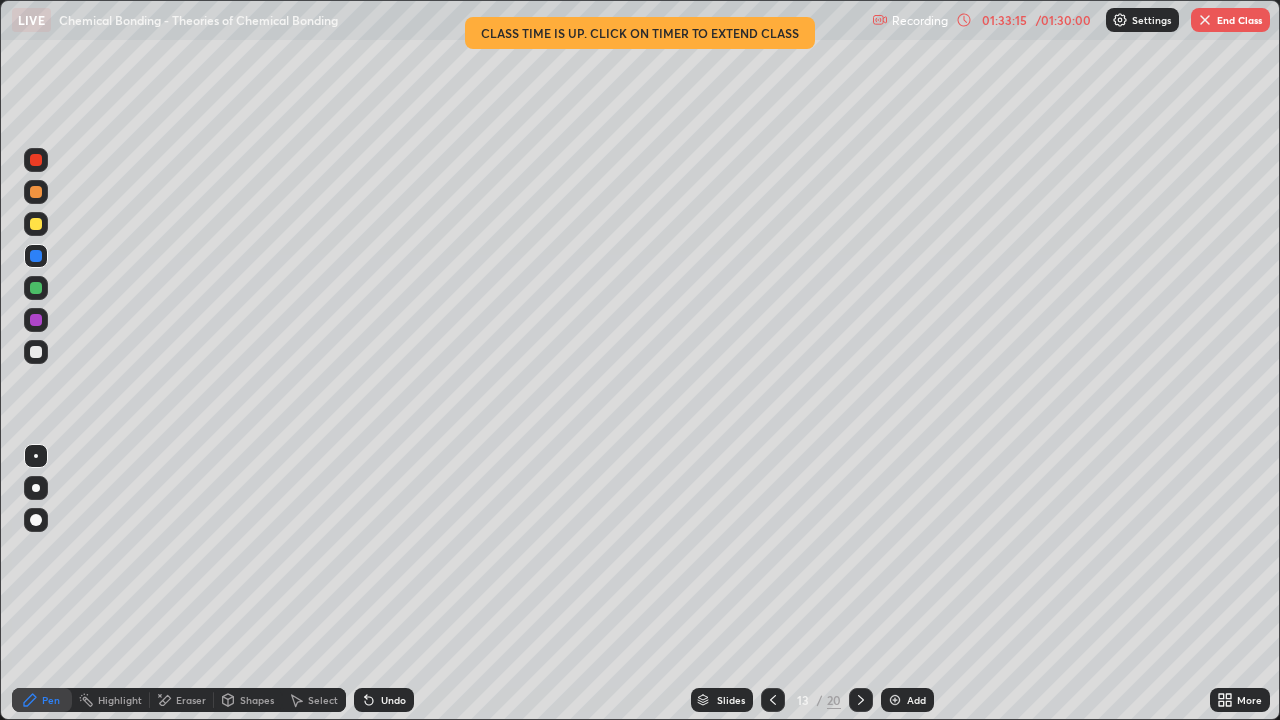 click at bounding box center (36, 320) 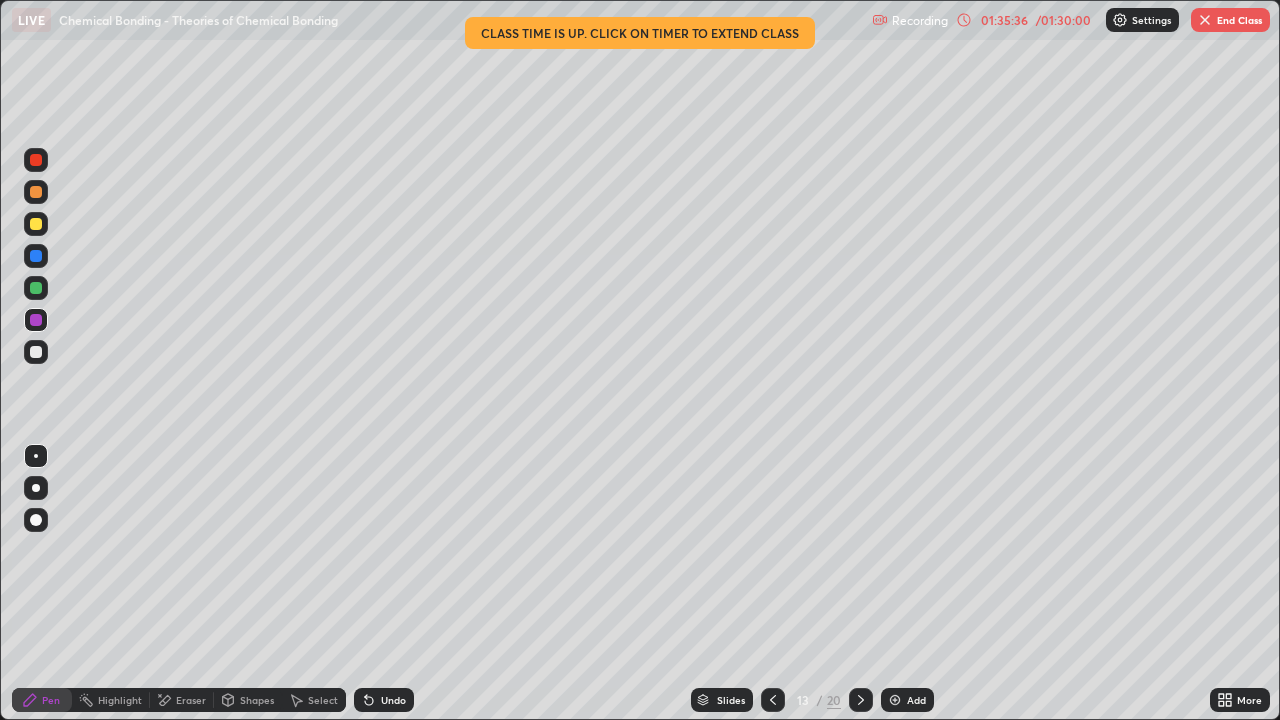 click on "End Class" at bounding box center [1230, 20] 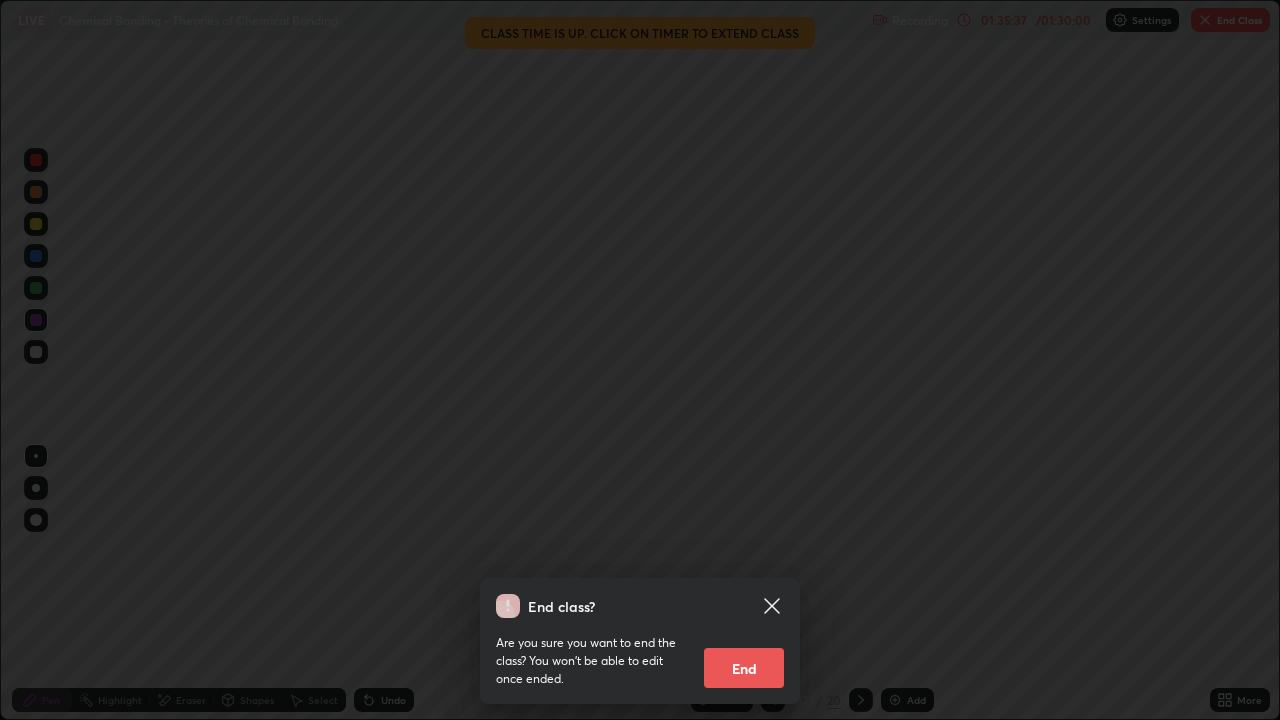 click on "End class? Are you sure you want to end the class? You won’t be able to edit once ended. End" at bounding box center (640, 360) 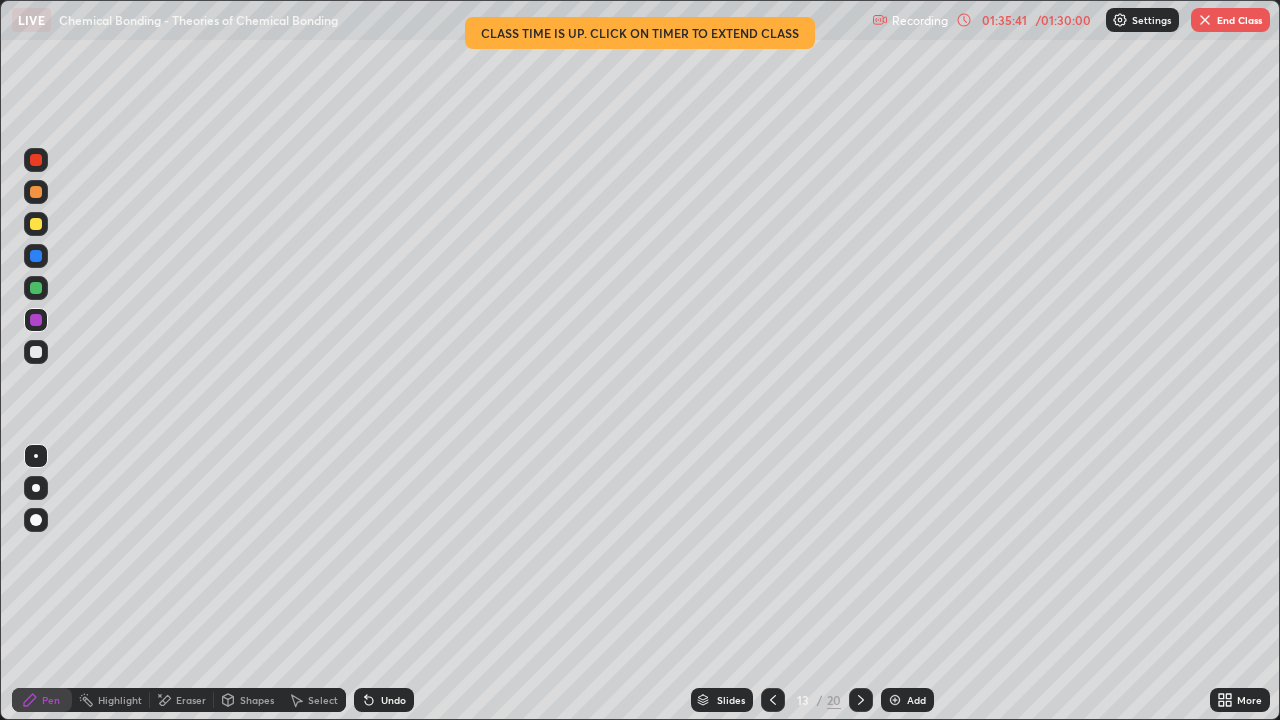 click 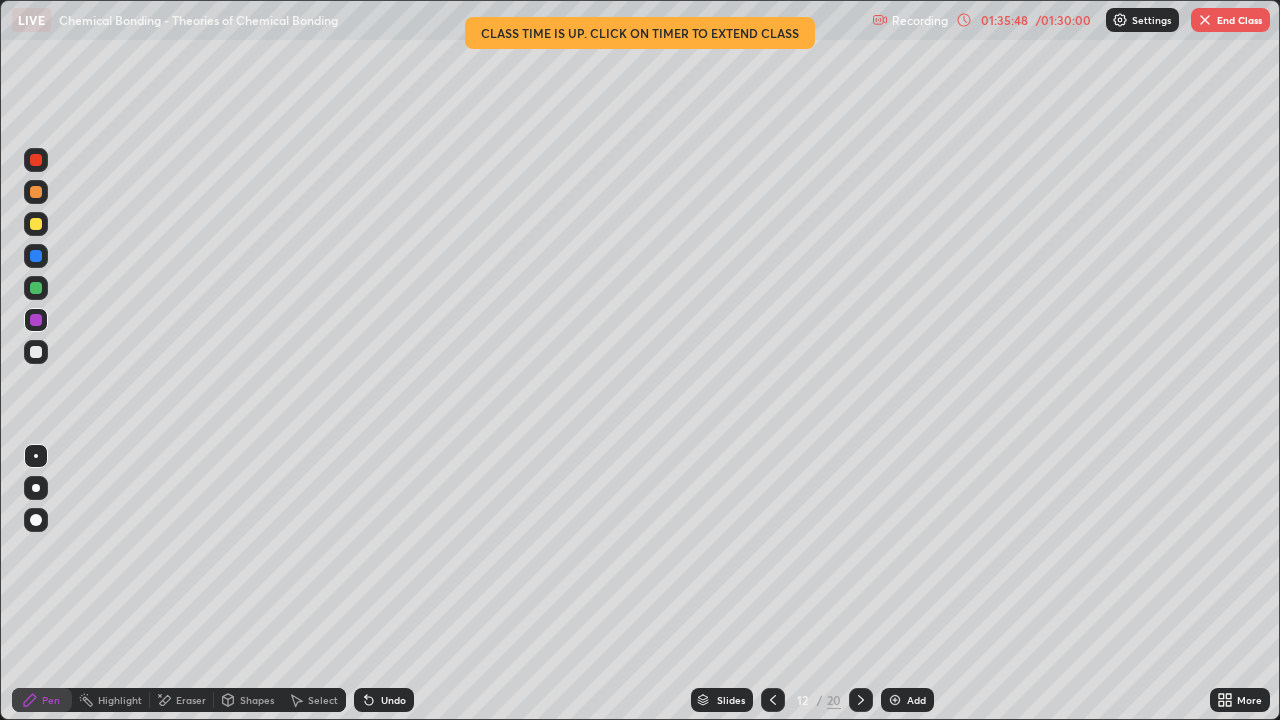 click 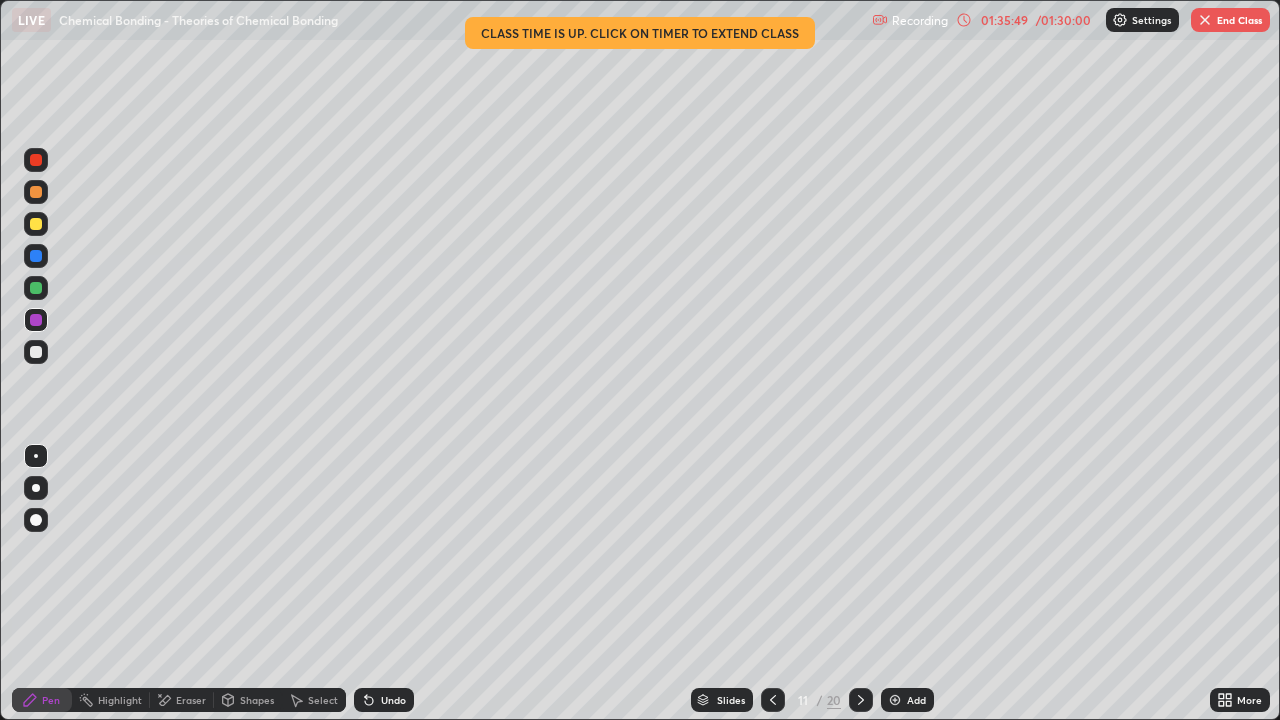 click 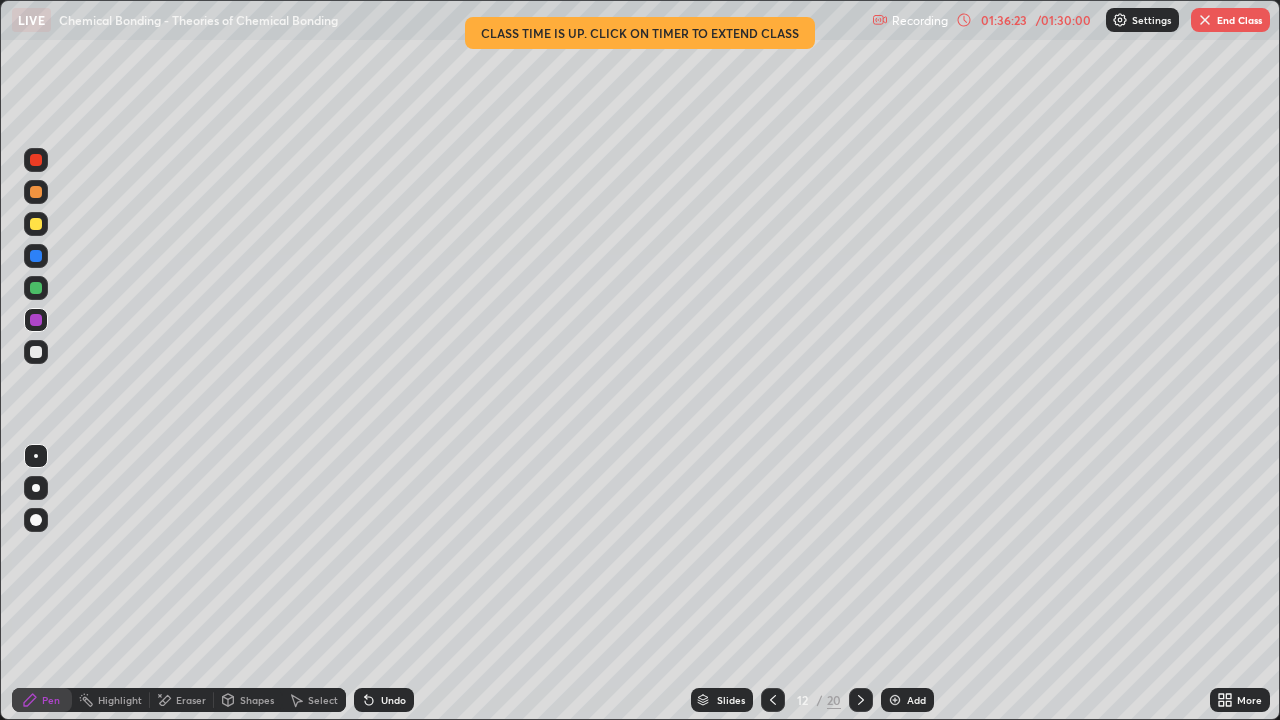 click 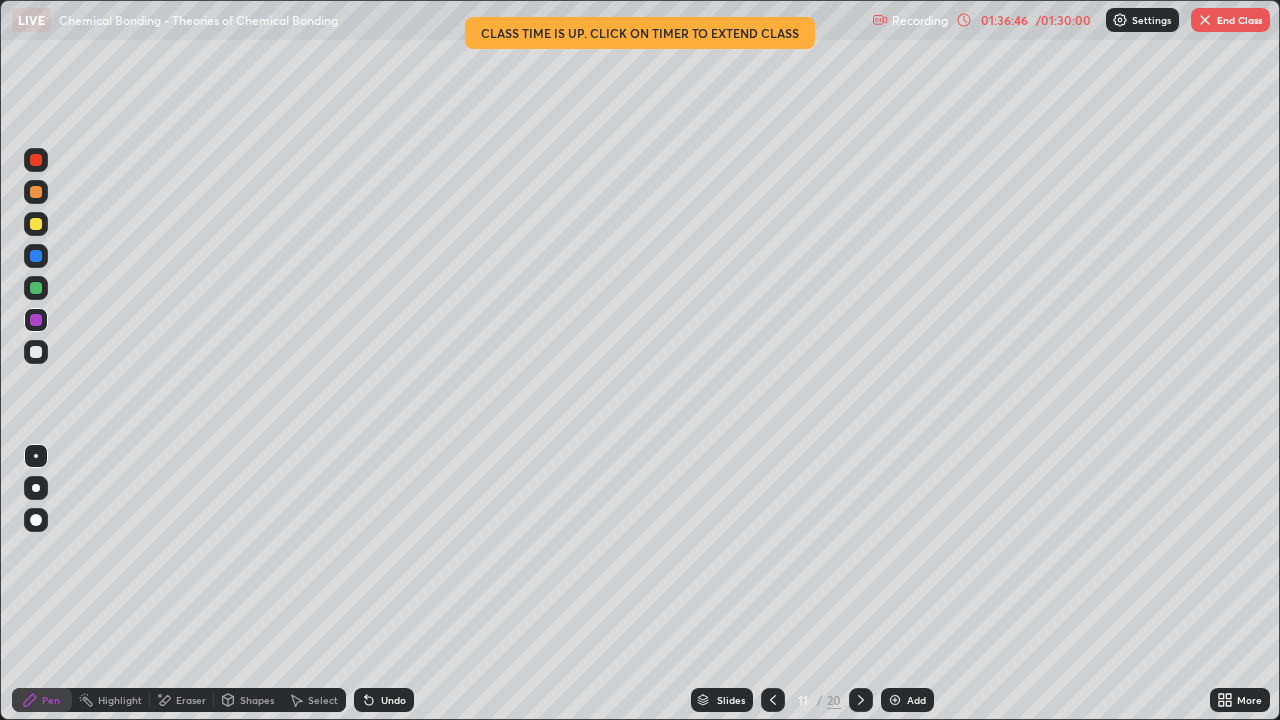 click at bounding box center [861, 700] 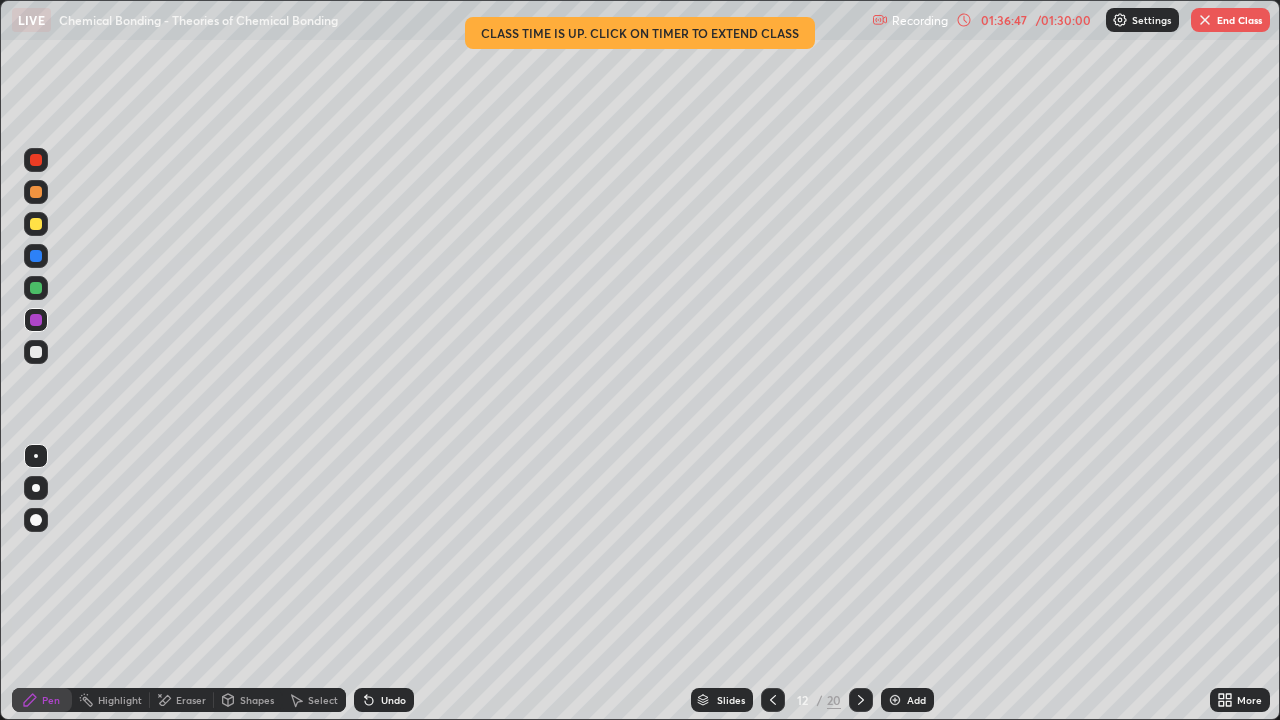 click 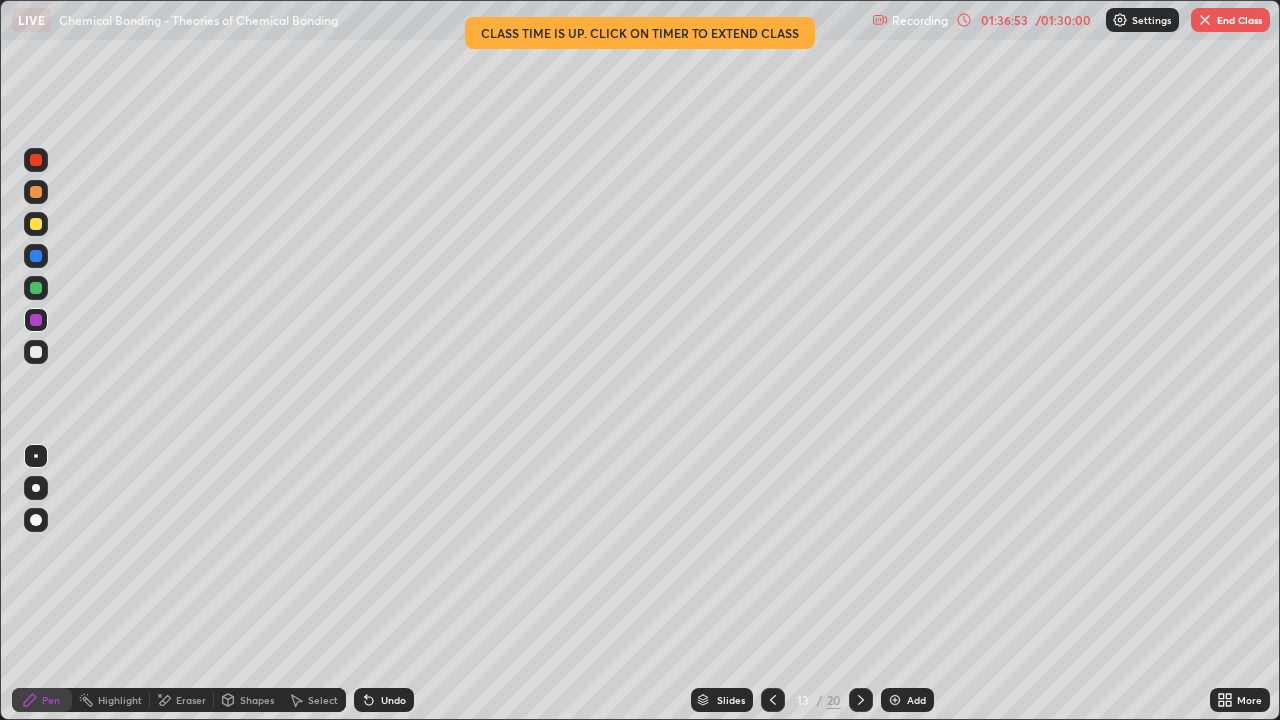 click 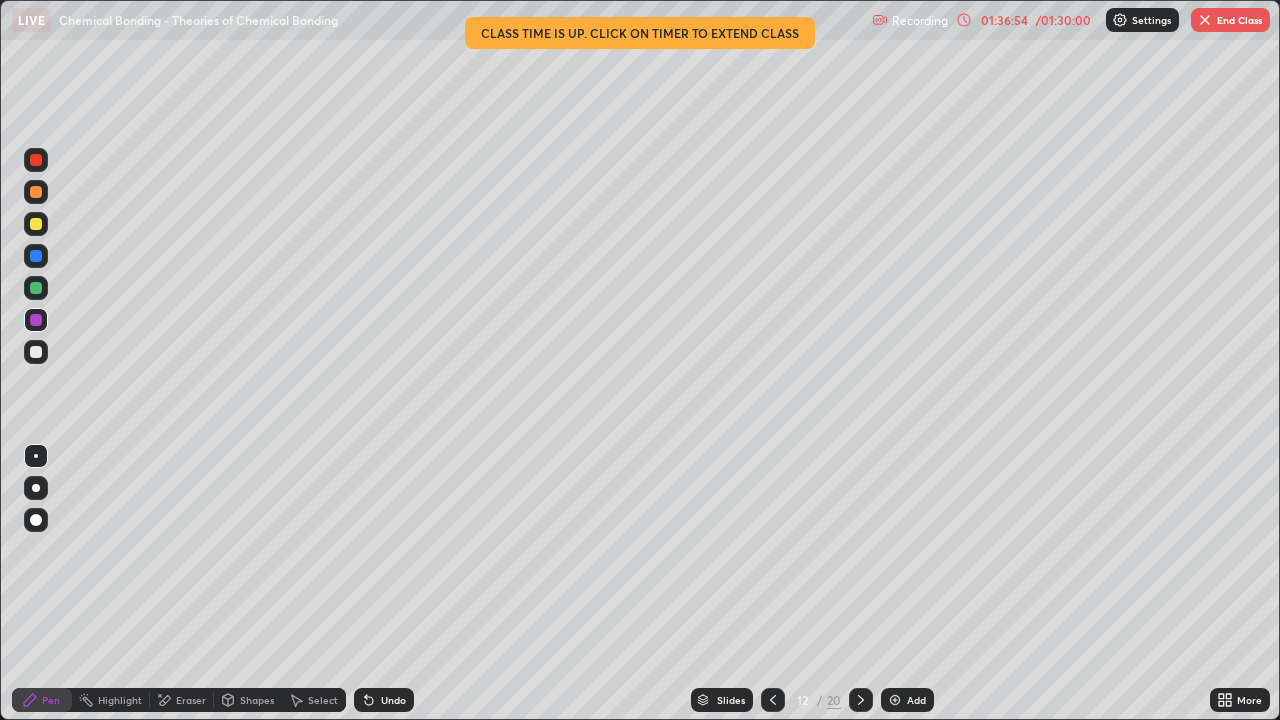 click 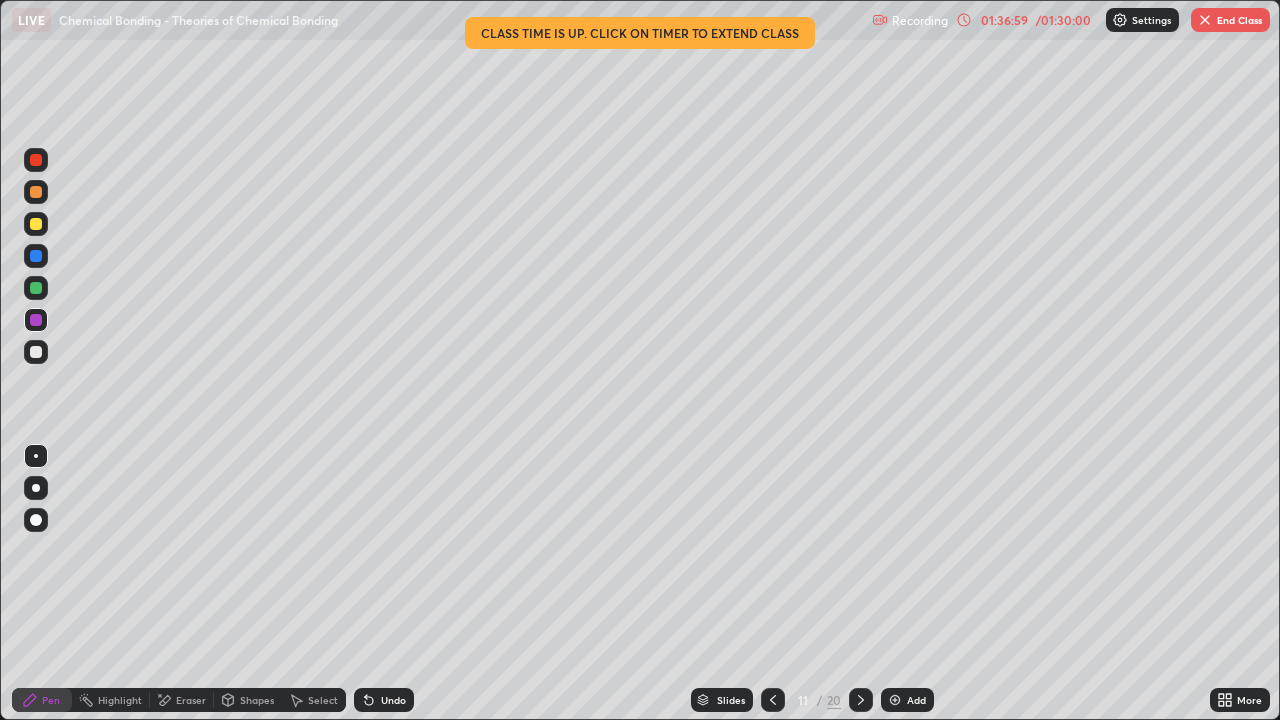 click 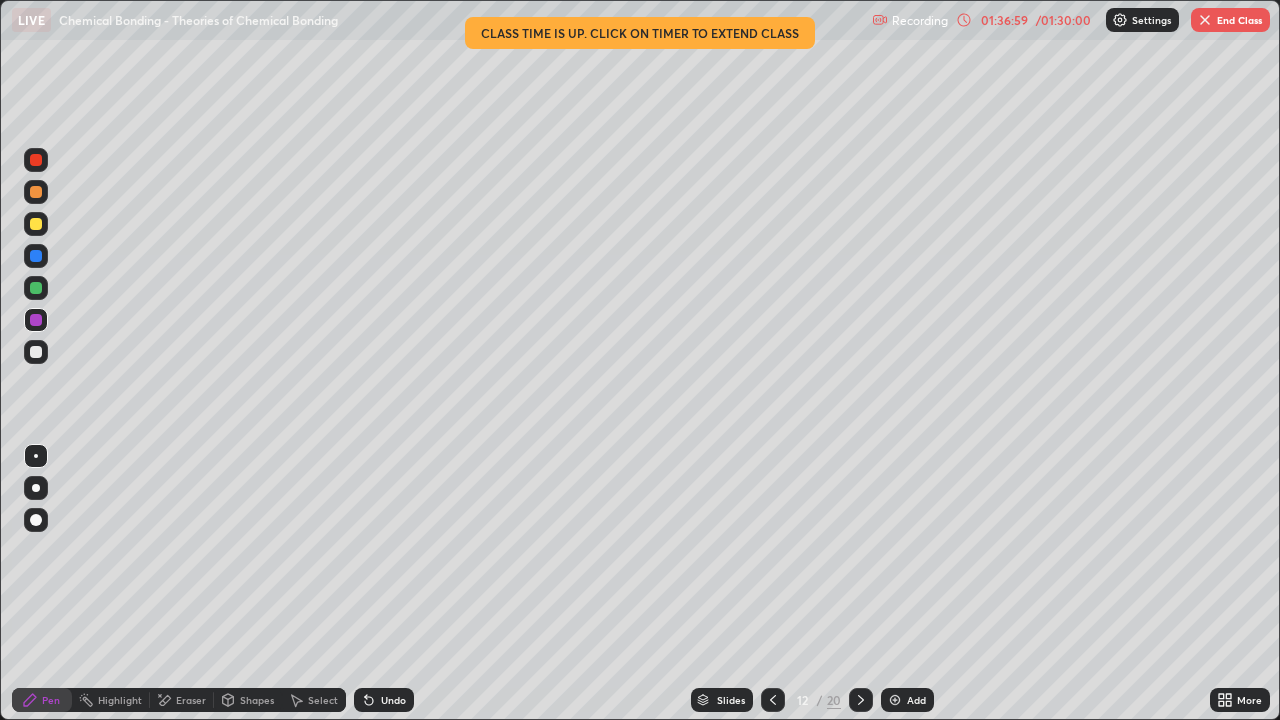 click 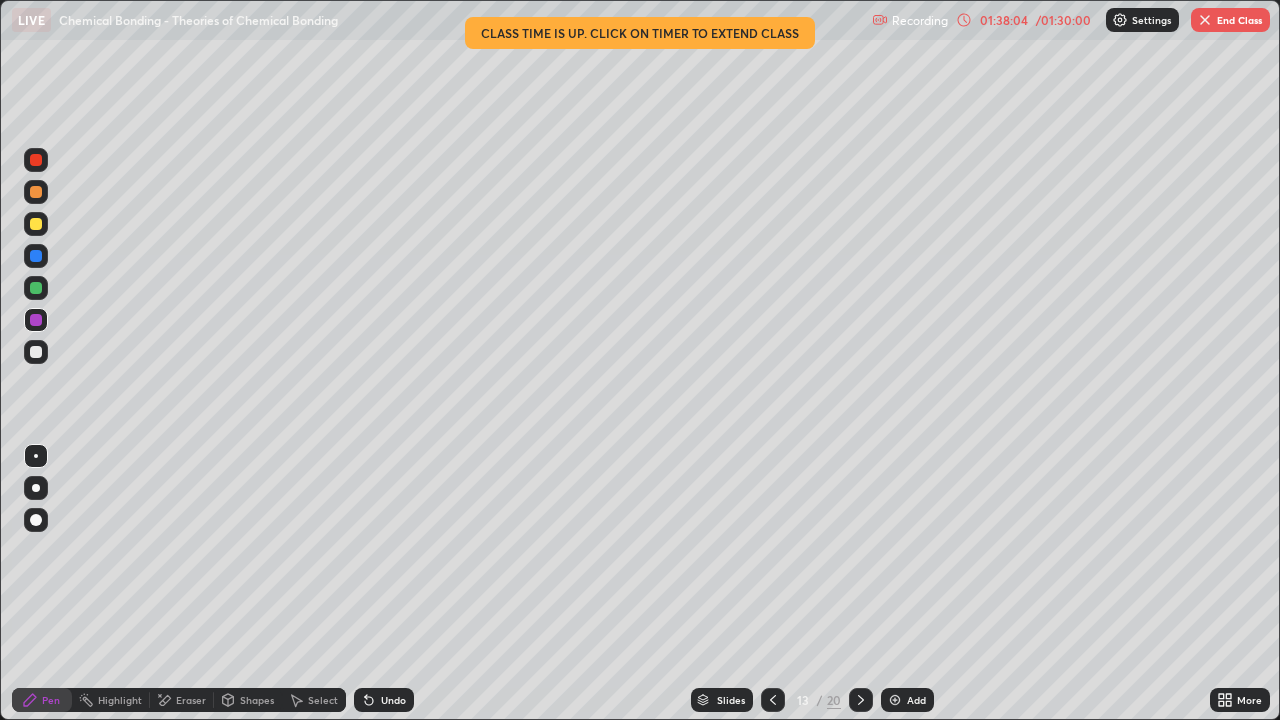 click 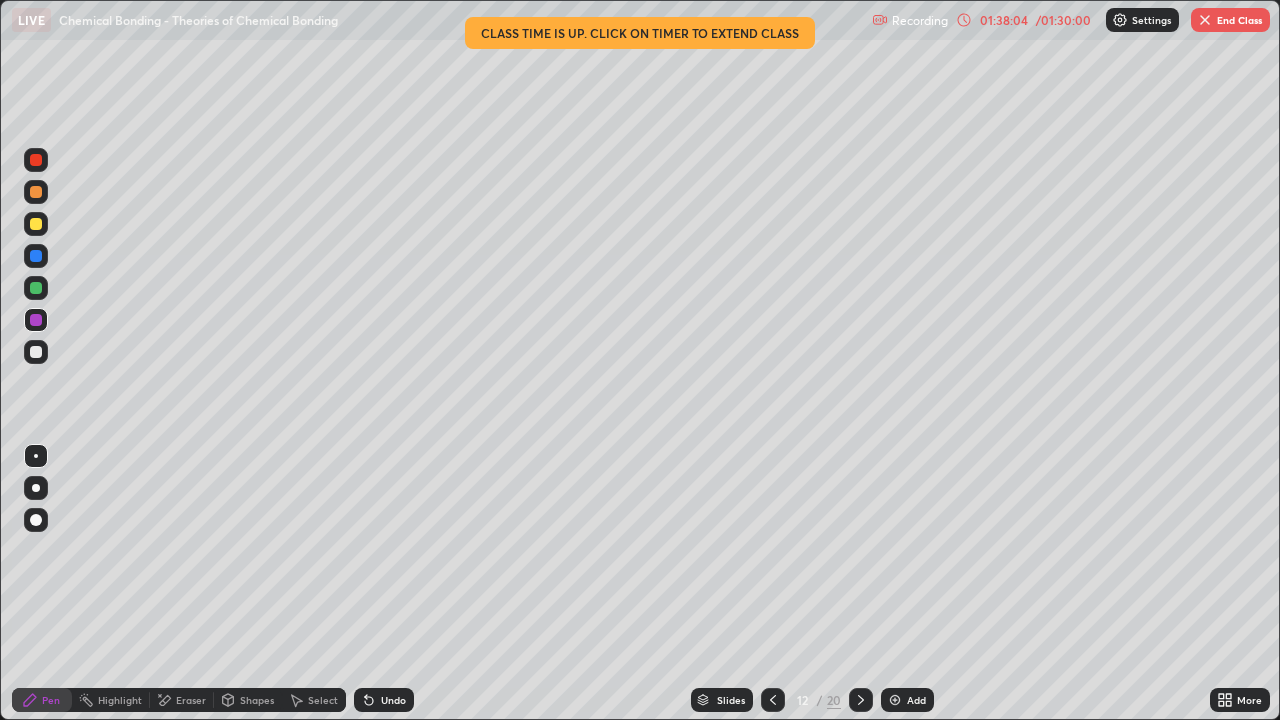 click 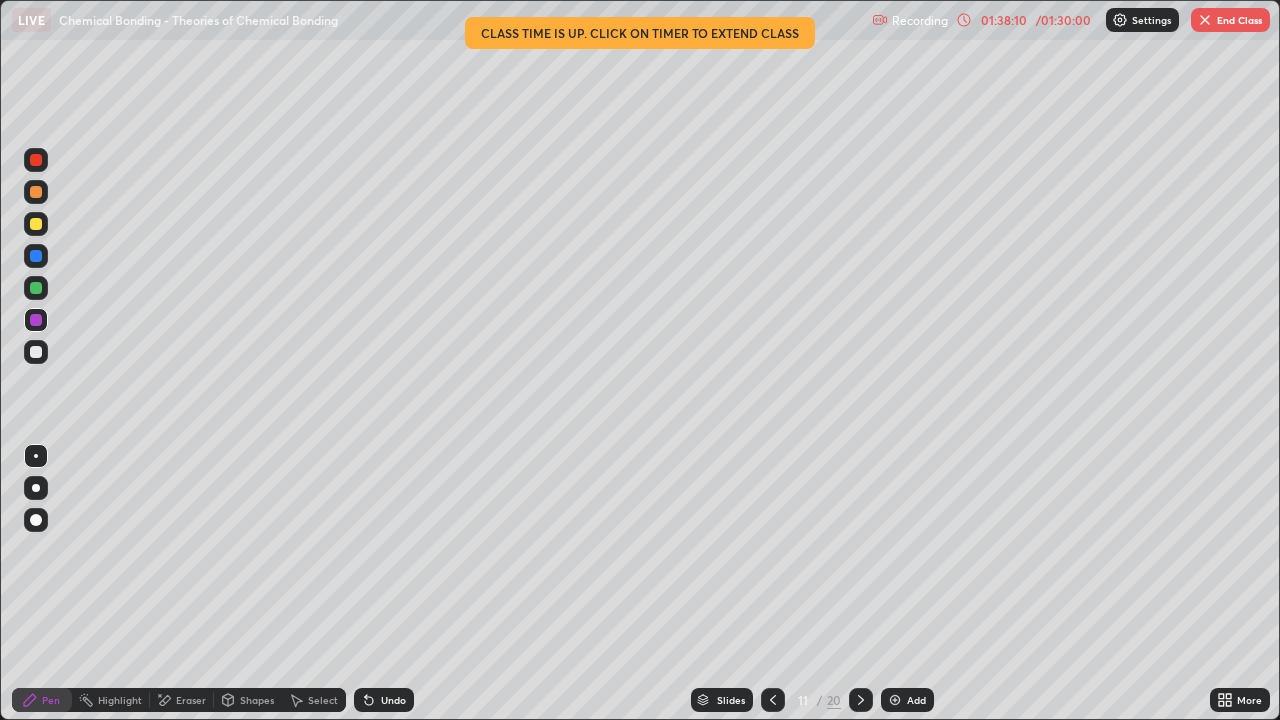 click 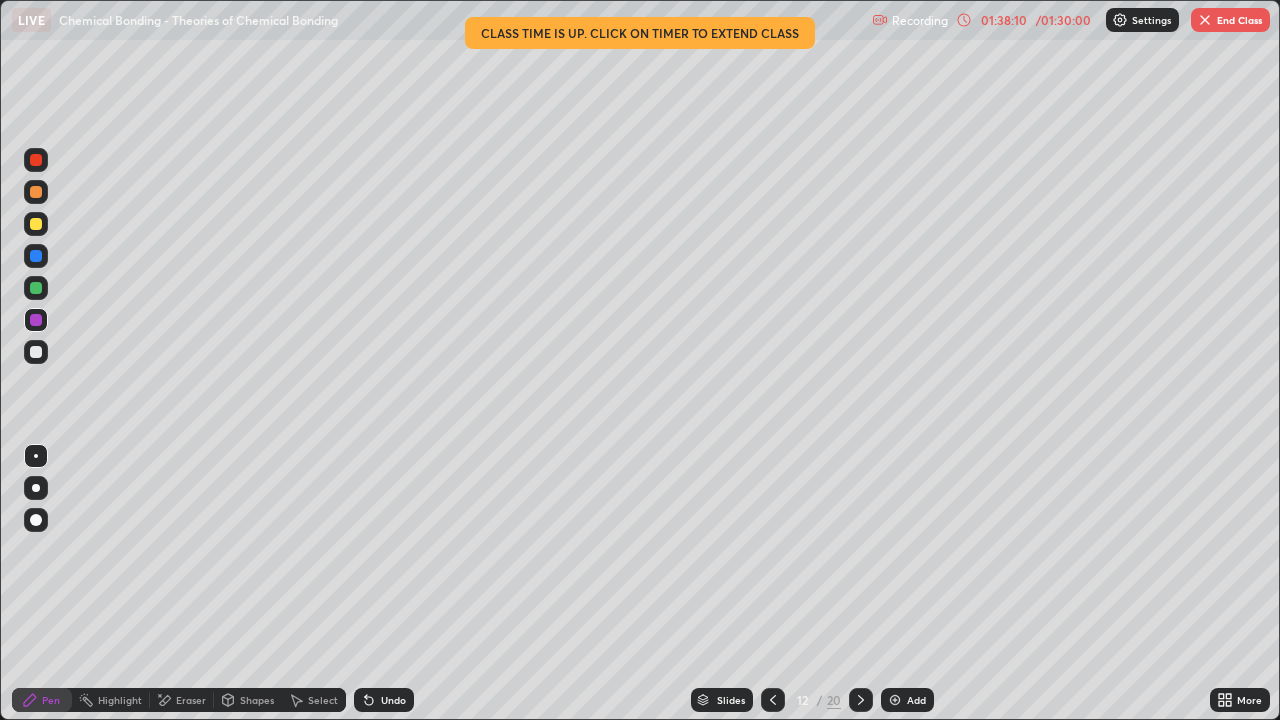 click 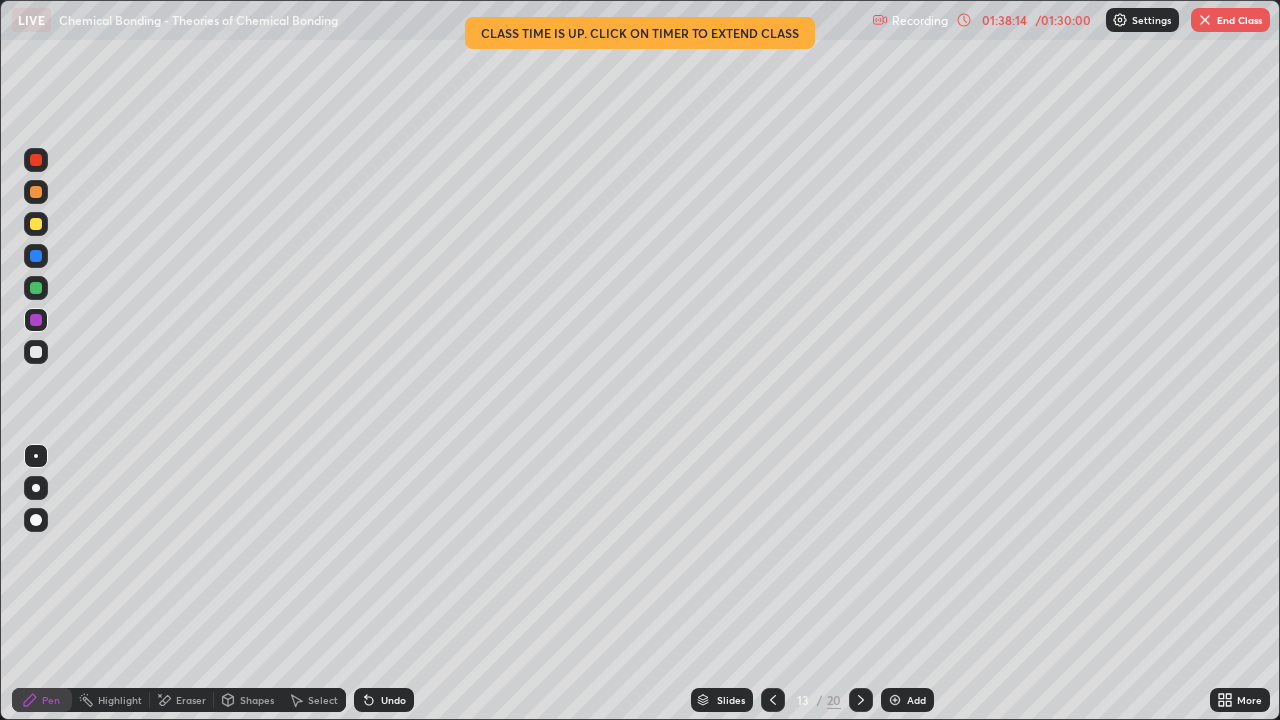 click 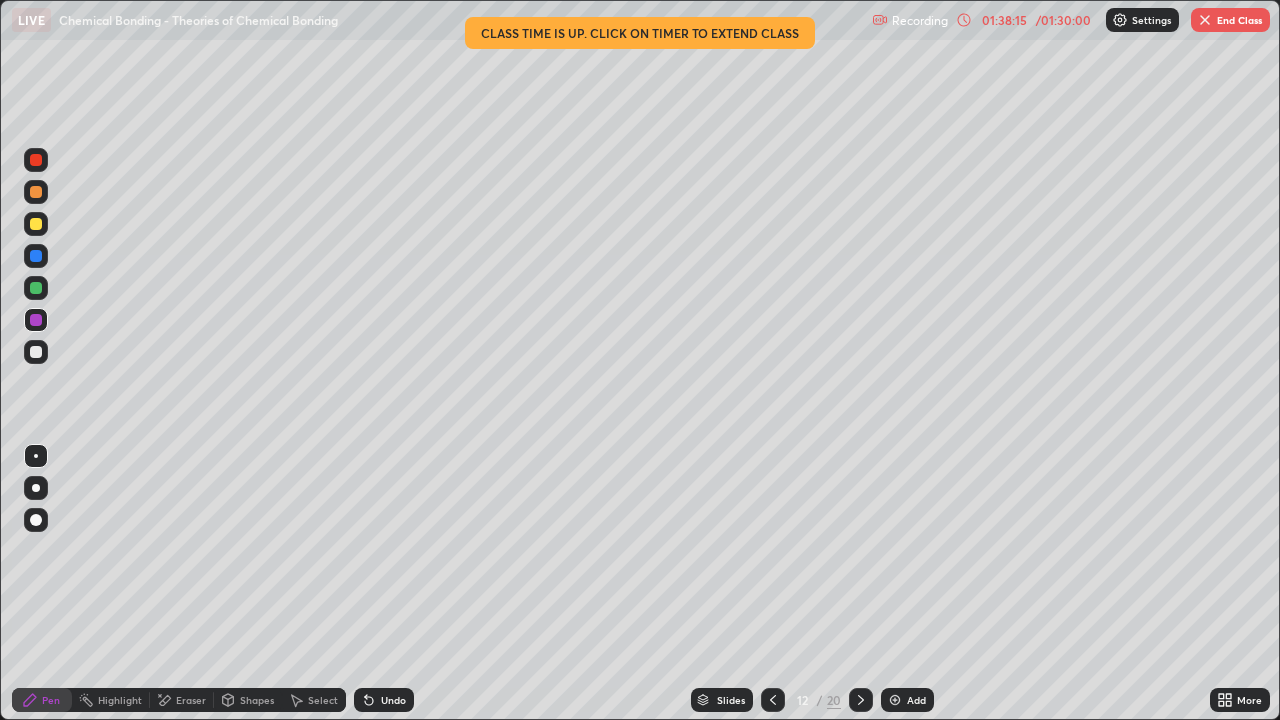 click 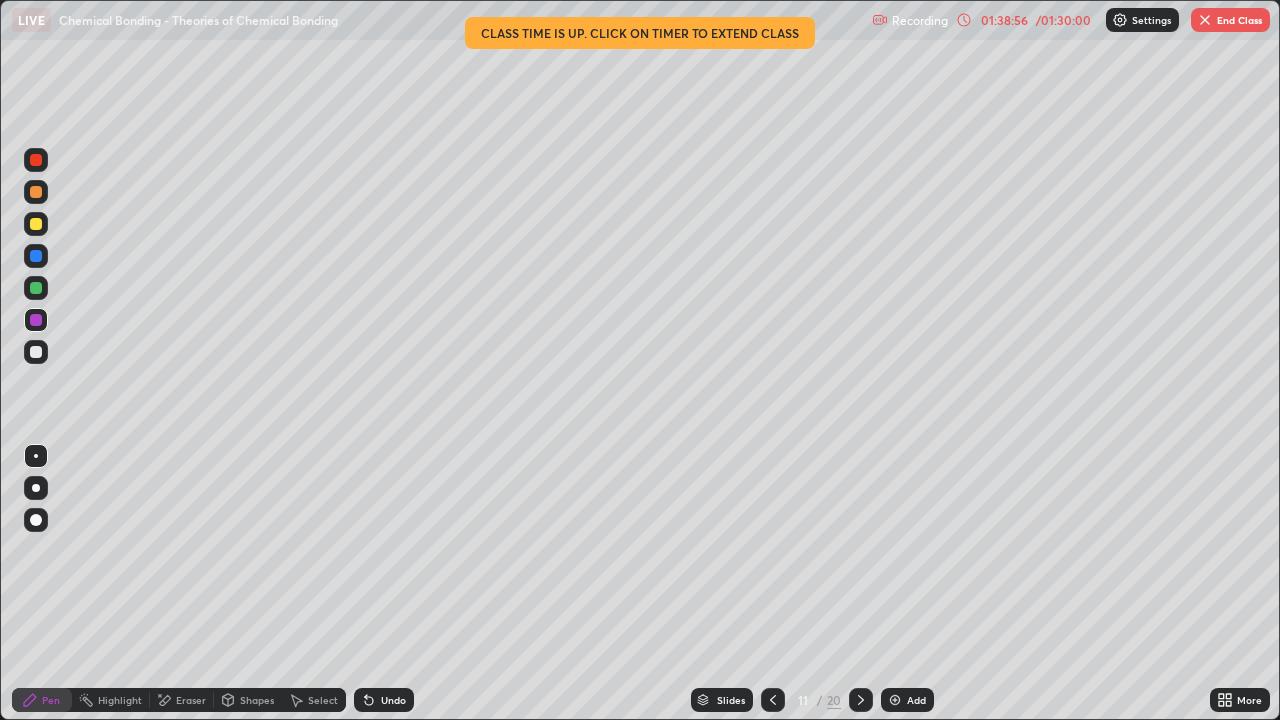 click on "End Class" at bounding box center [1230, 20] 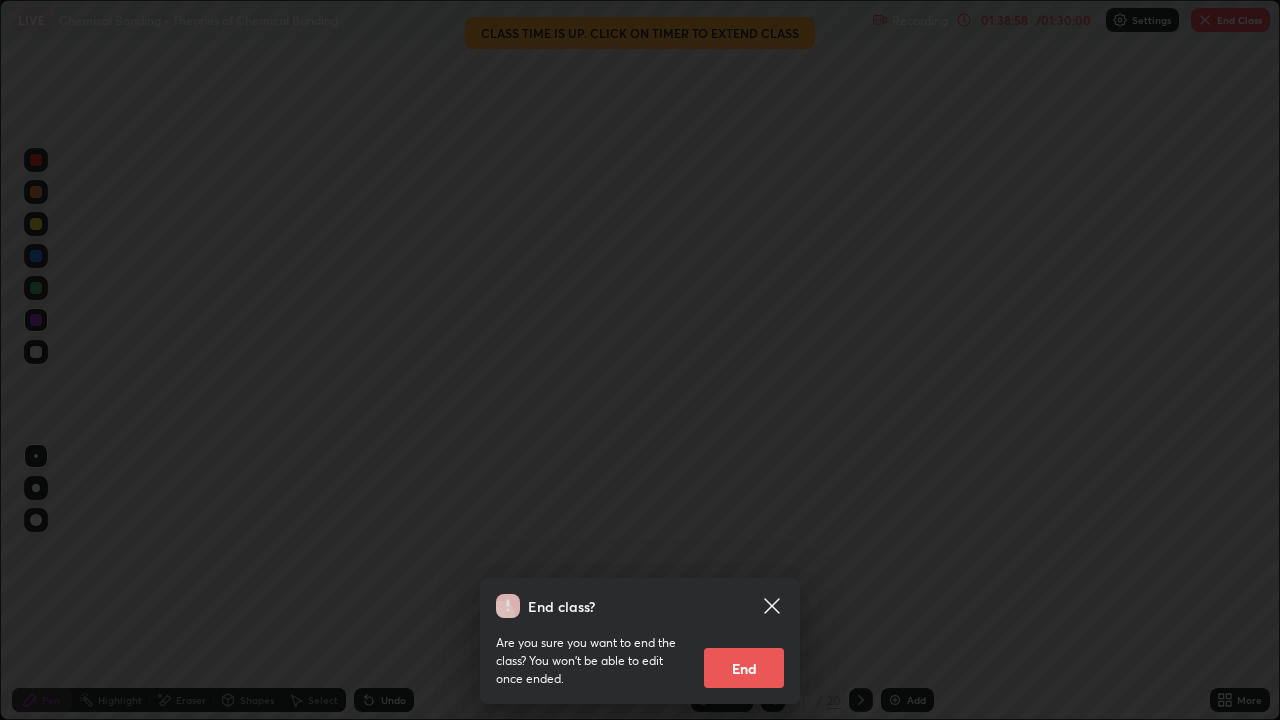click 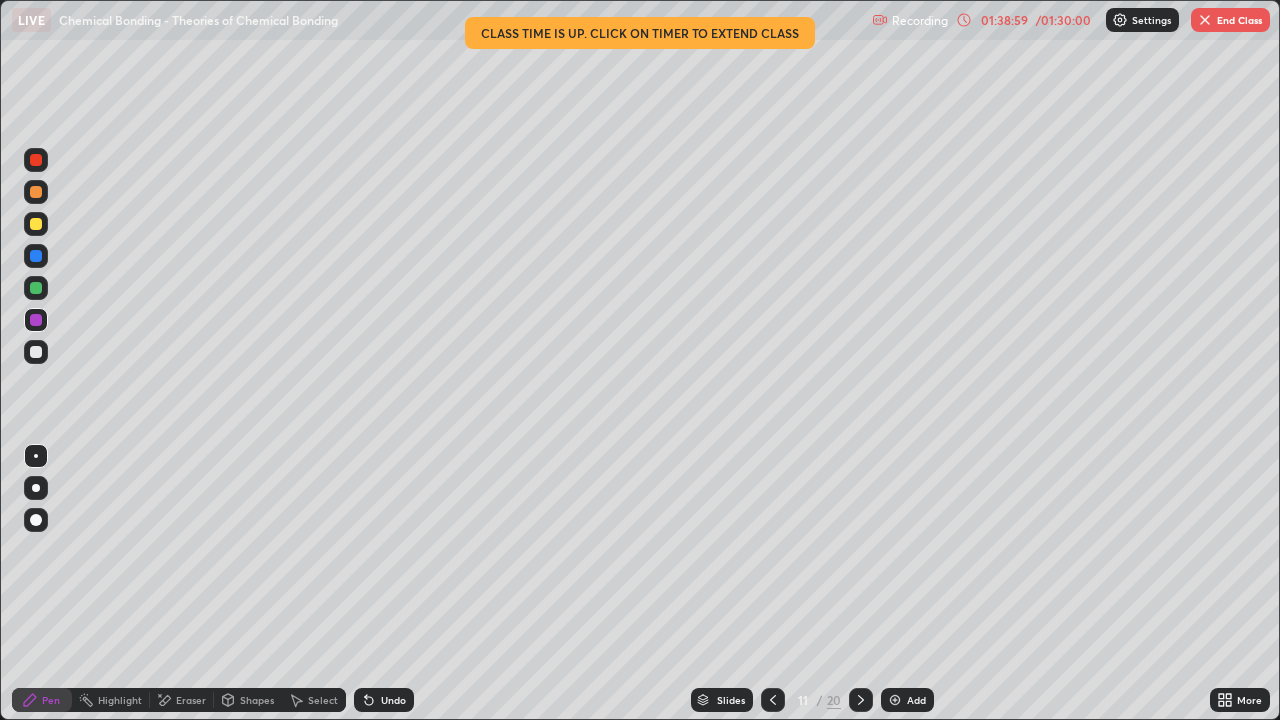click on "/  01:30:00" at bounding box center [1063, 20] 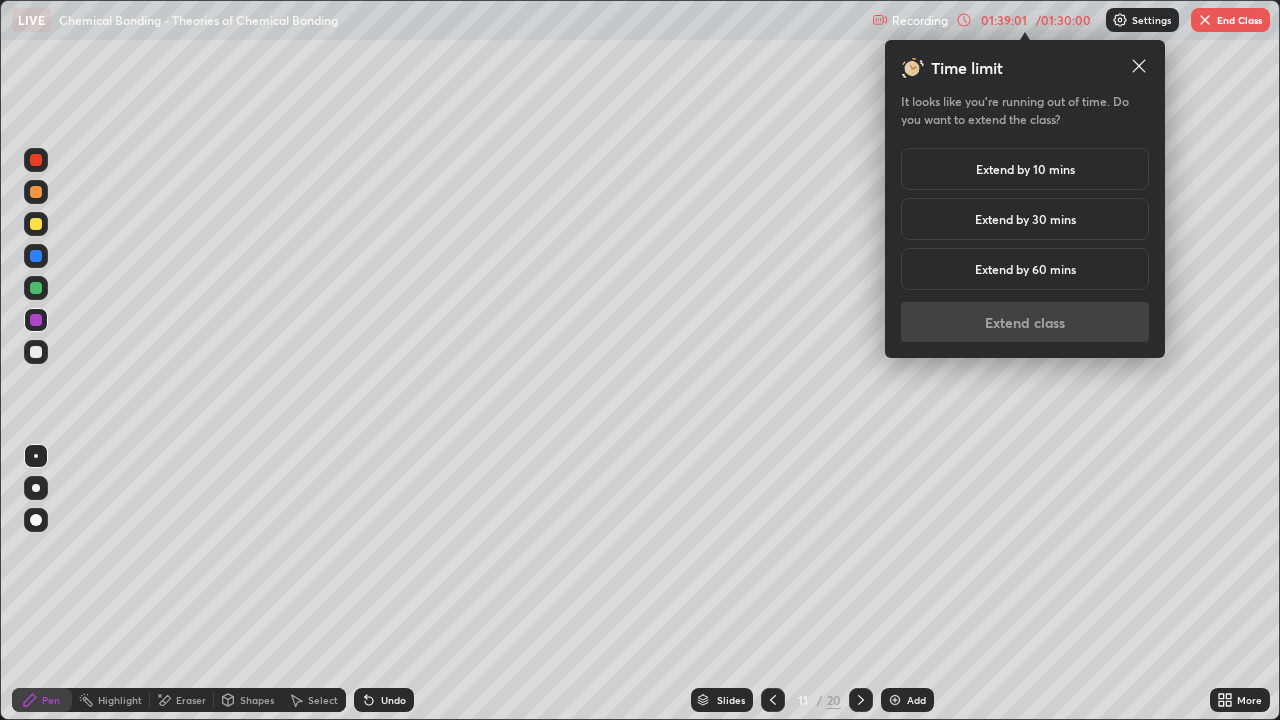 click on "Extend by 60 mins" at bounding box center [1025, 269] 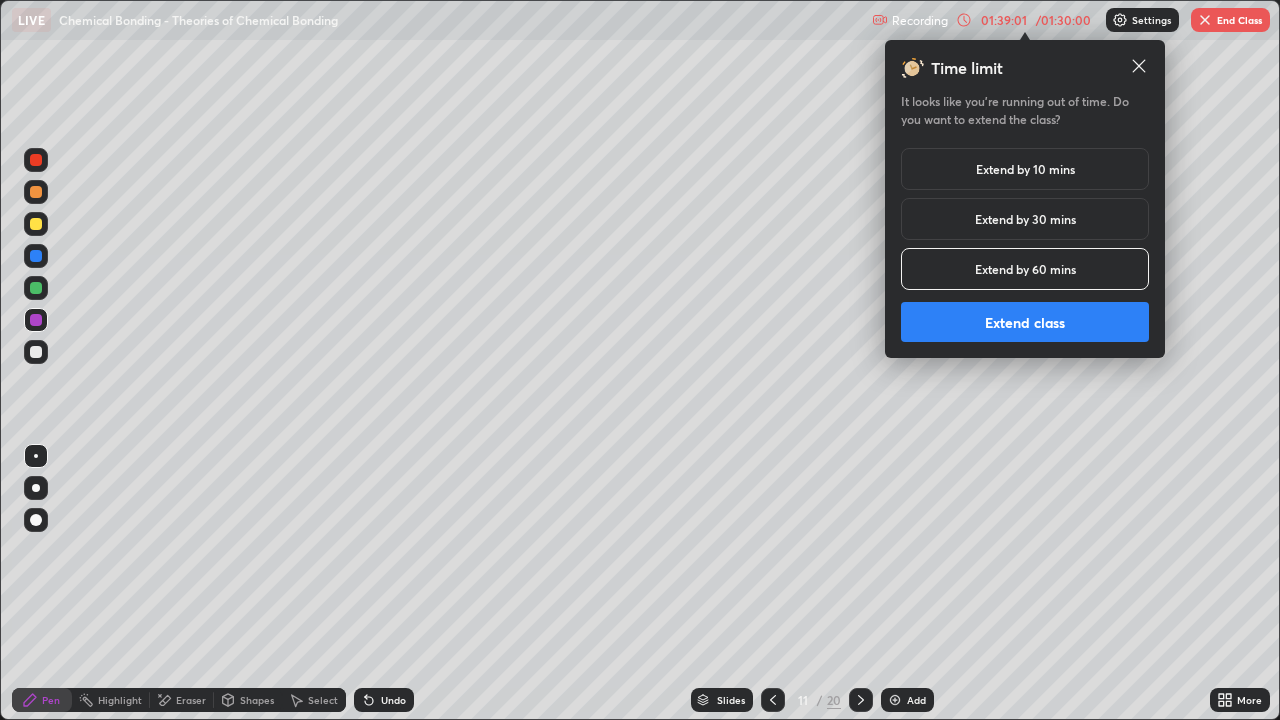 click on "Extend class" at bounding box center [1025, 322] 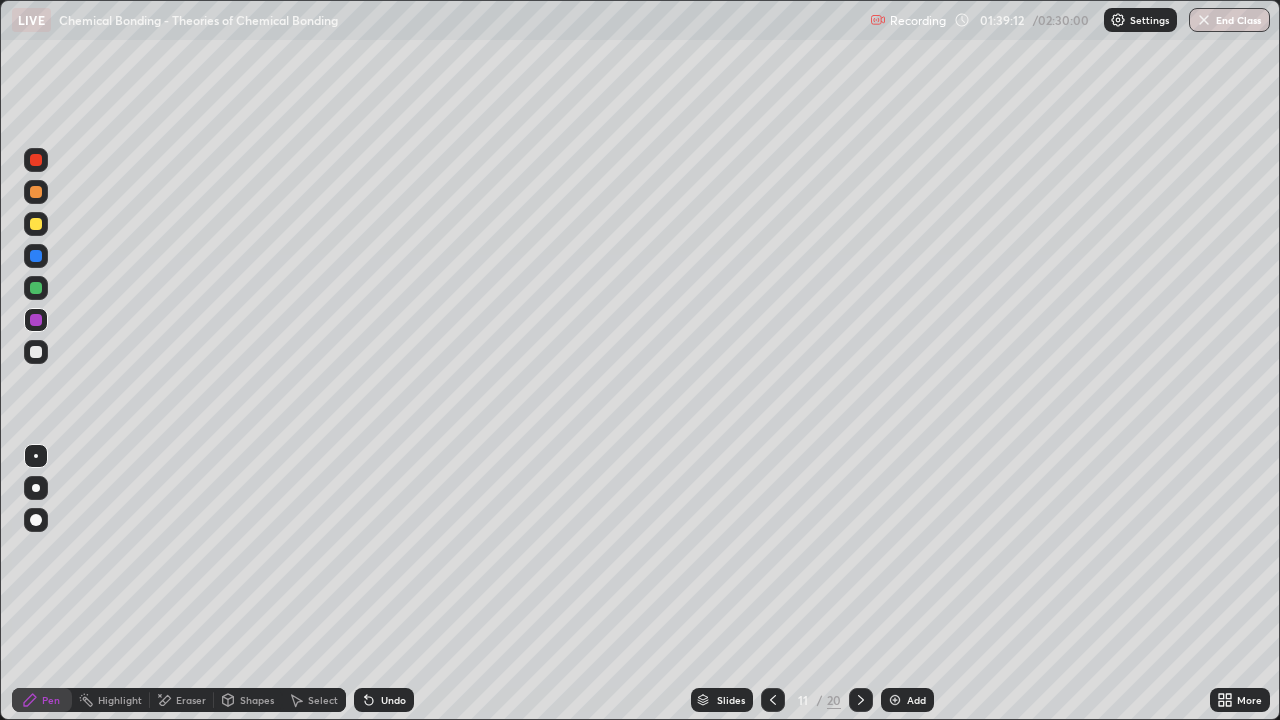 click on "End Class" at bounding box center (1229, 20) 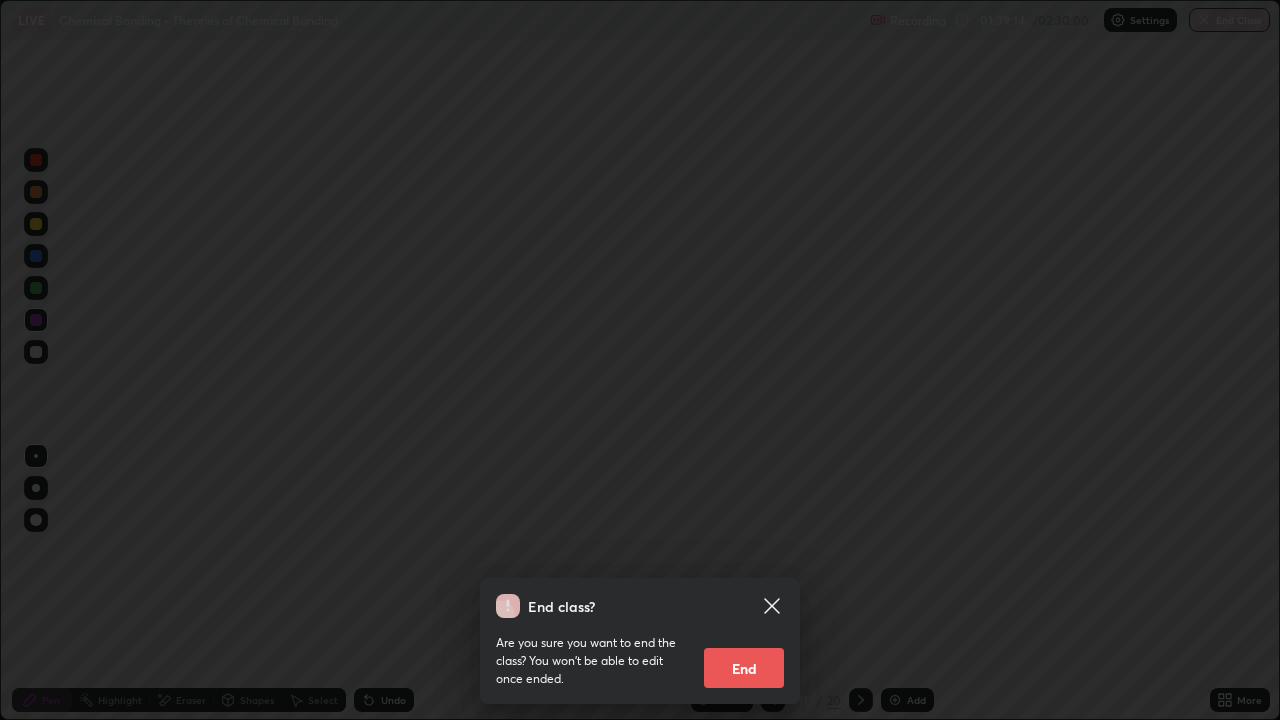 click 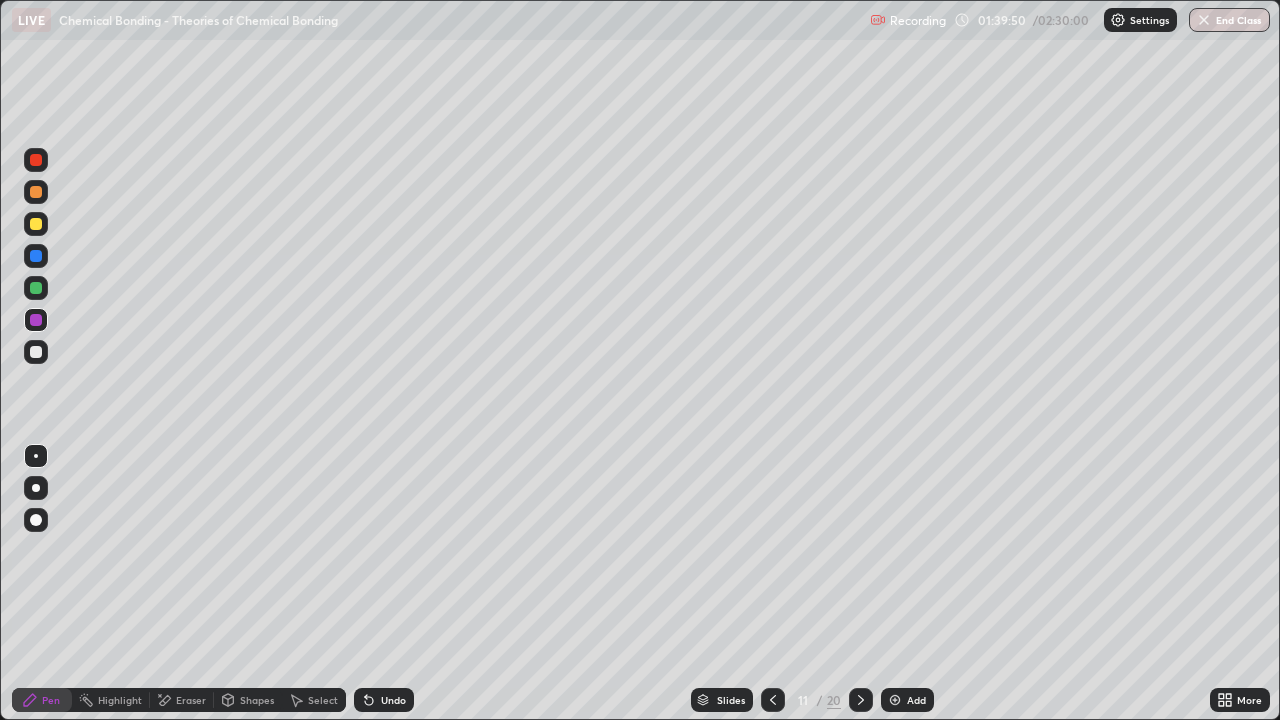 click 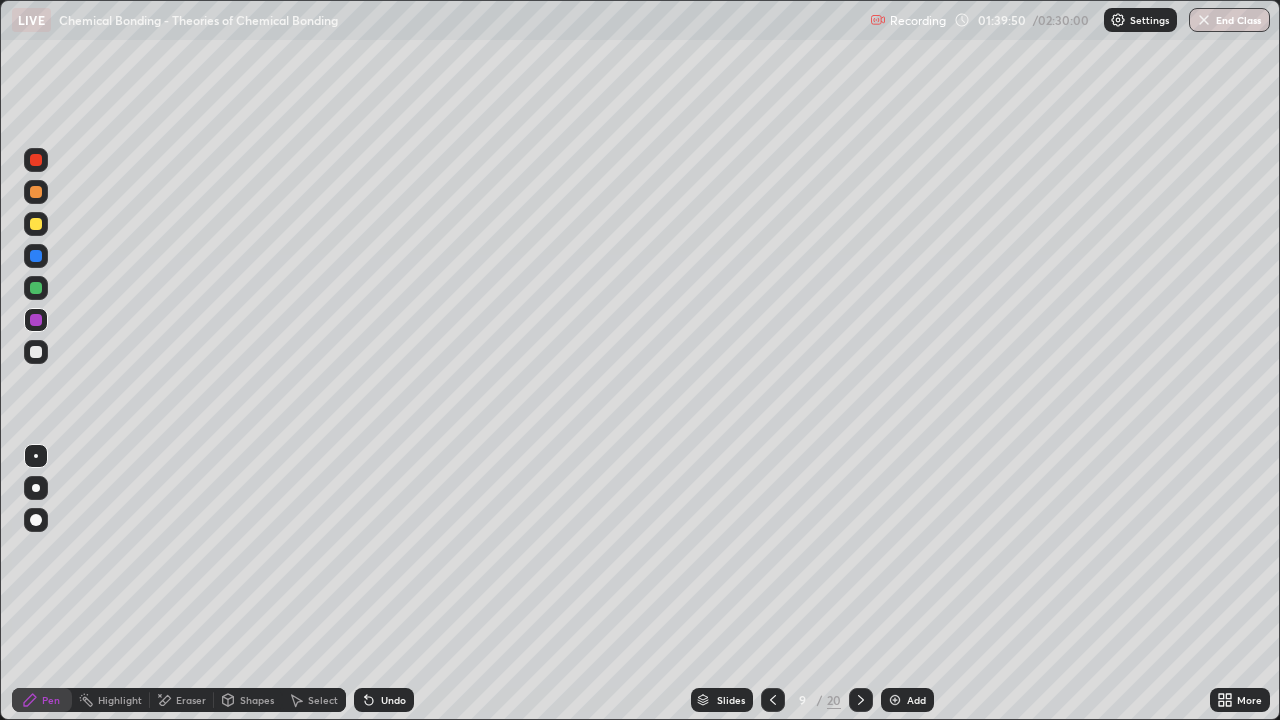 click 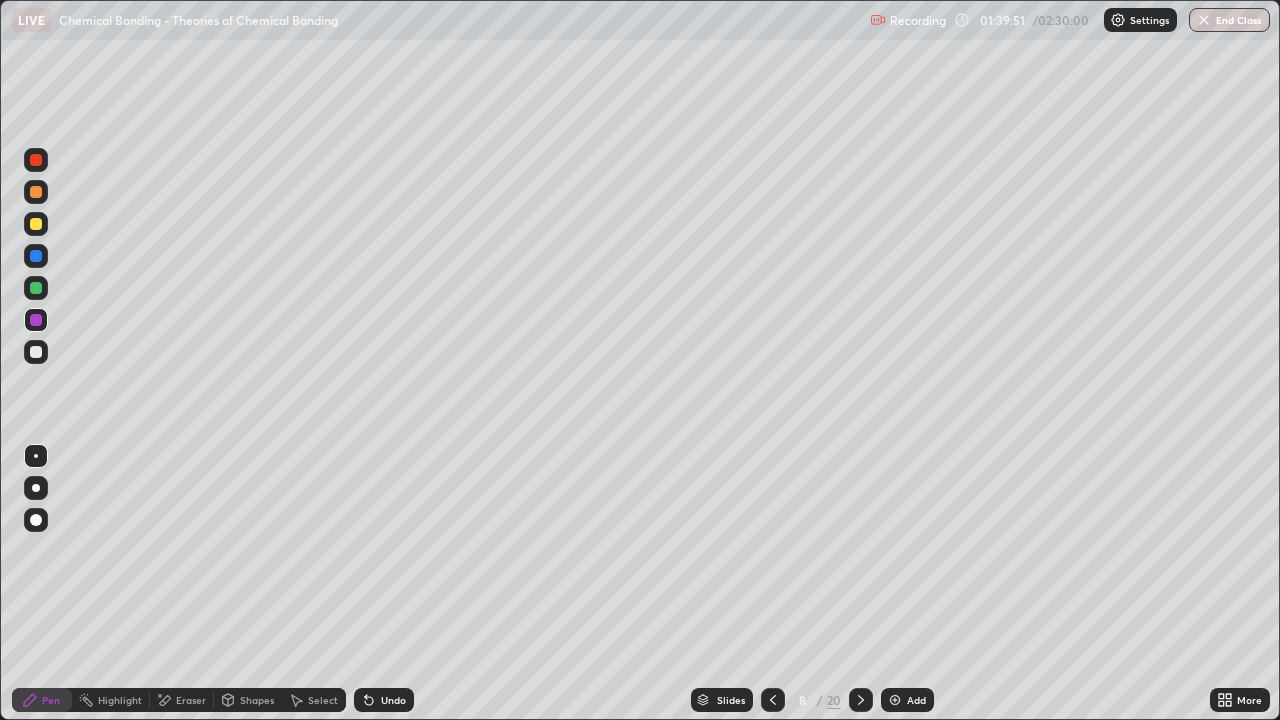 click 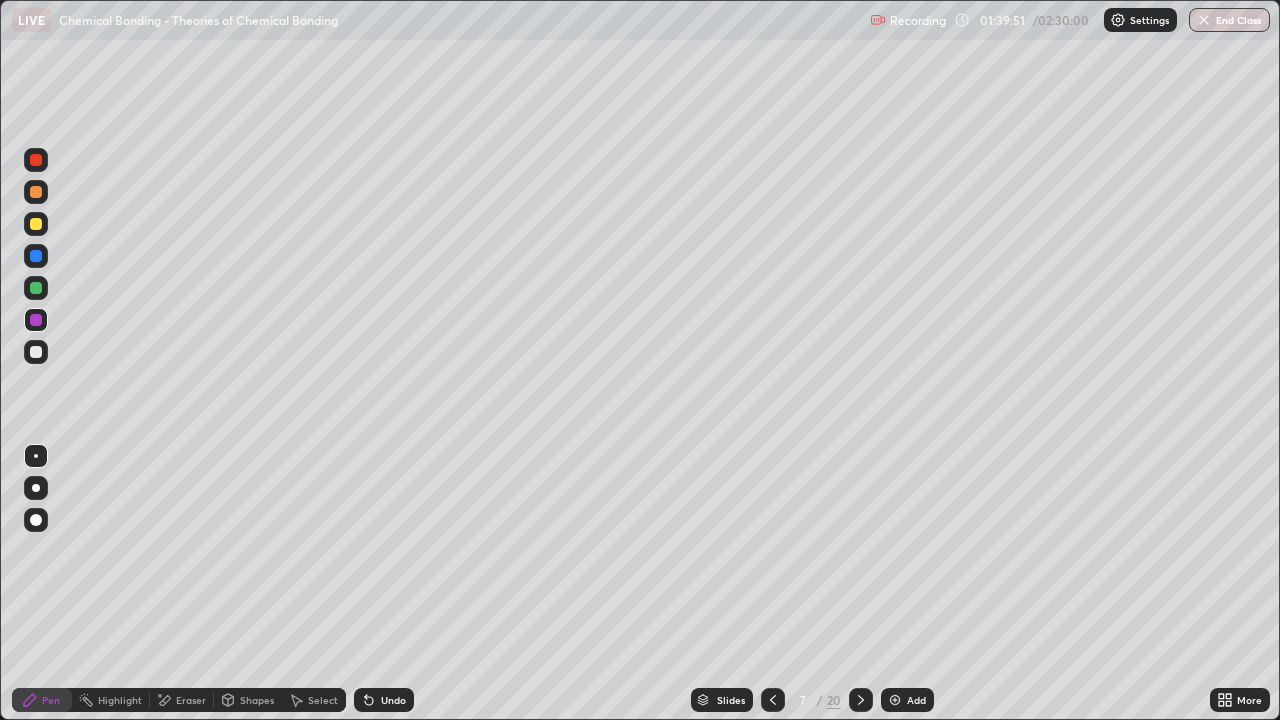 click 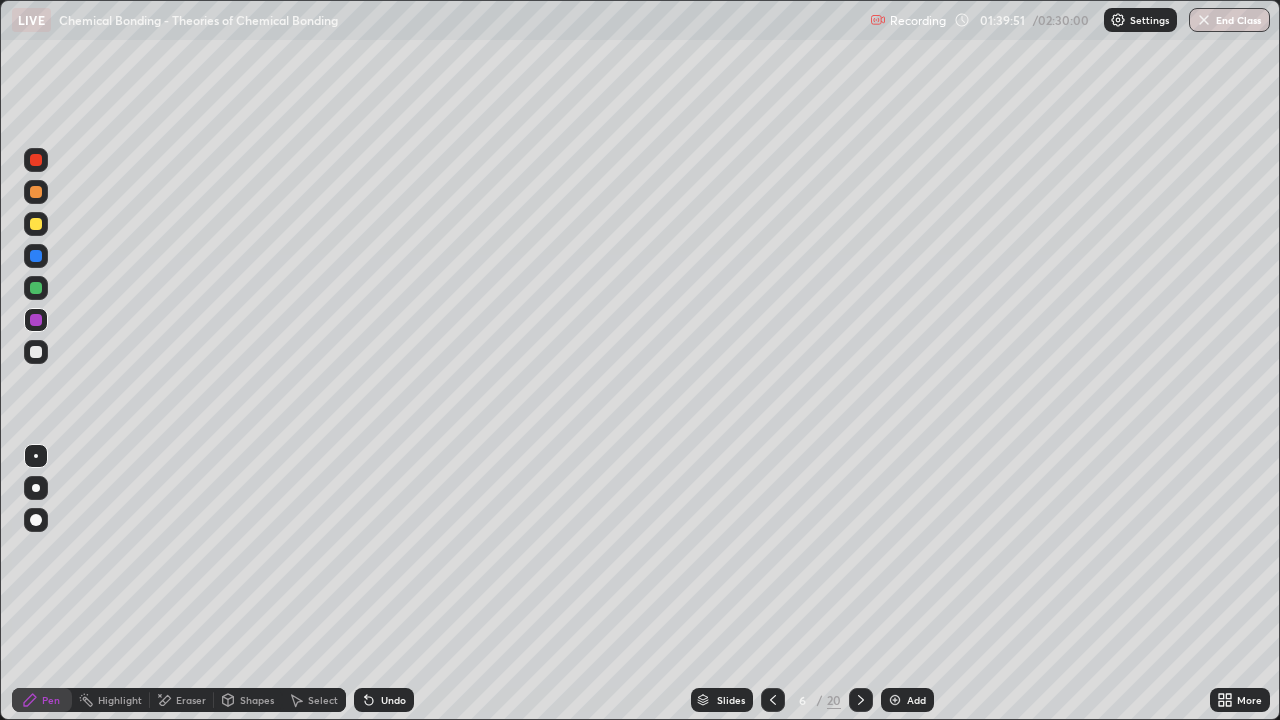 click 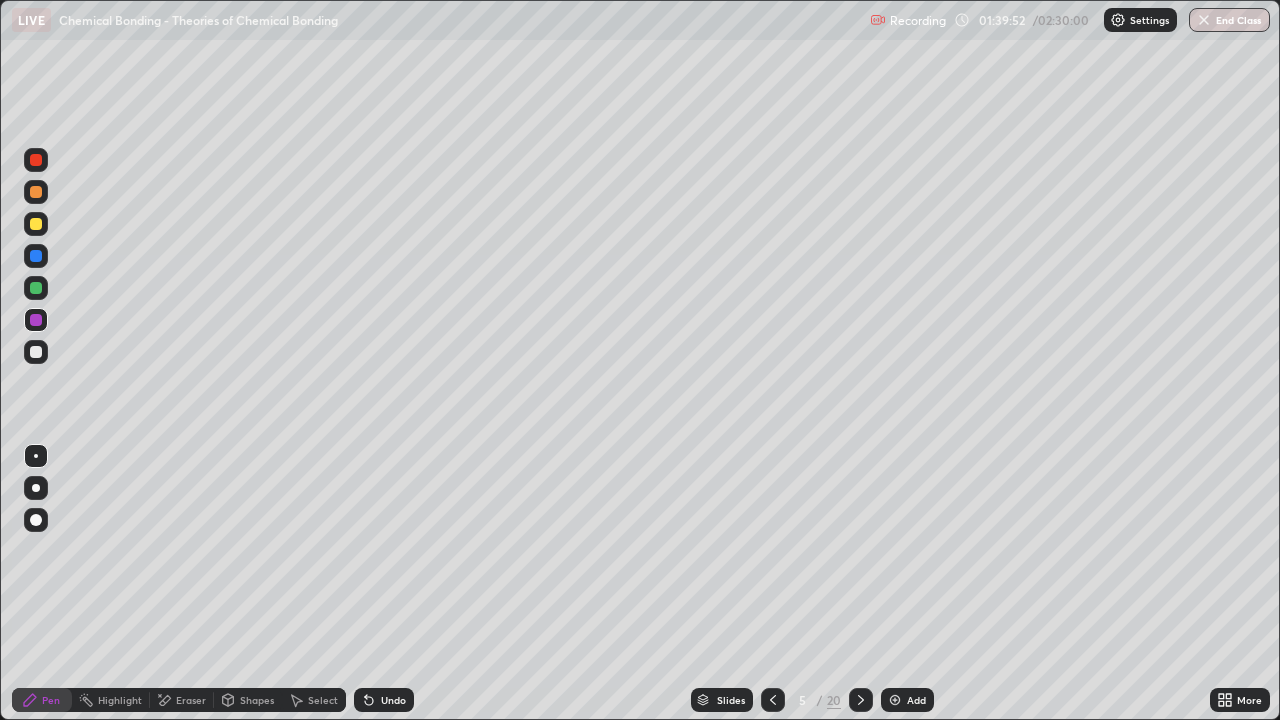 click 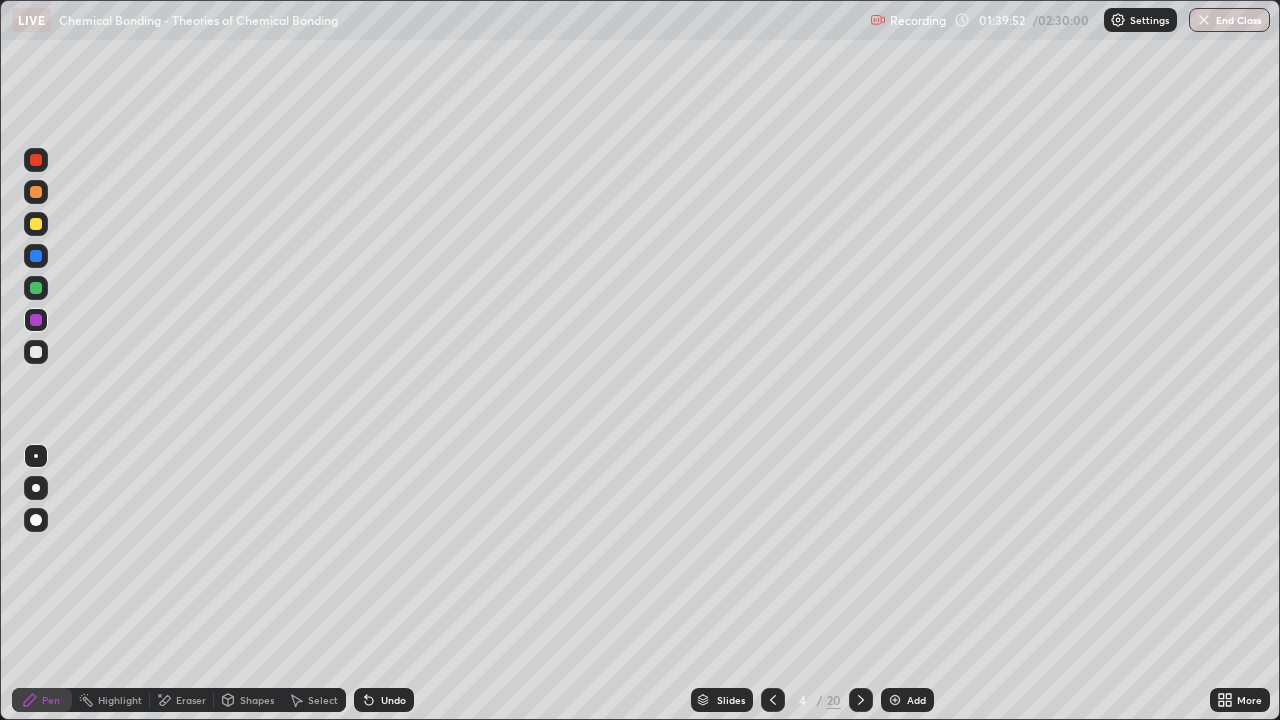 click 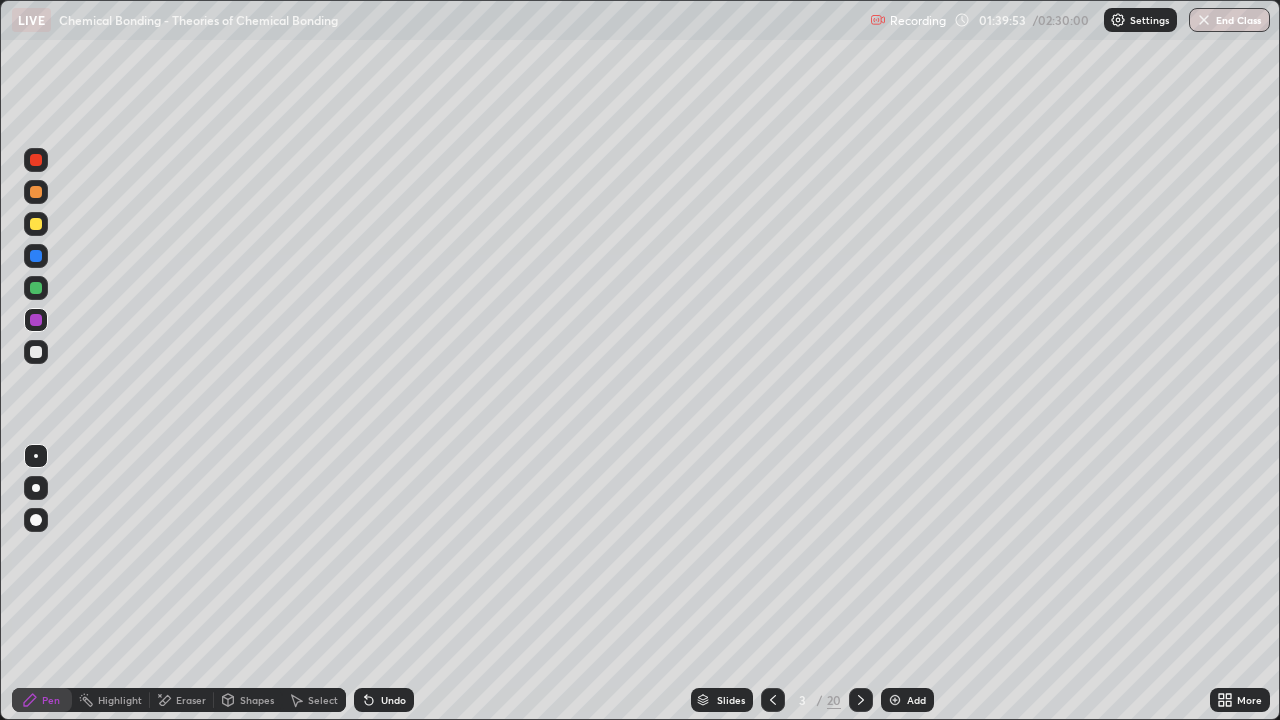 click 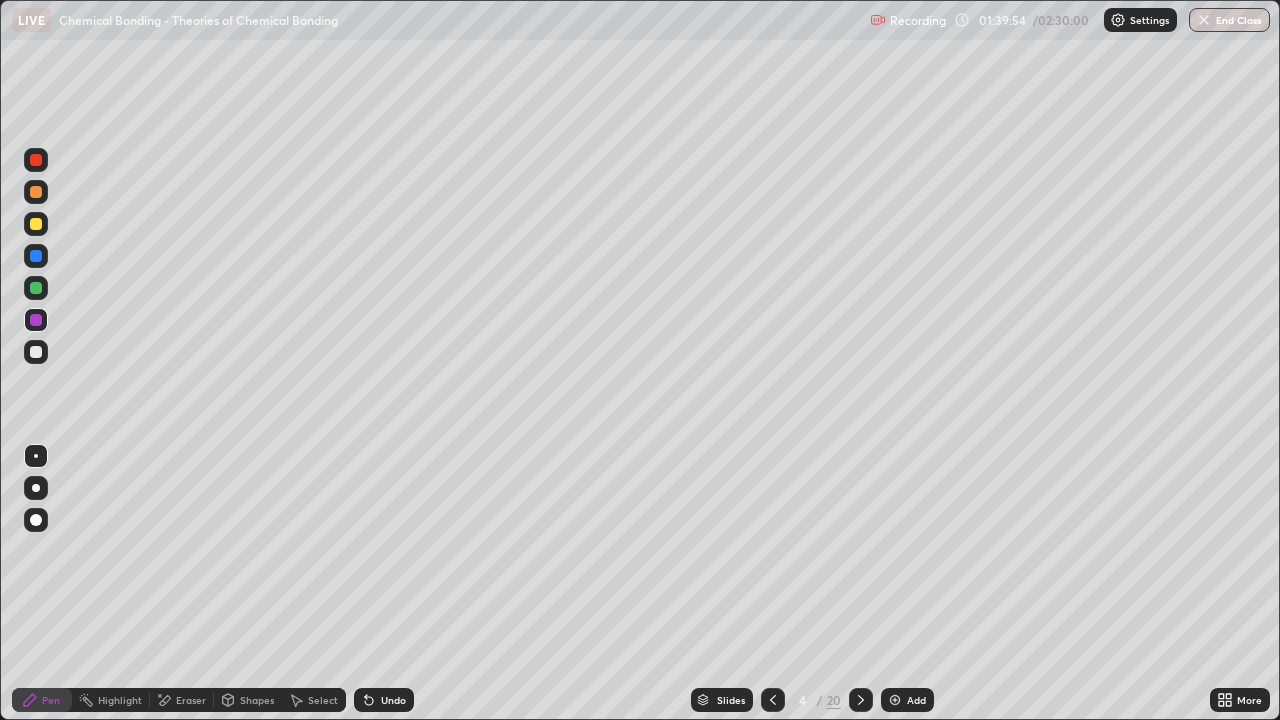 click 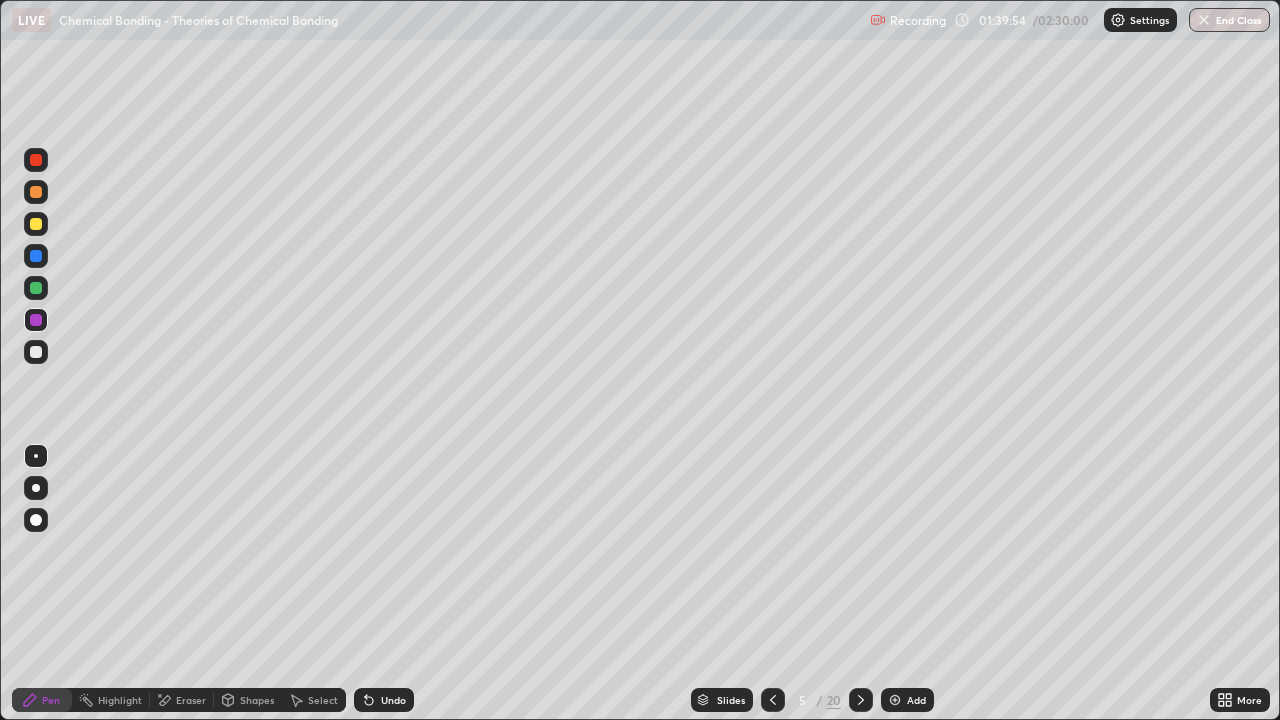 click at bounding box center (861, 700) 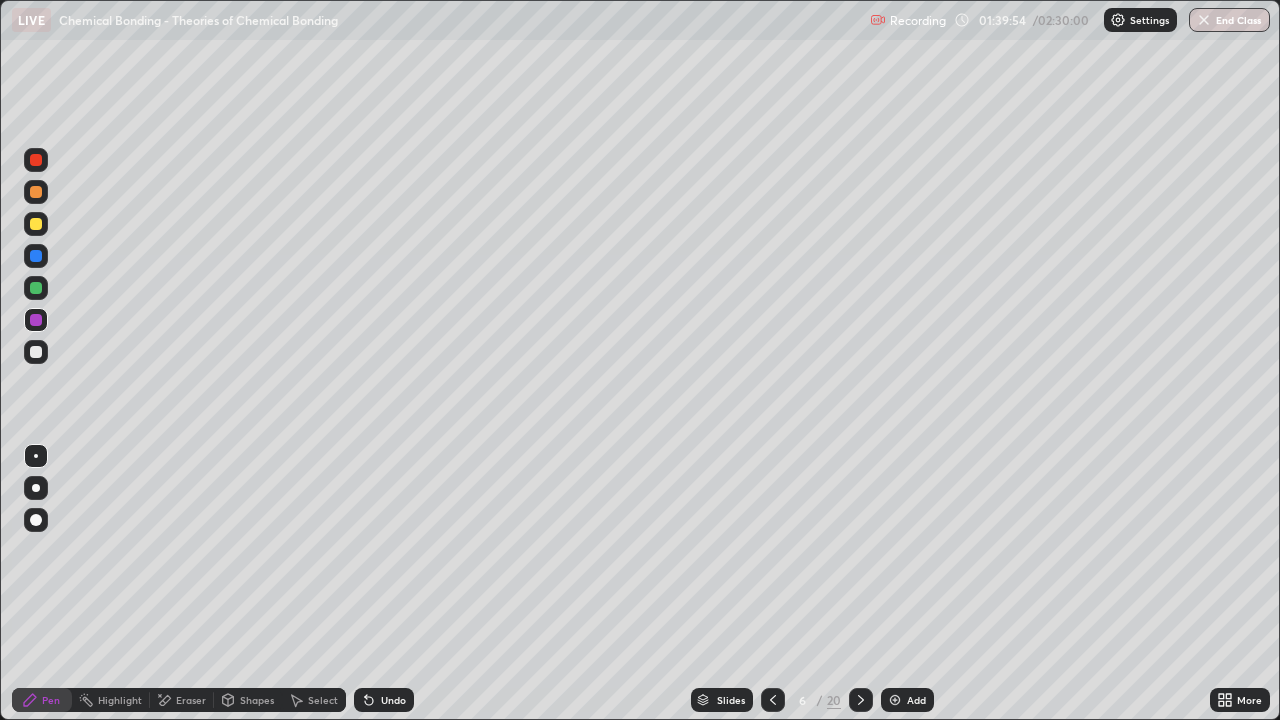 click 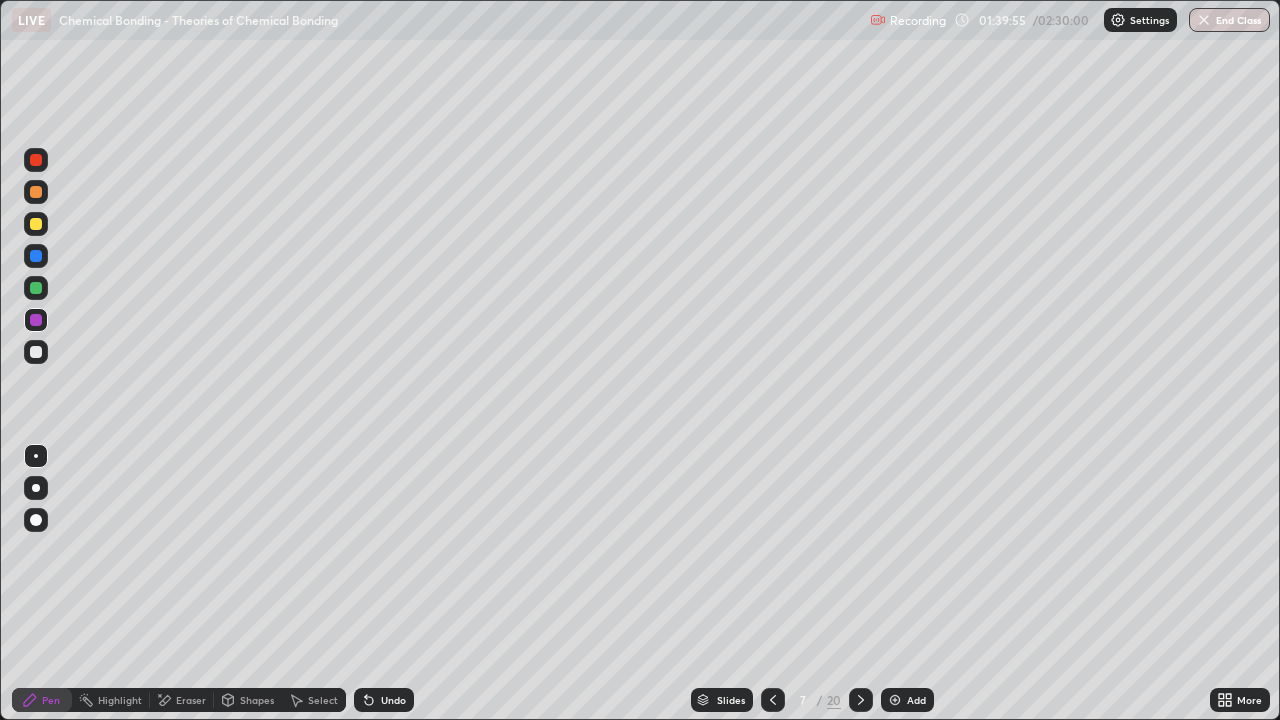 click at bounding box center (861, 700) 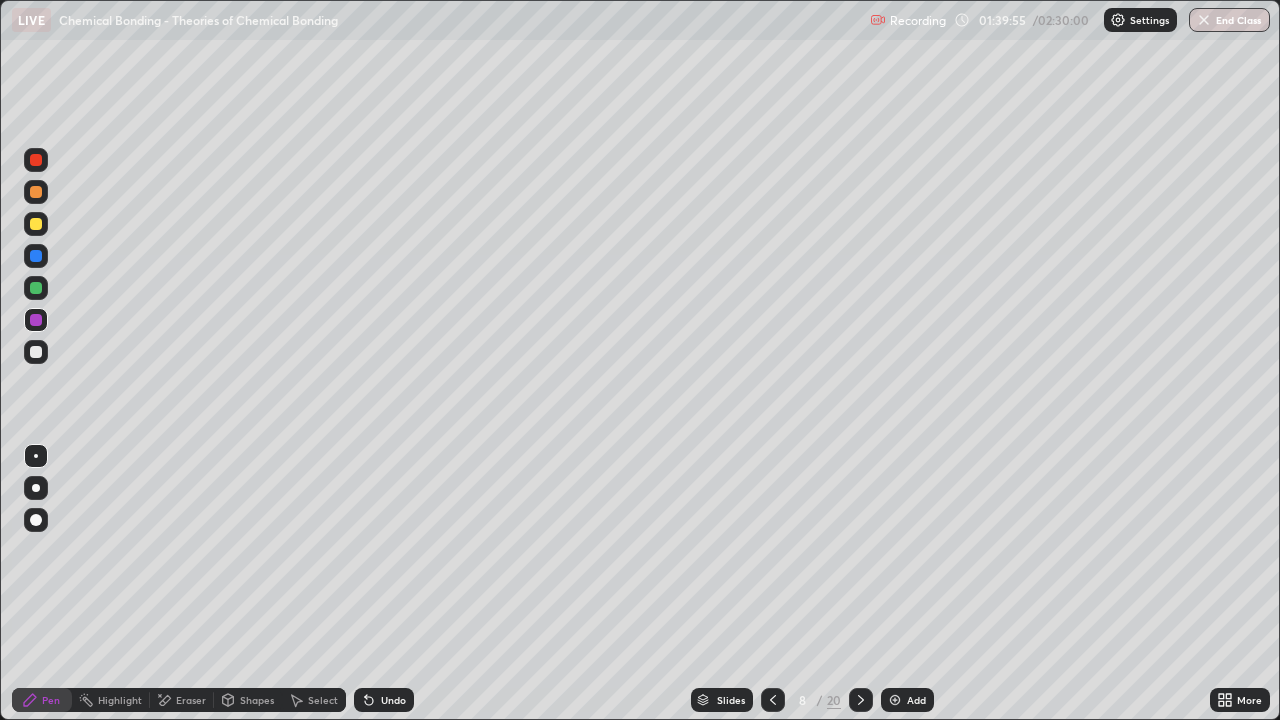 click 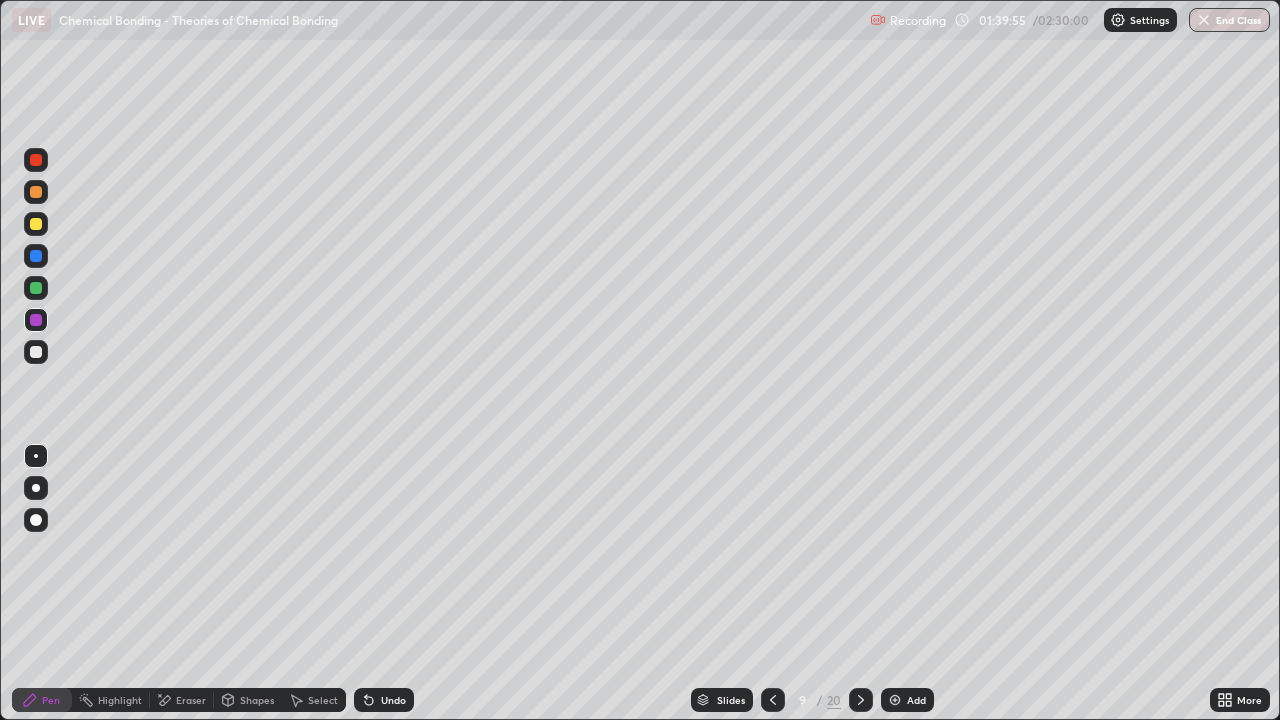 click 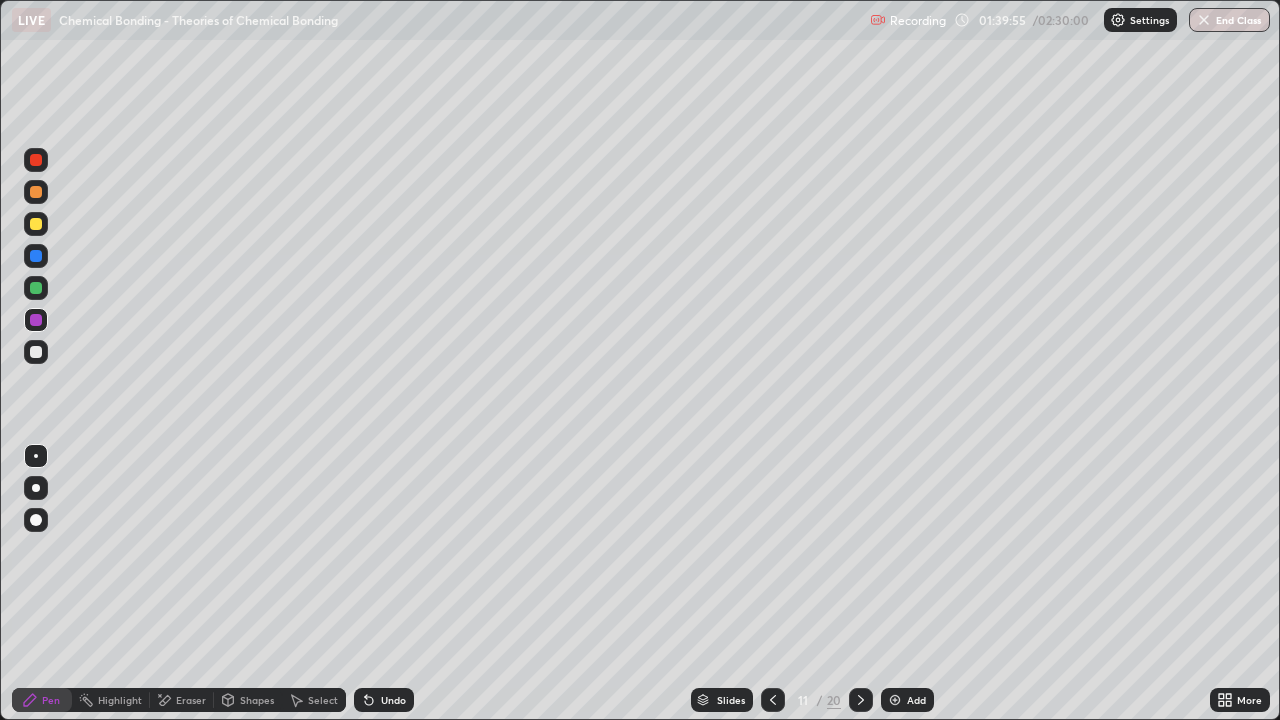 click 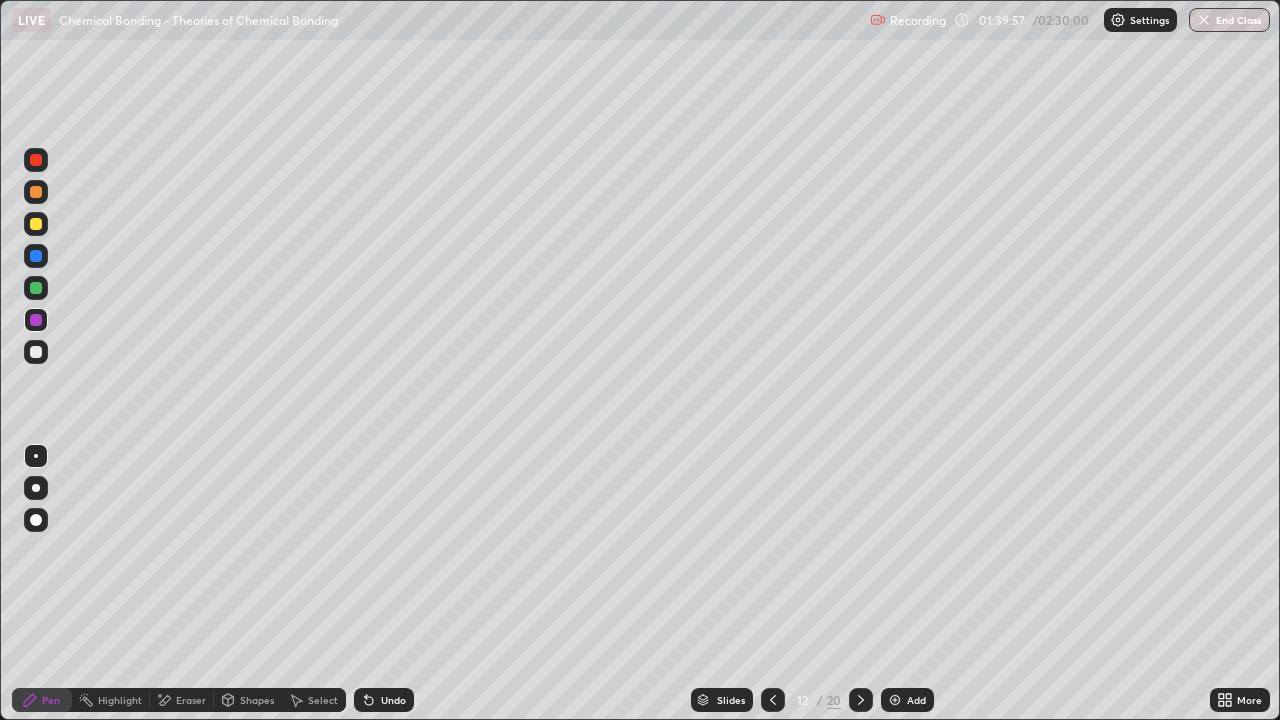 click 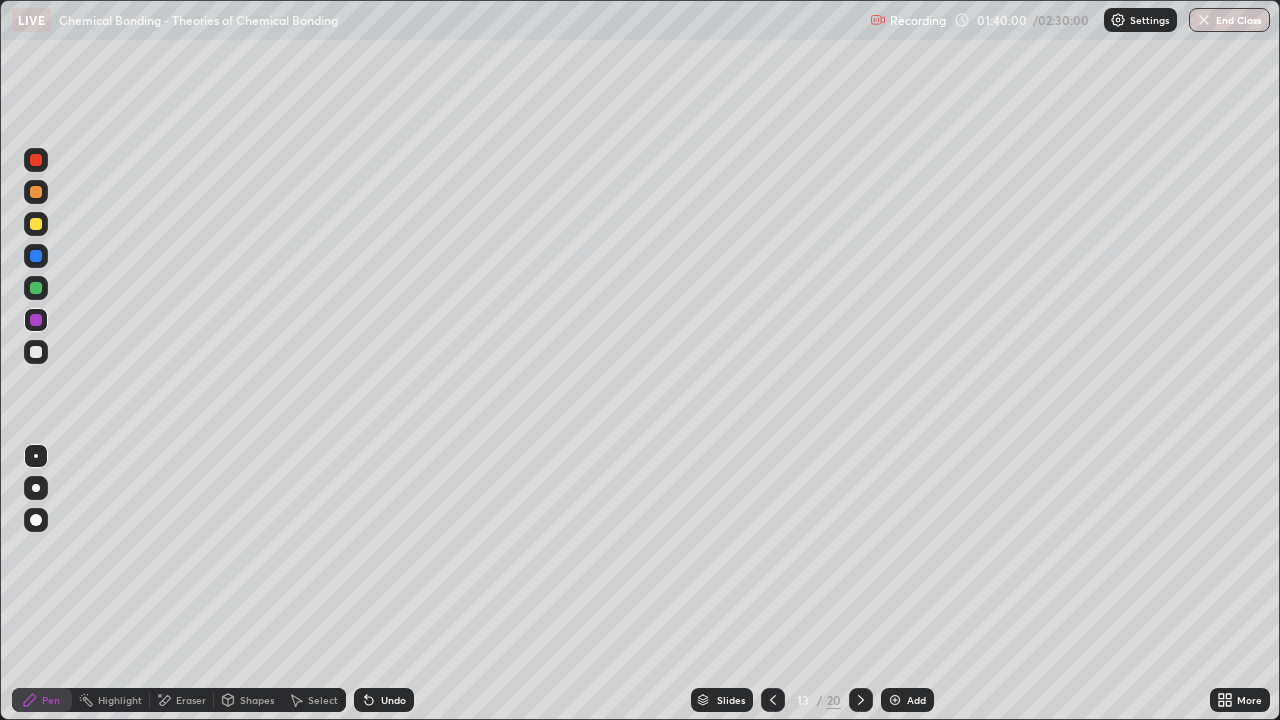 click 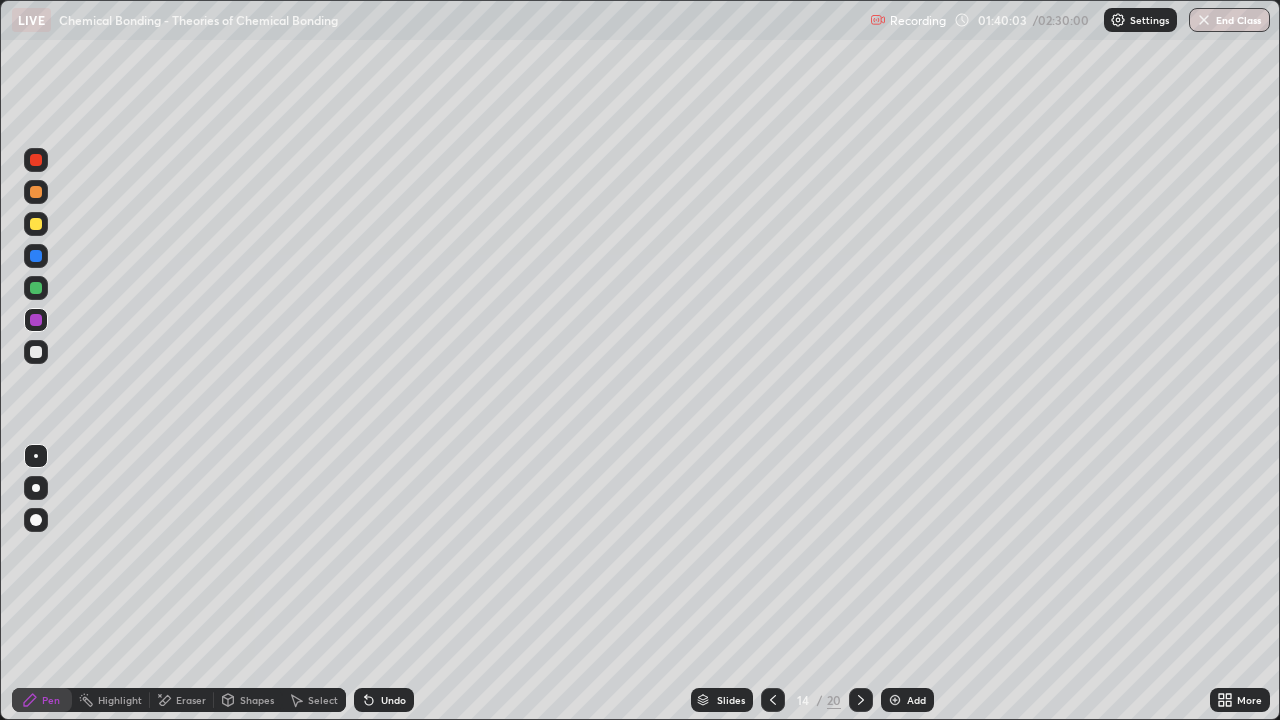 click at bounding box center (773, 700) 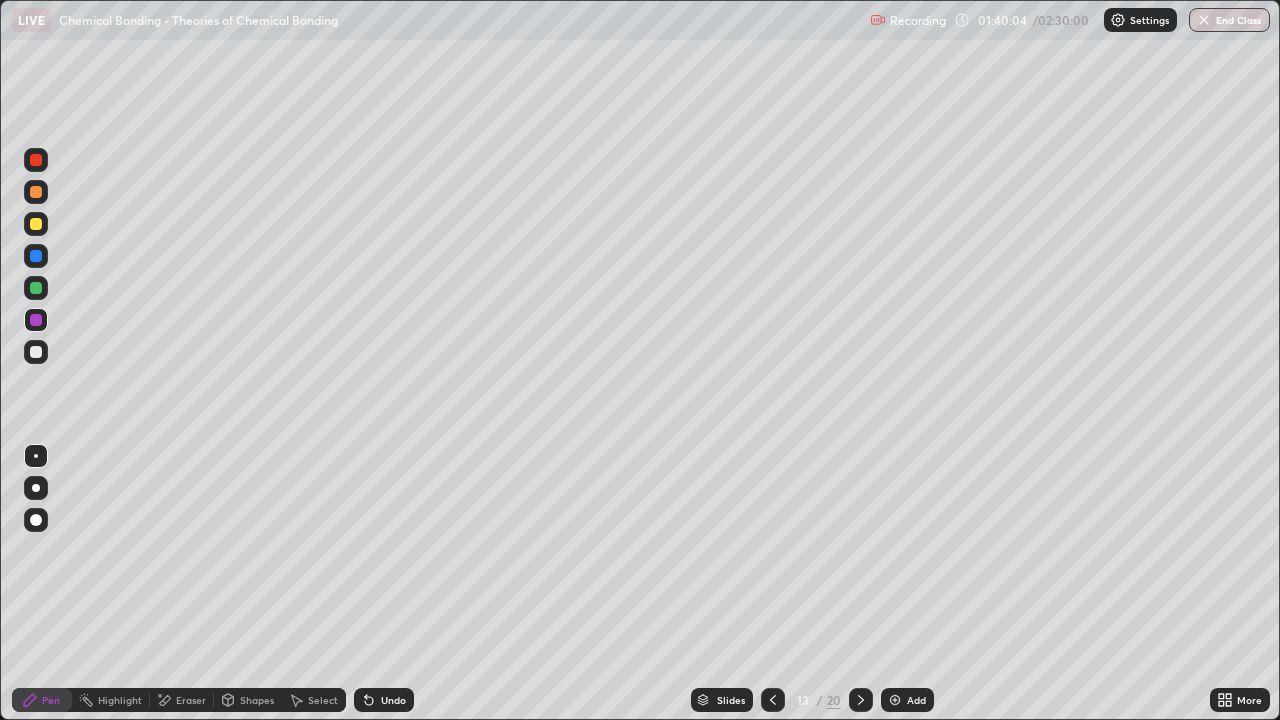 click 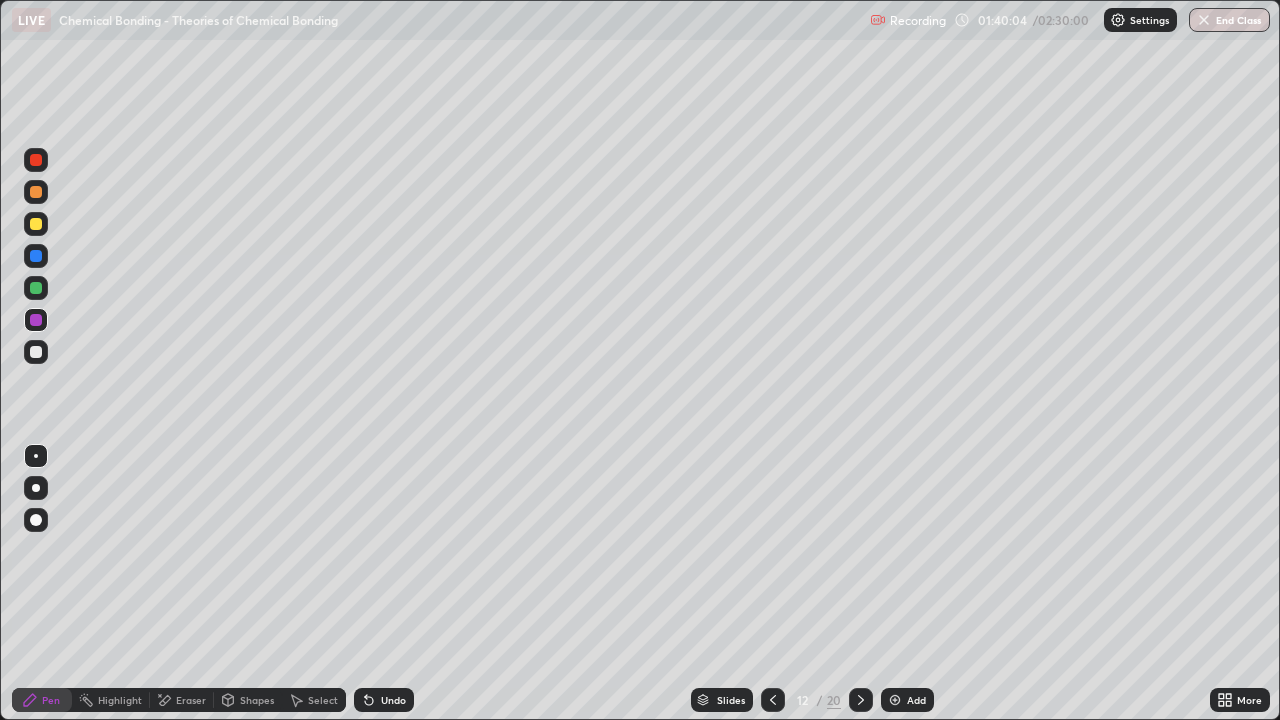 click on "12" at bounding box center (803, 700) 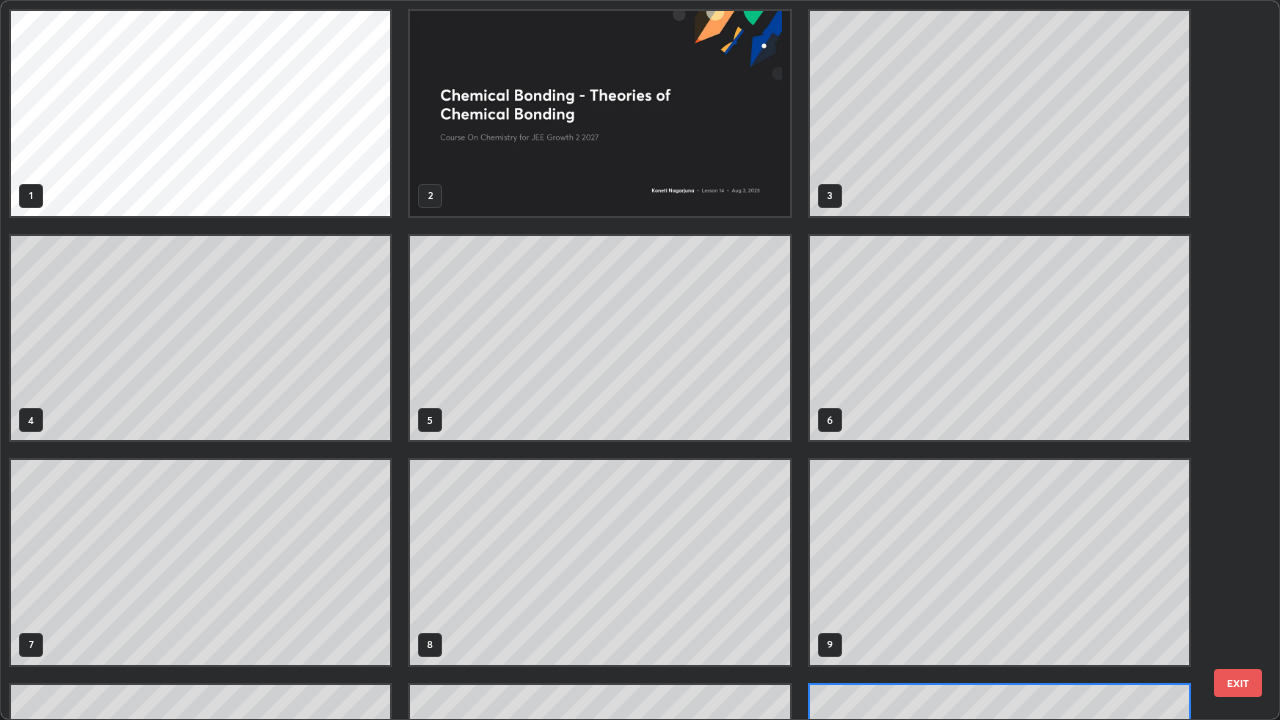 scroll, scrollTop: 180, scrollLeft: 0, axis: vertical 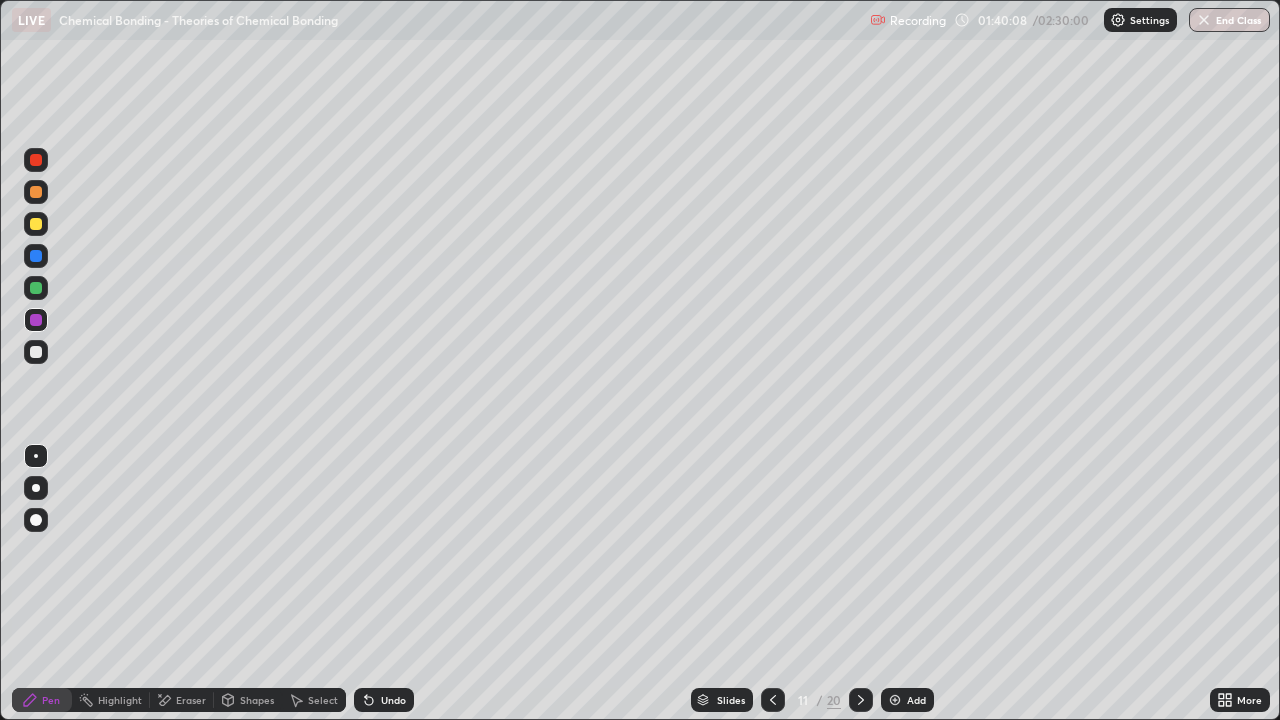 click 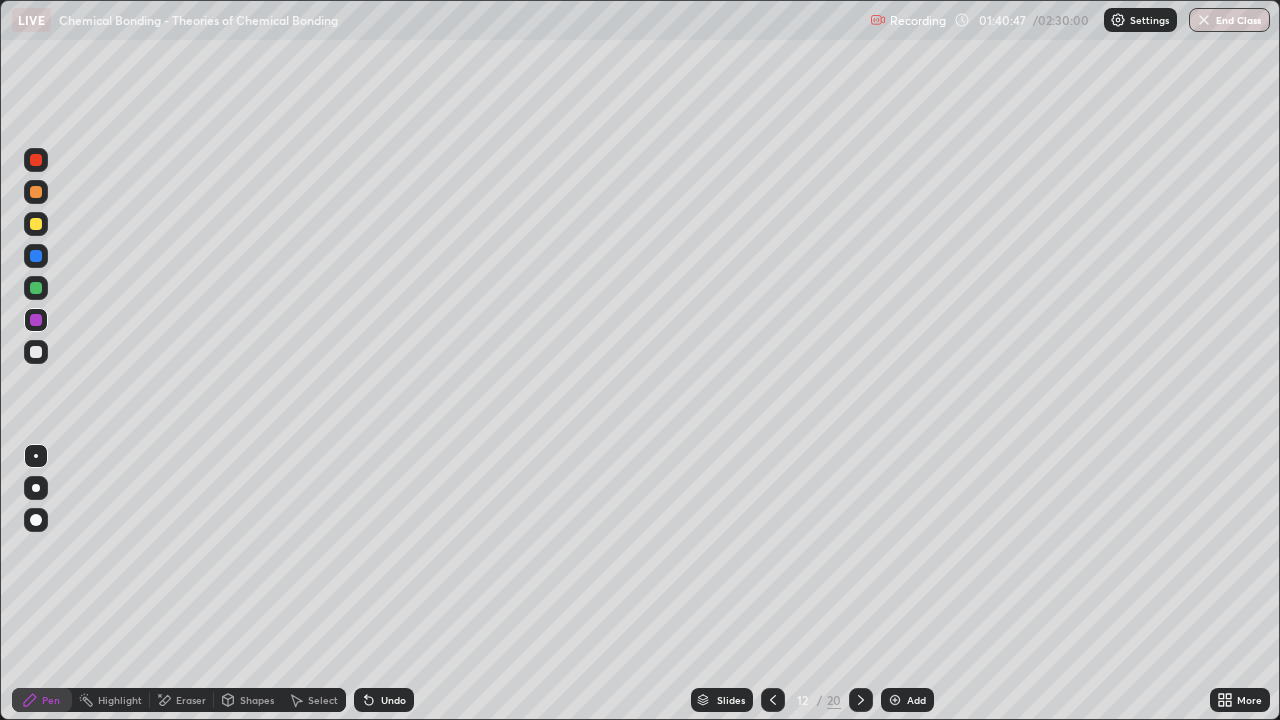 click on "Undo" at bounding box center [384, 700] 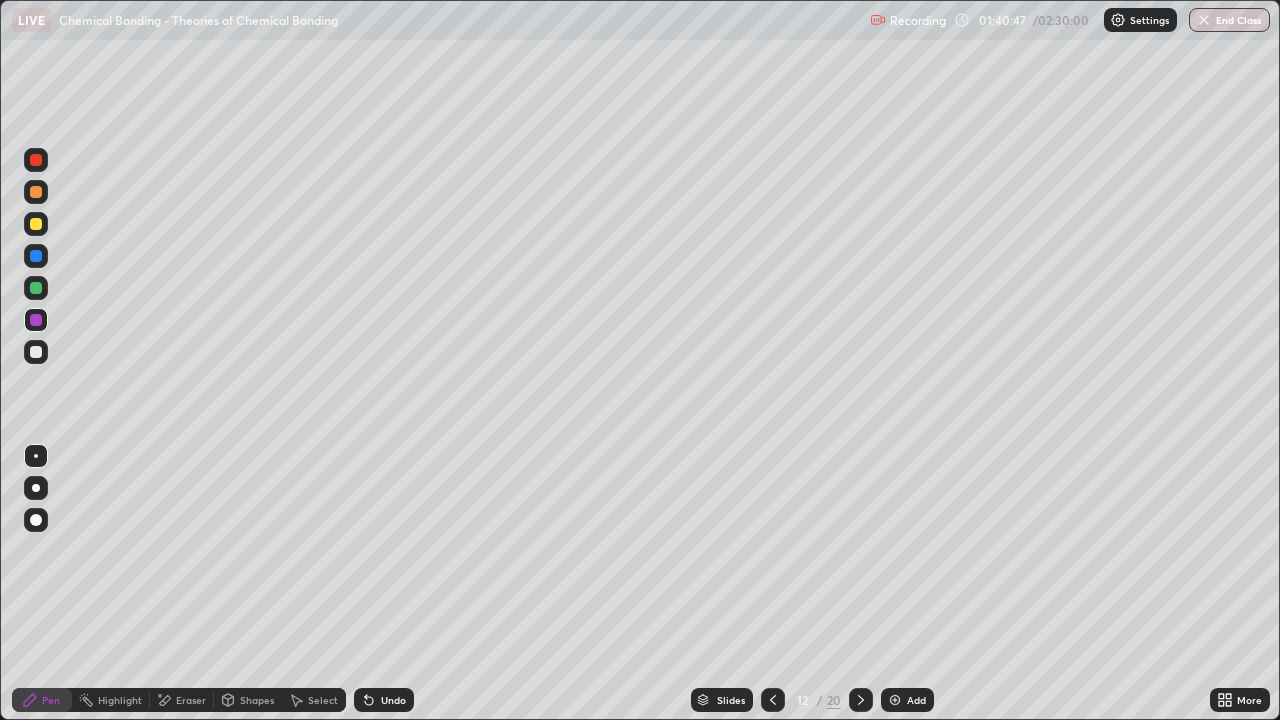 click on "Undo" at bounding box center [393, 700] 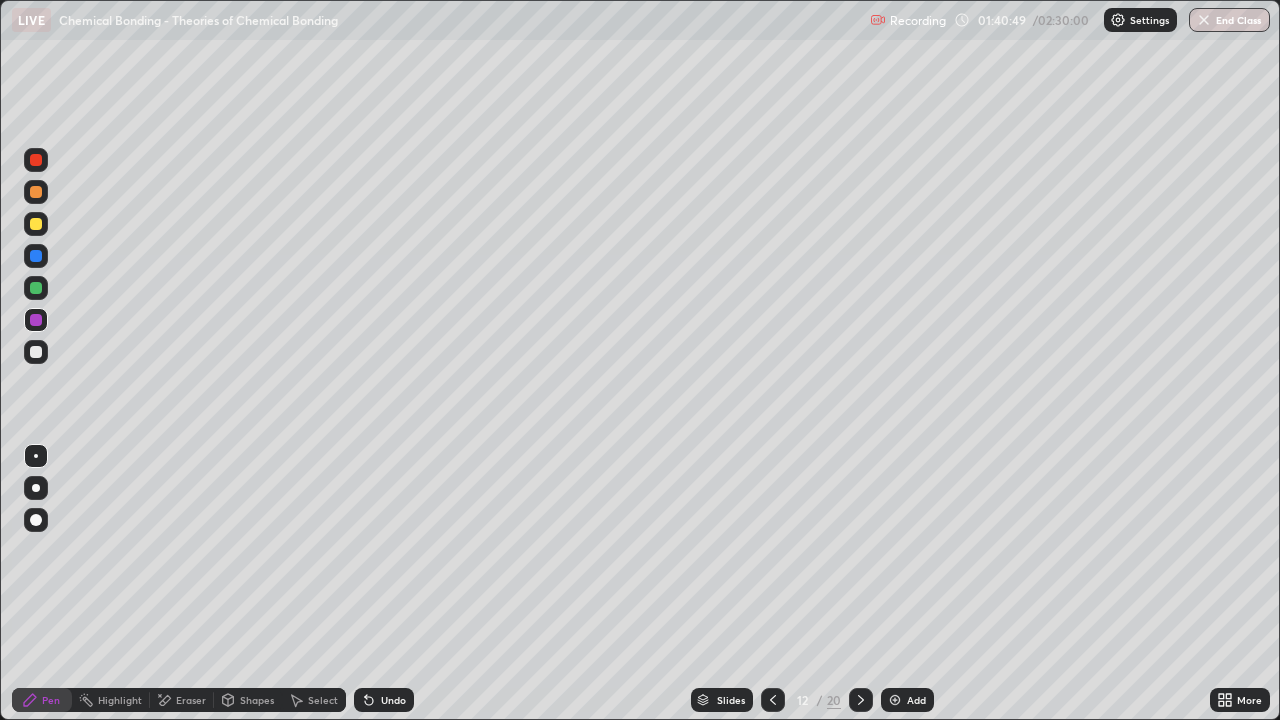 click on "End Class" at bounding box center [1229, 20] 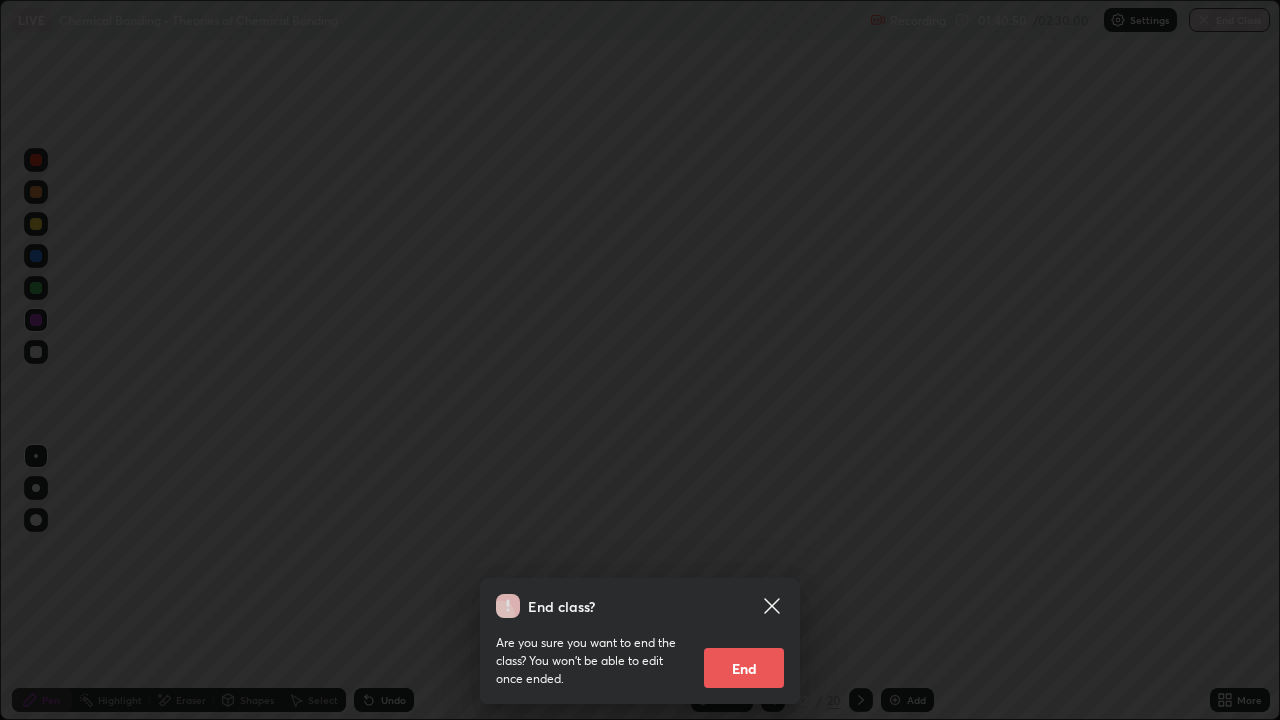 click on "End class? Are you sure you want to end the class? You won’t be able to edit once ended. End" at bounding box center (640, 360) 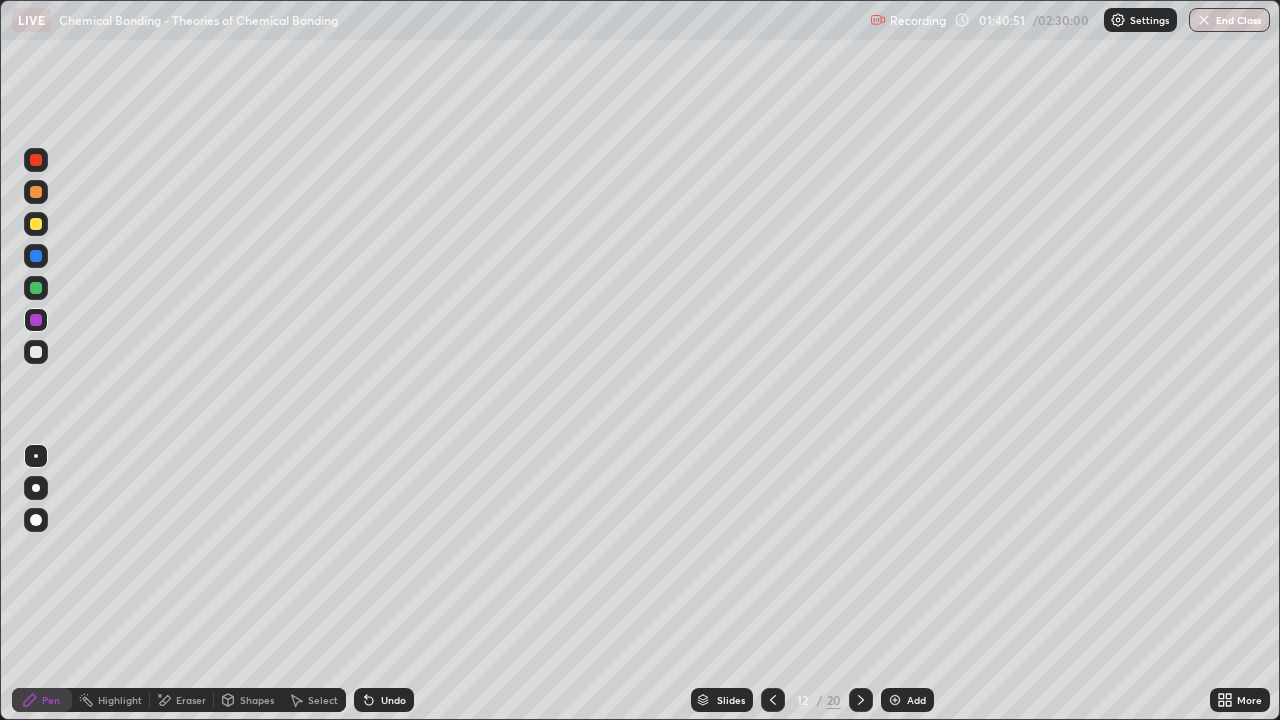 click on "Undo" at bounding box center [393, 700] 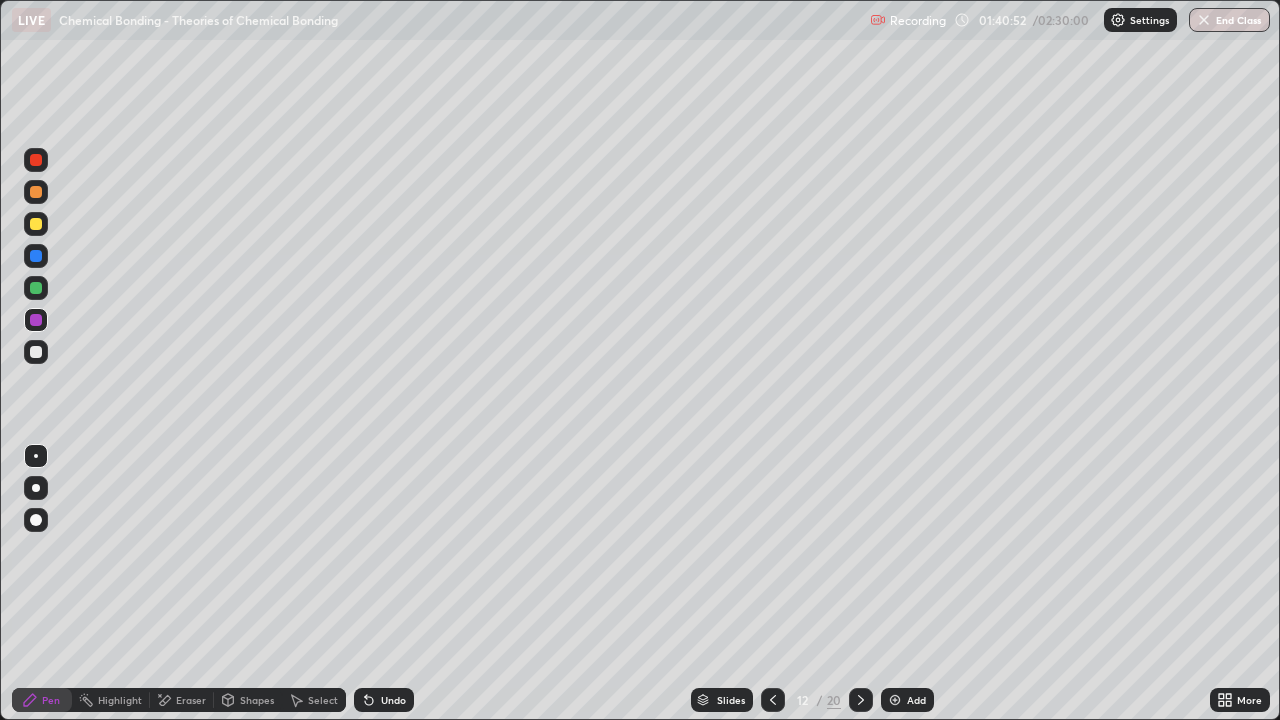 click on "Undo" at bounding box center (384, 700) 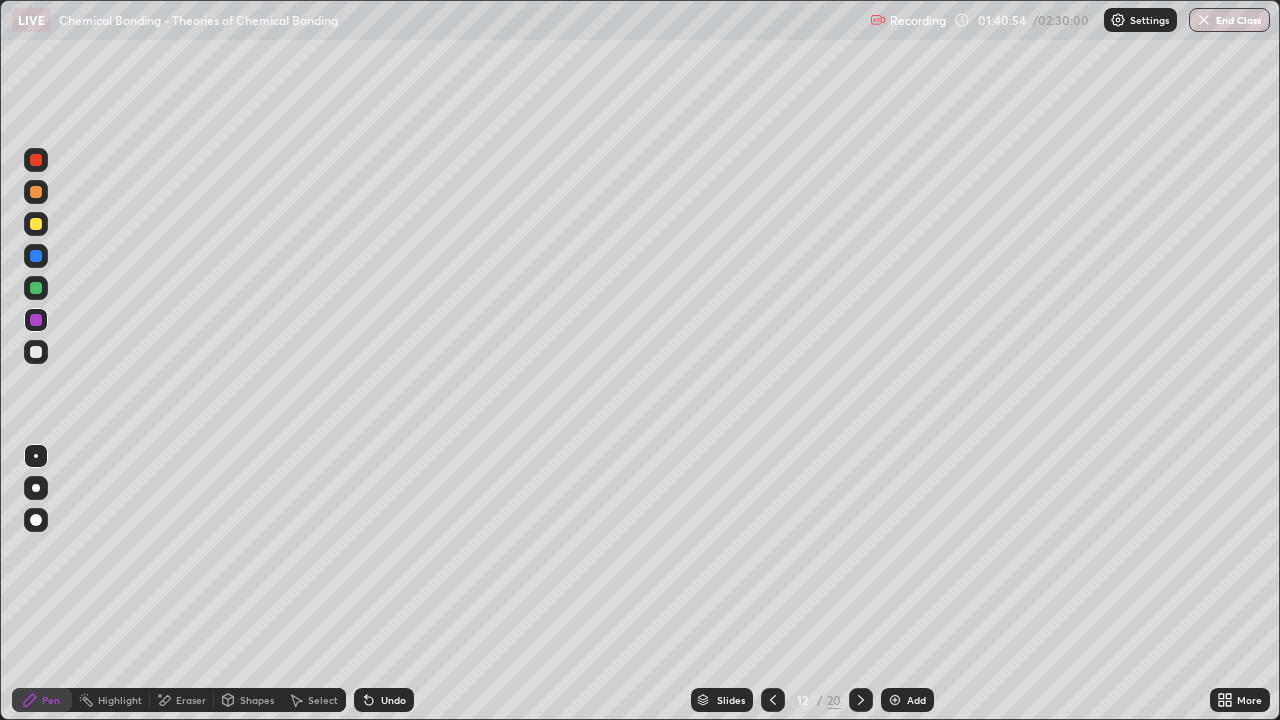 click on "Undo" at bounding box center [384, 700] 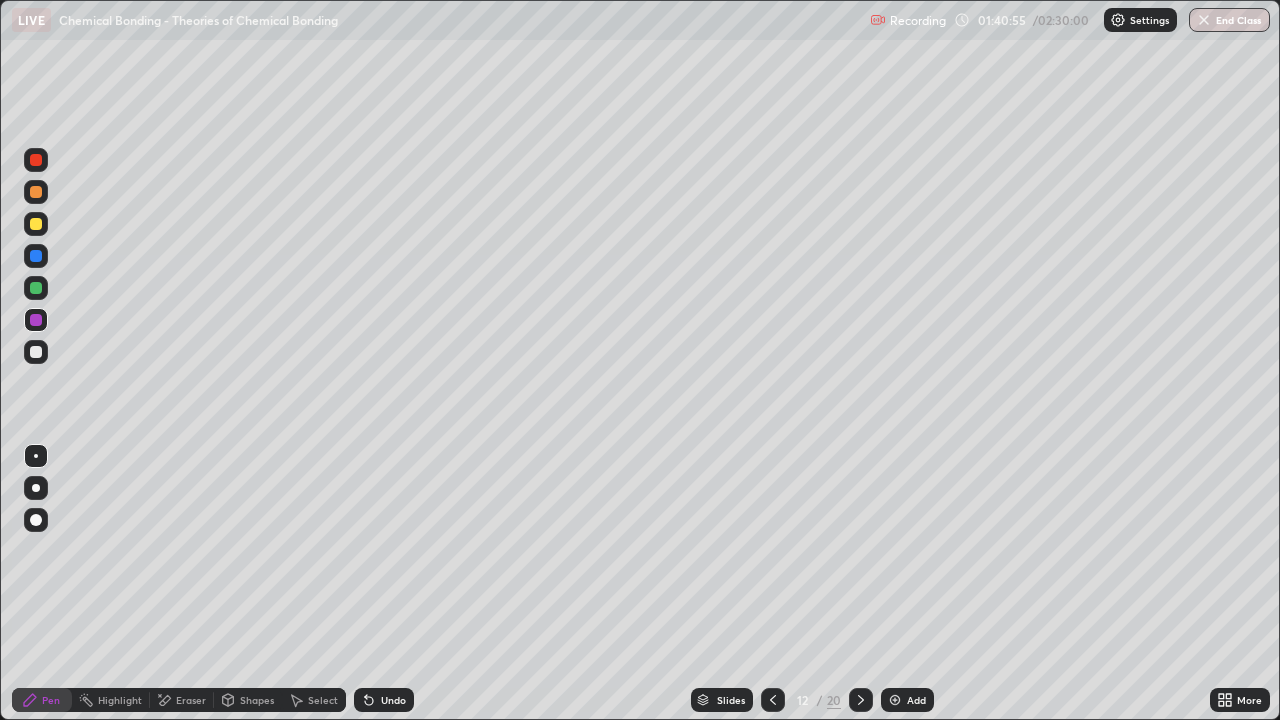 click on "End Class" at bounding box center [1229, 20] 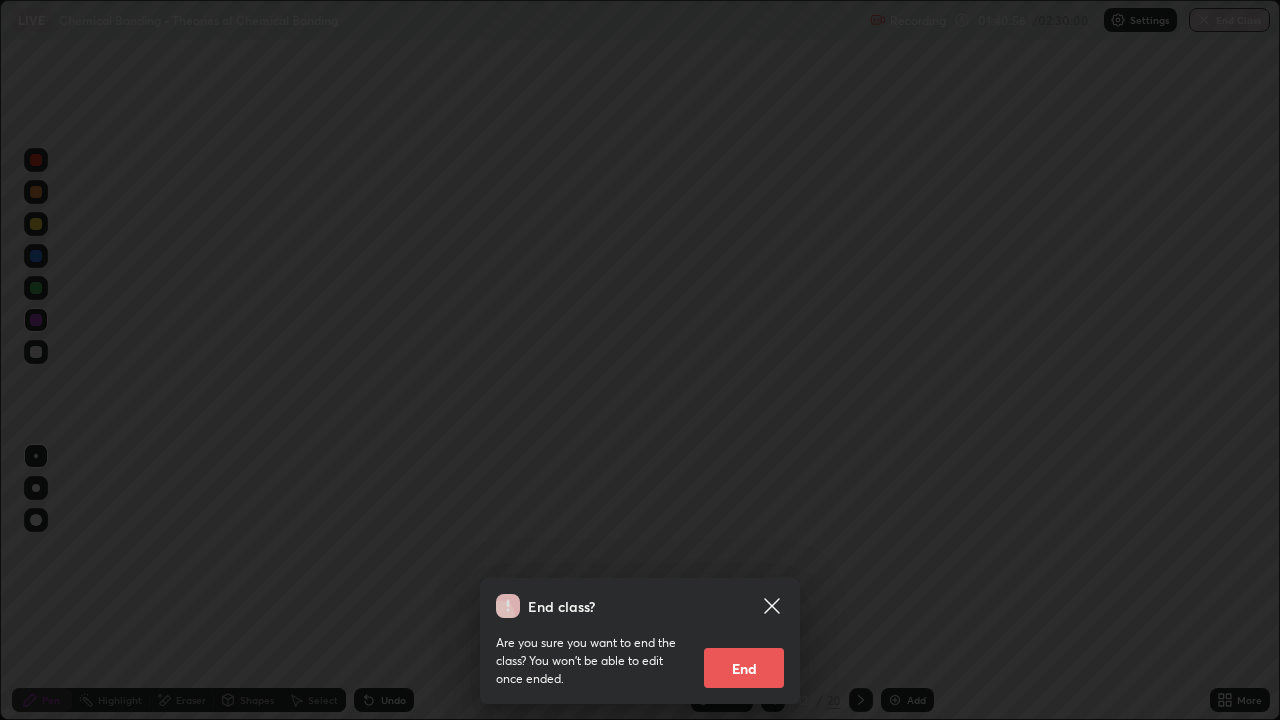 click on "End" at bounding box center [744, 668] 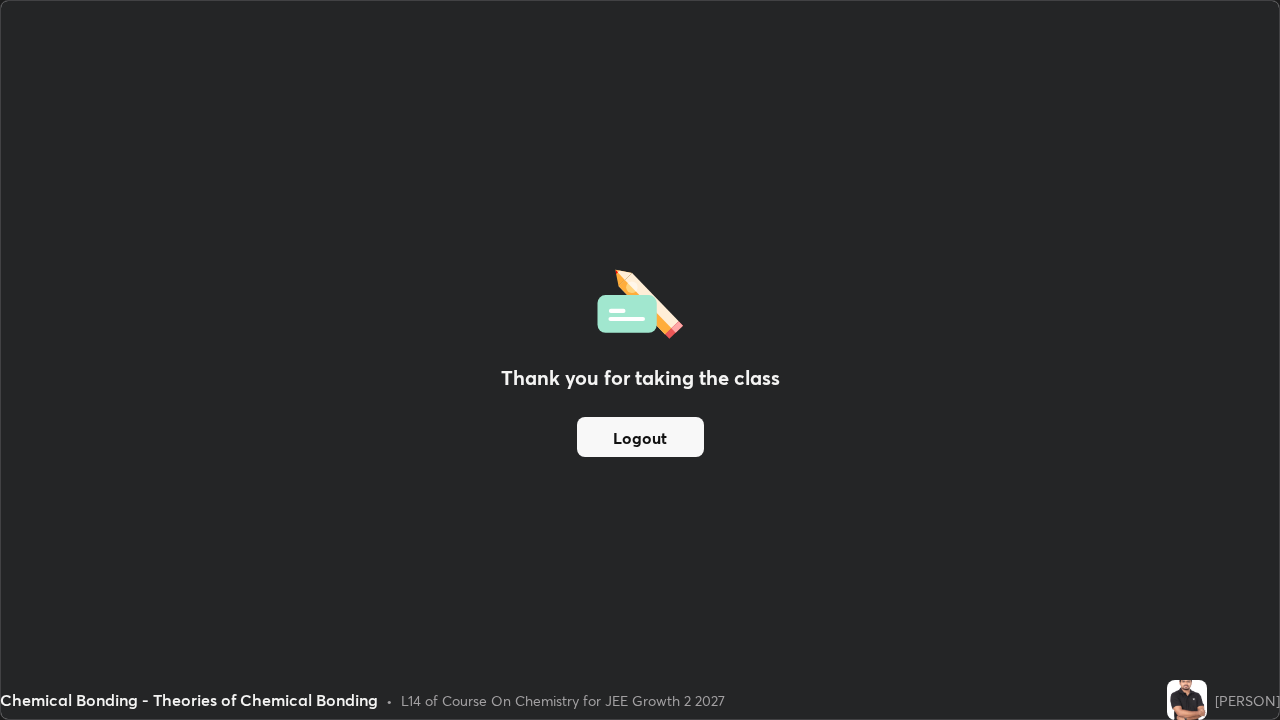 click on "Thank you for taking the class Logout" at bounding box center [640, 360] 